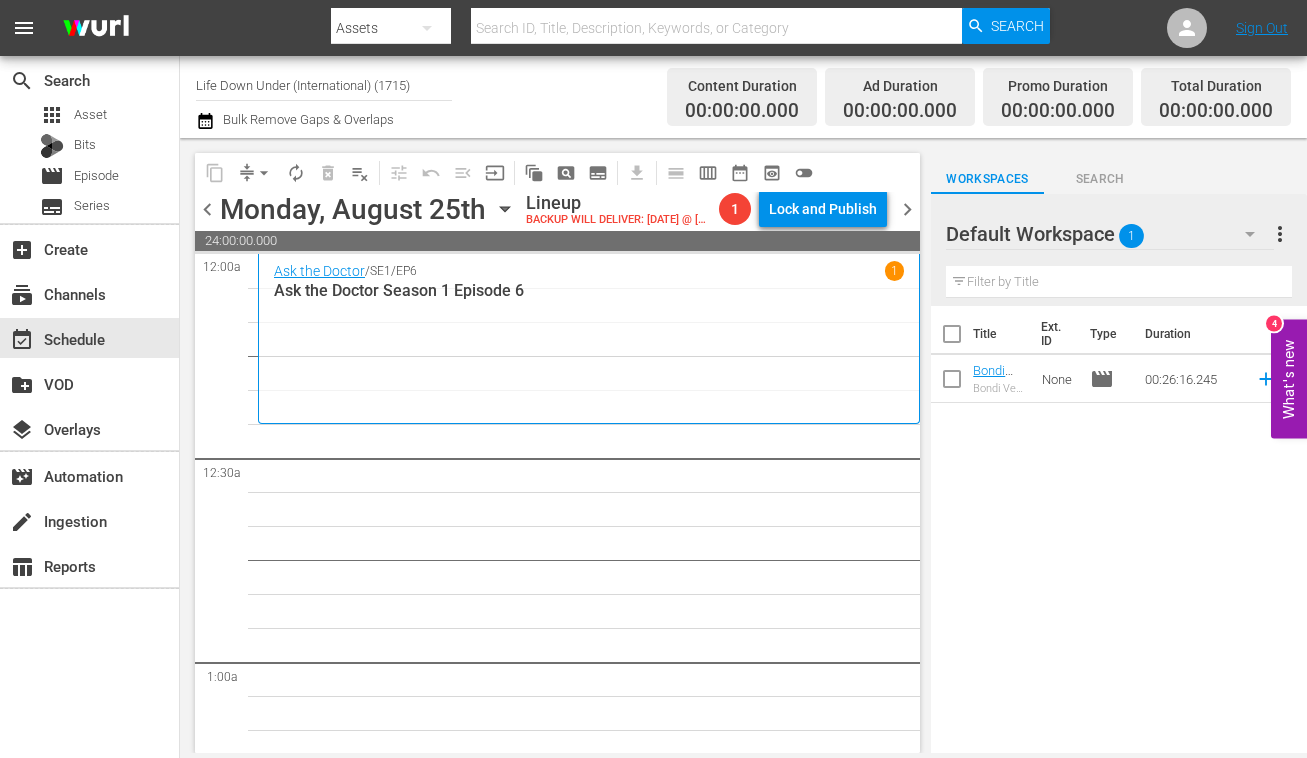 scroll, scrollTop: 0, scrollLeft: 0, axis: both 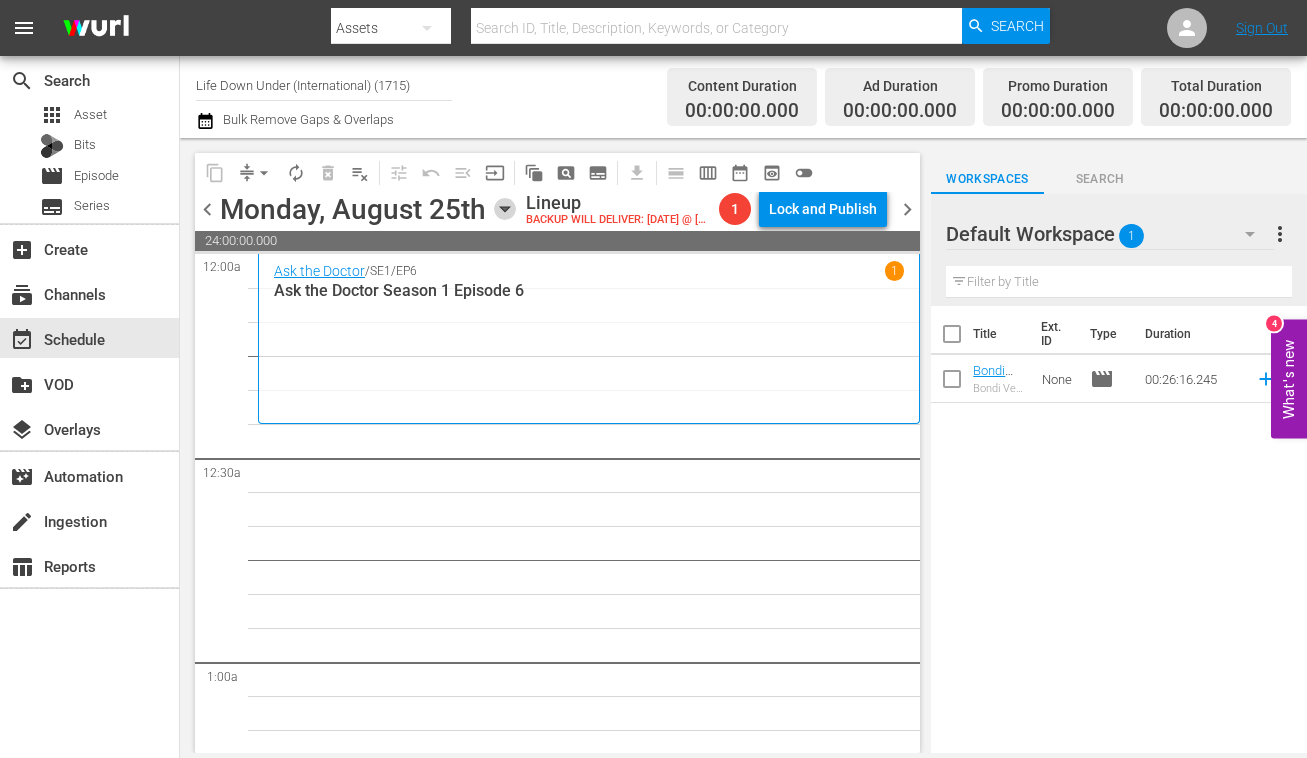 click 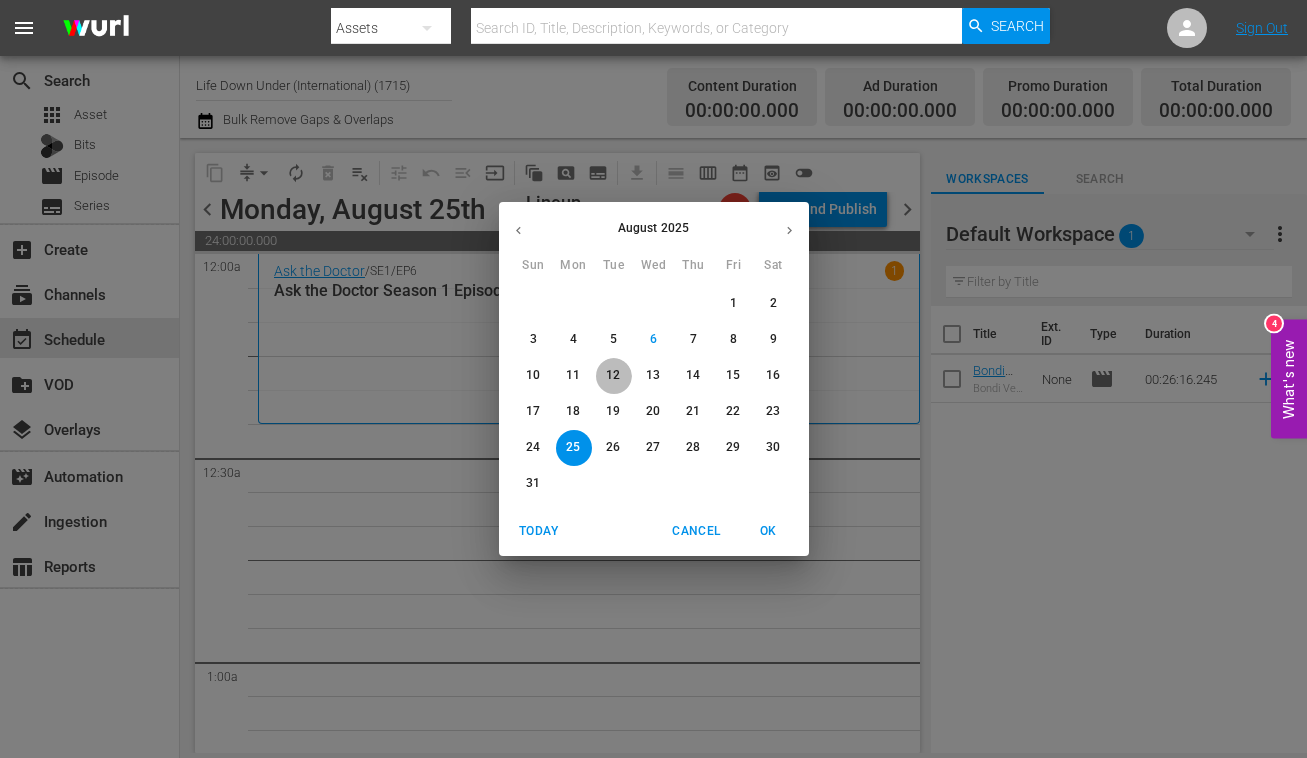 drag, startPoint x: 612, startPoint y: 371, endPoint x: 511, endPoint y: 348, distance: 103.58572 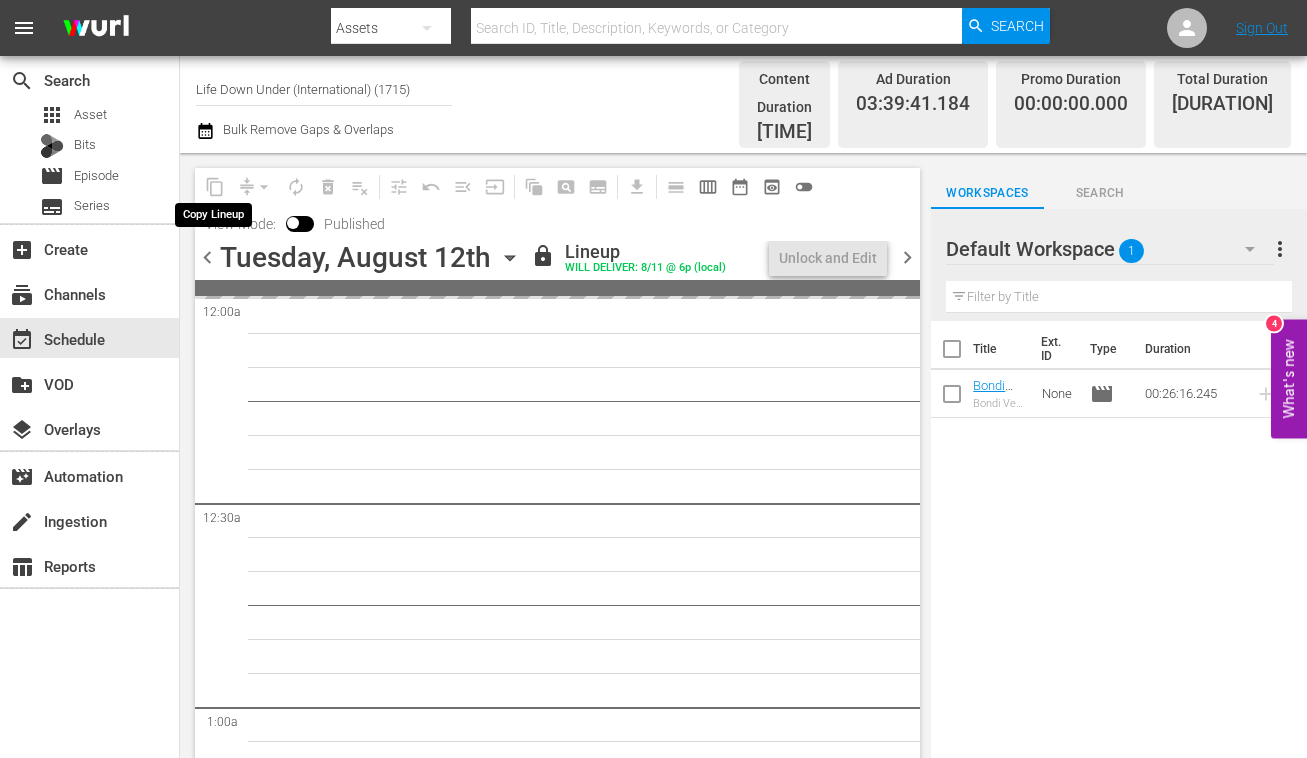 click on "content_copy" at bounding box center (215, 187) 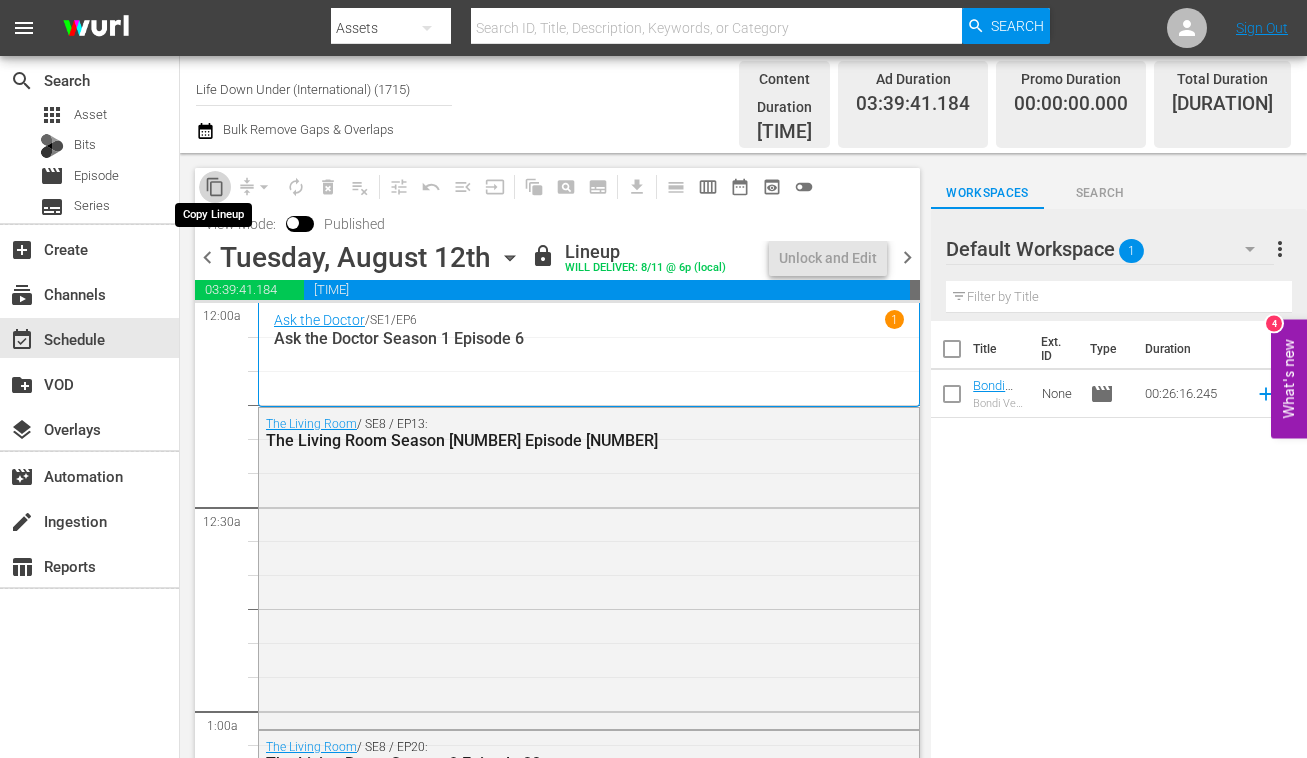 click on "content_copy" at bounding box center [215, 187] 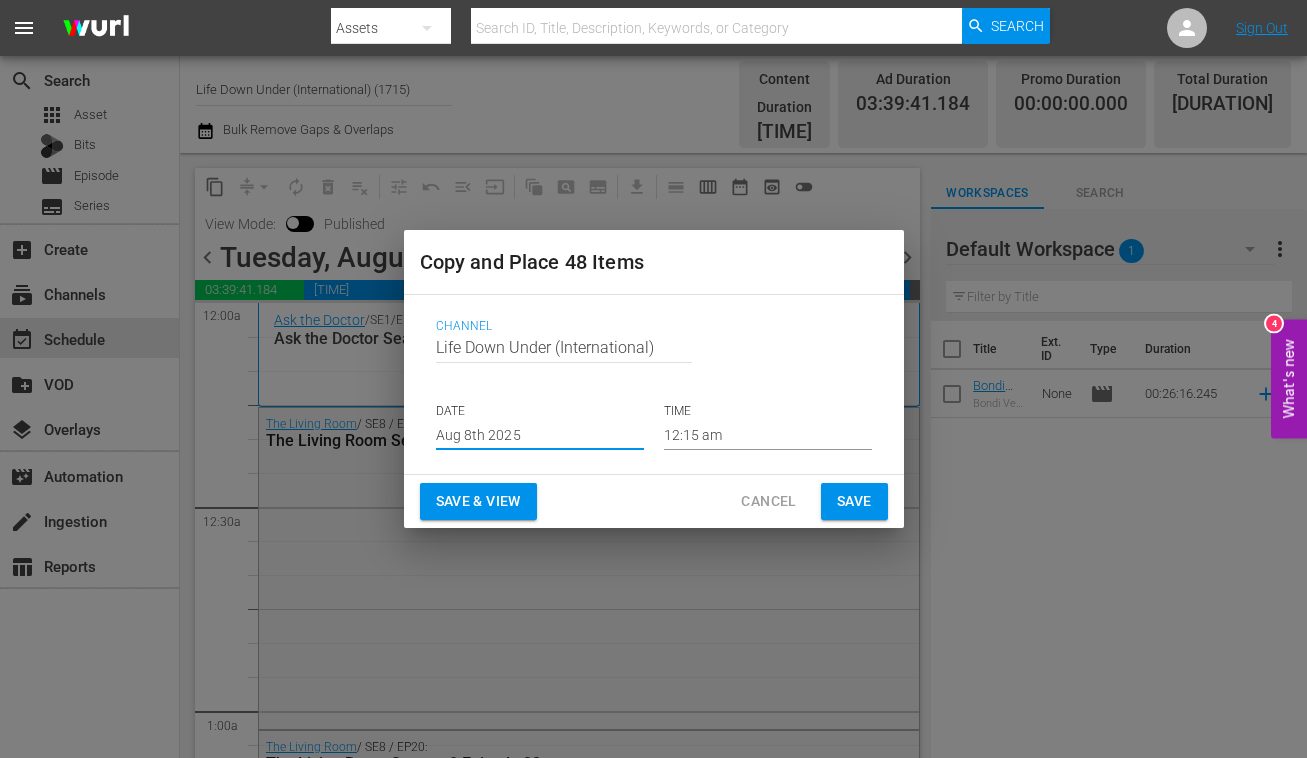 click on "Aug 8th 2025" at bounding box center (540, 435) 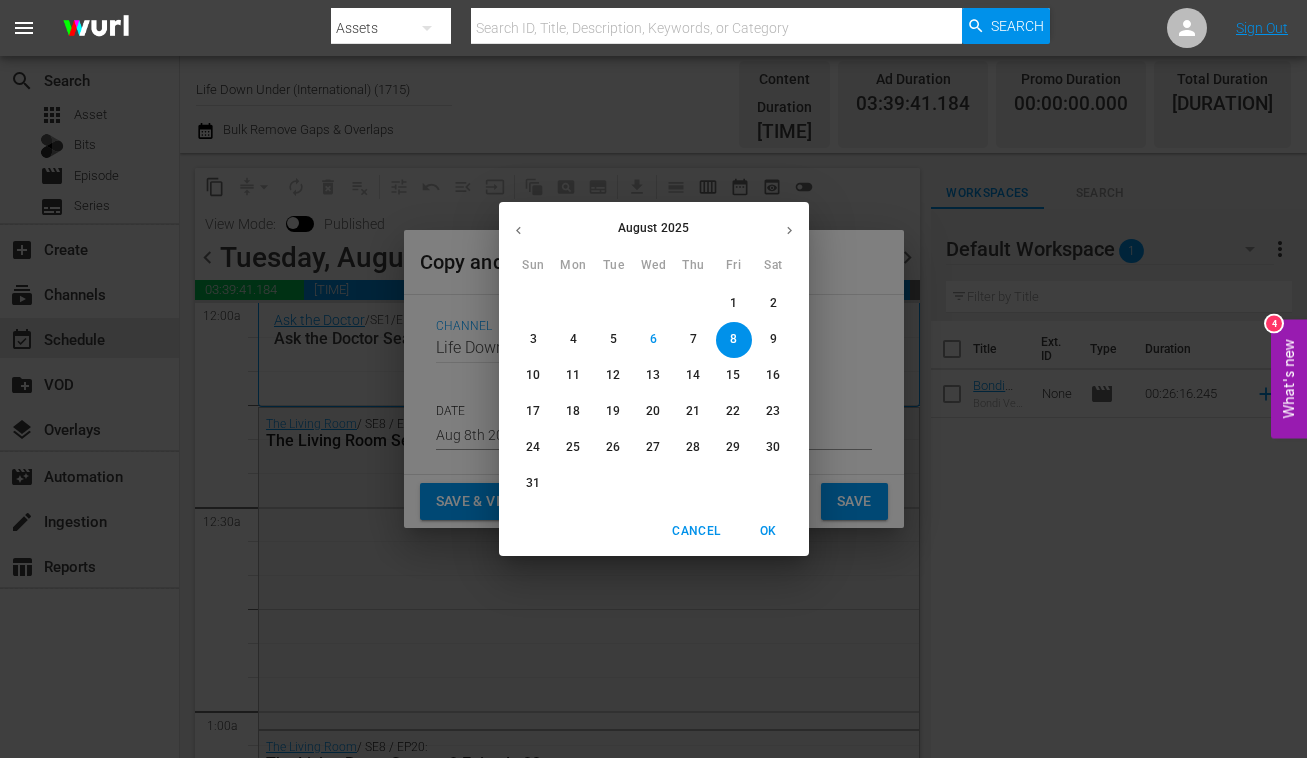 click on "25" at bounding box center (573, 447) 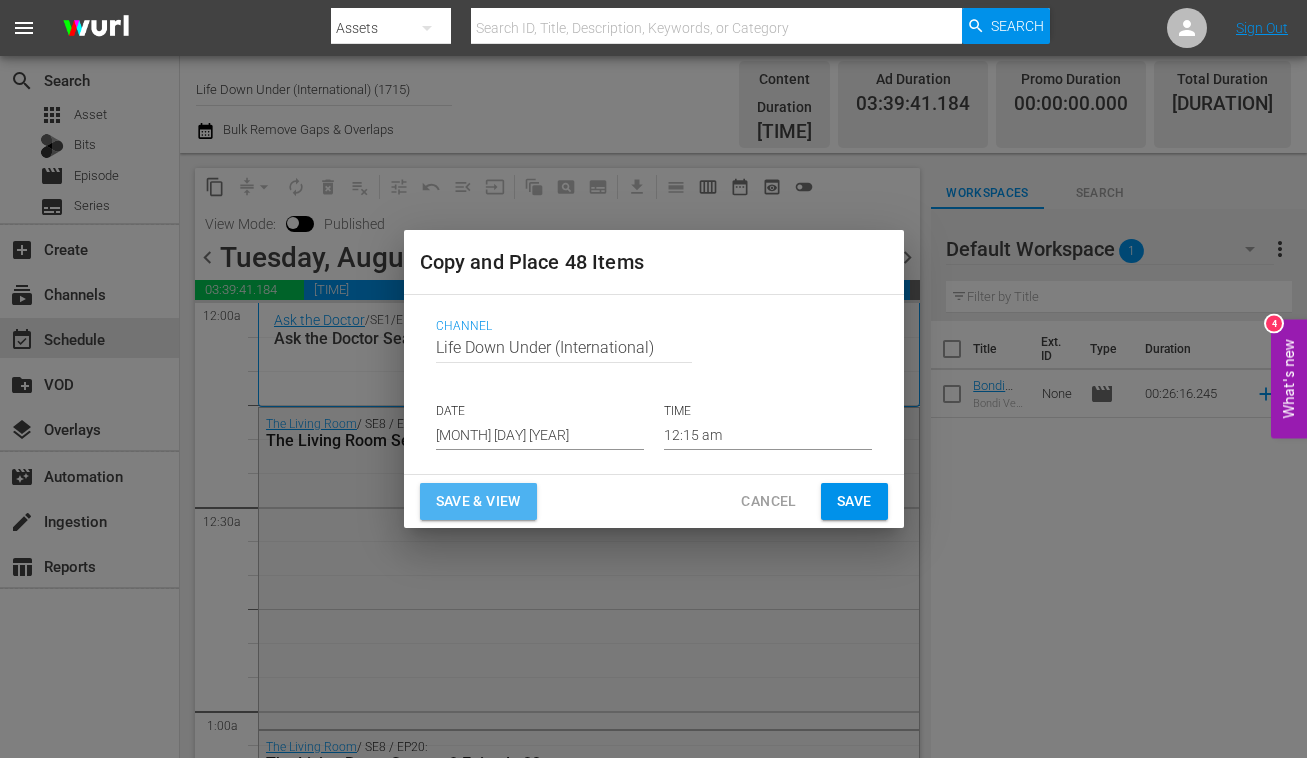 click on "Save & View" at bounding box center [478, 501] 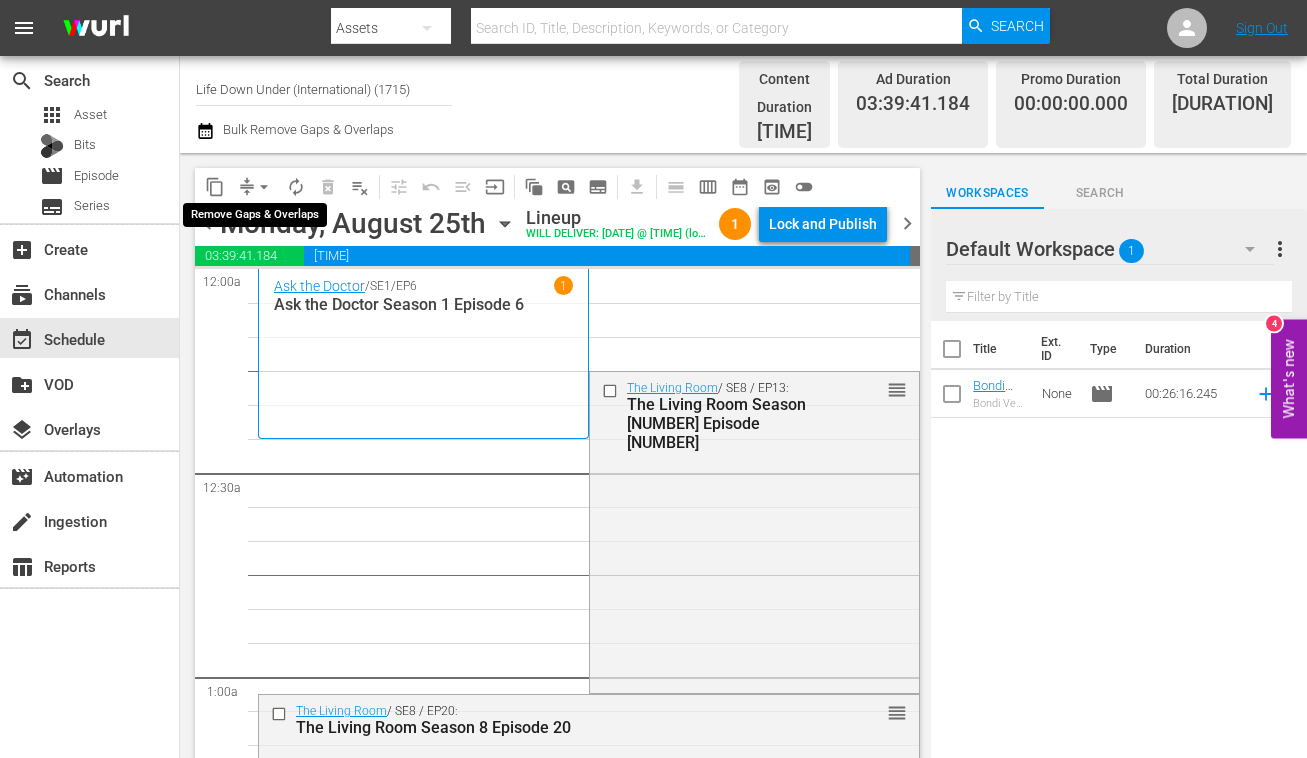click on "arrow_drop_down" at bounding box center (264, 187) 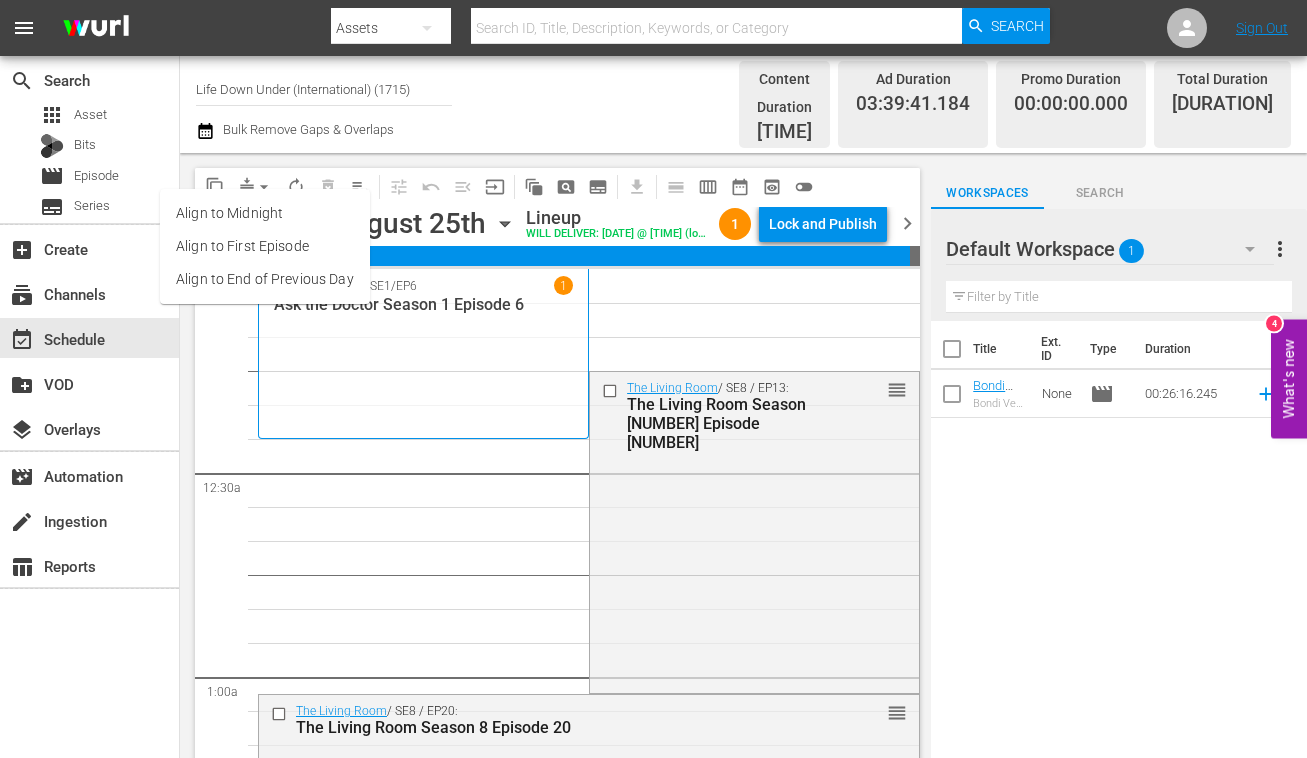 drag, startPoint x: 361, startPoint y: 480, endPoint x: 407, endPoint y: 428, distance: 69.426216 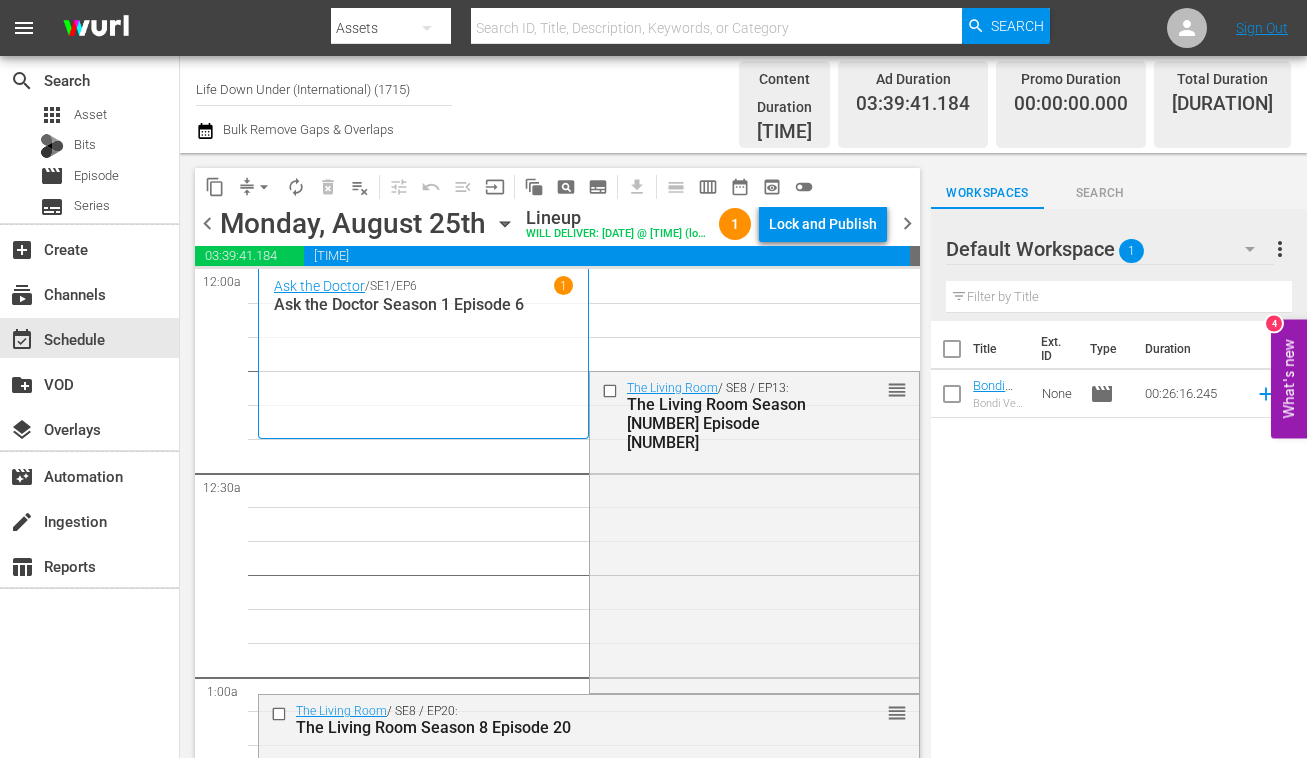 click 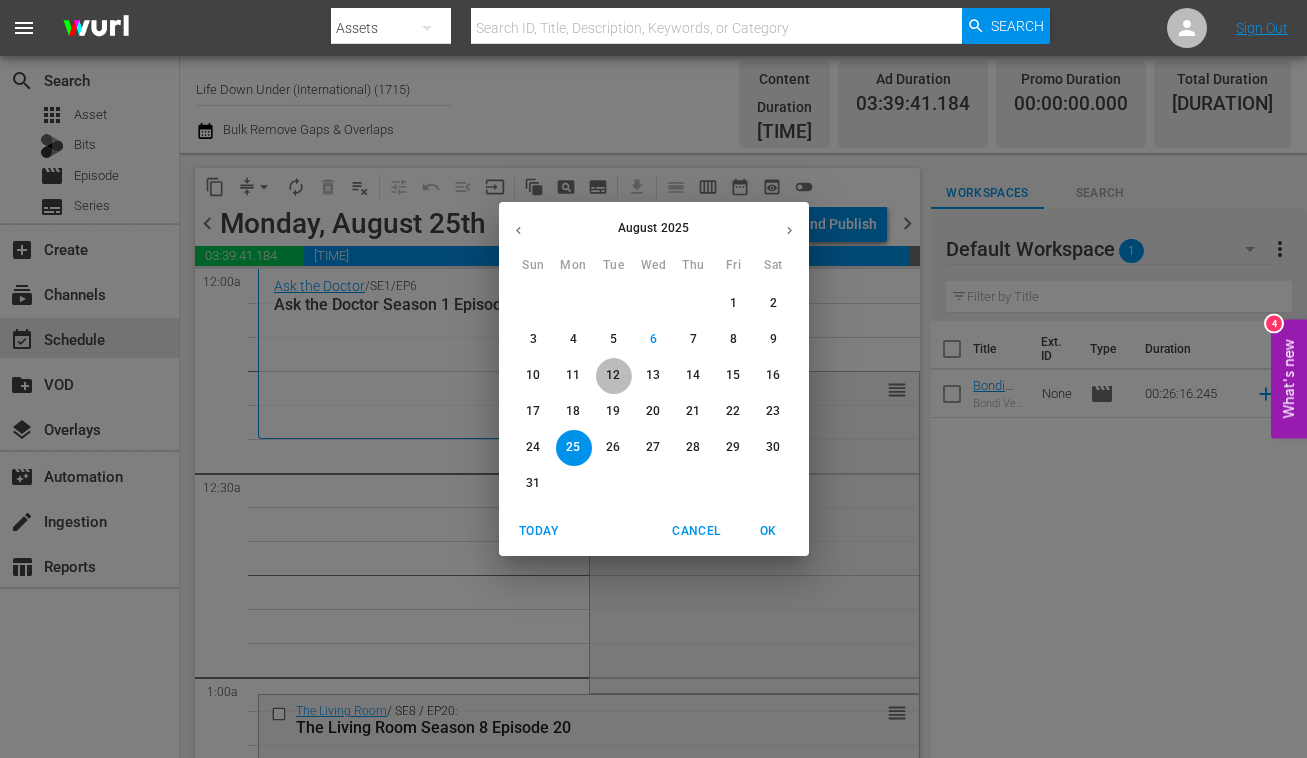 drag, startPoint x: 611, startPoint y: 378, endPoint x: 463, endPoint y: 485, distance: 182.62804 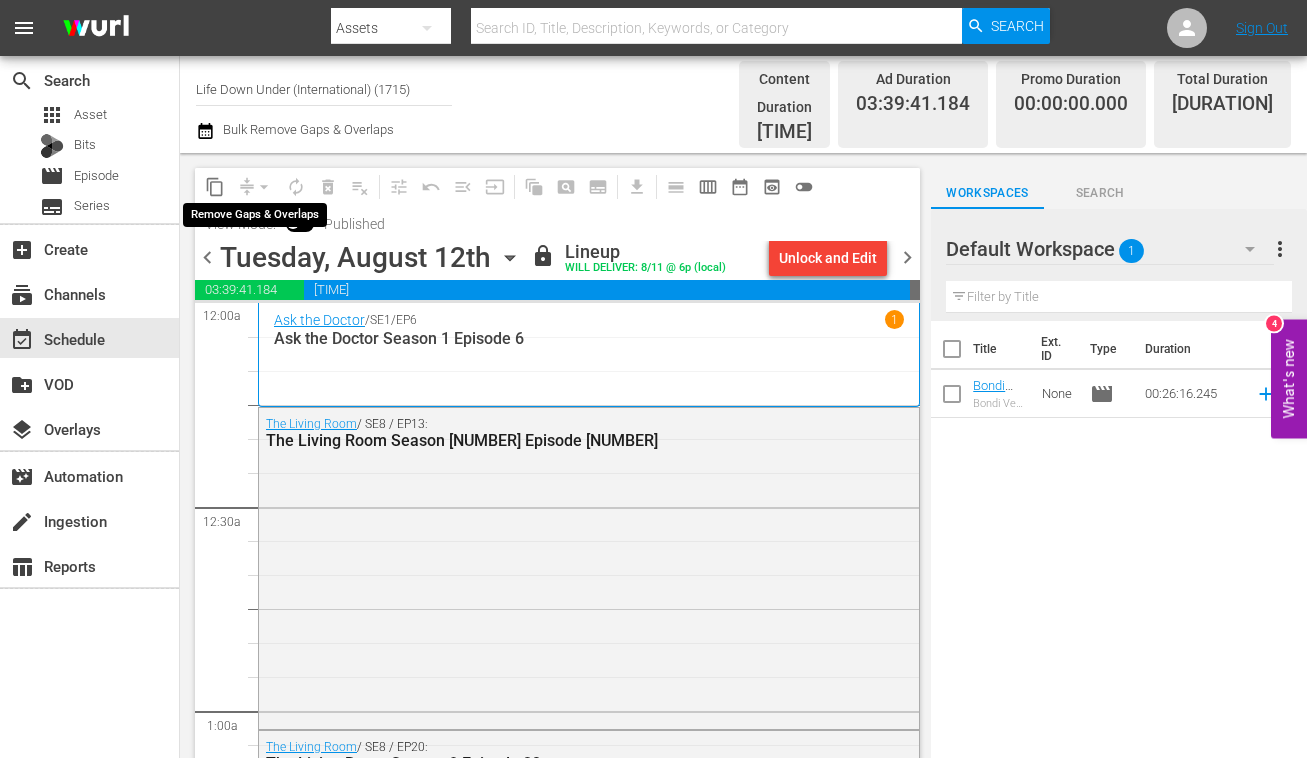 click on "arrow_drop_down" at bounding box center (264, 187) 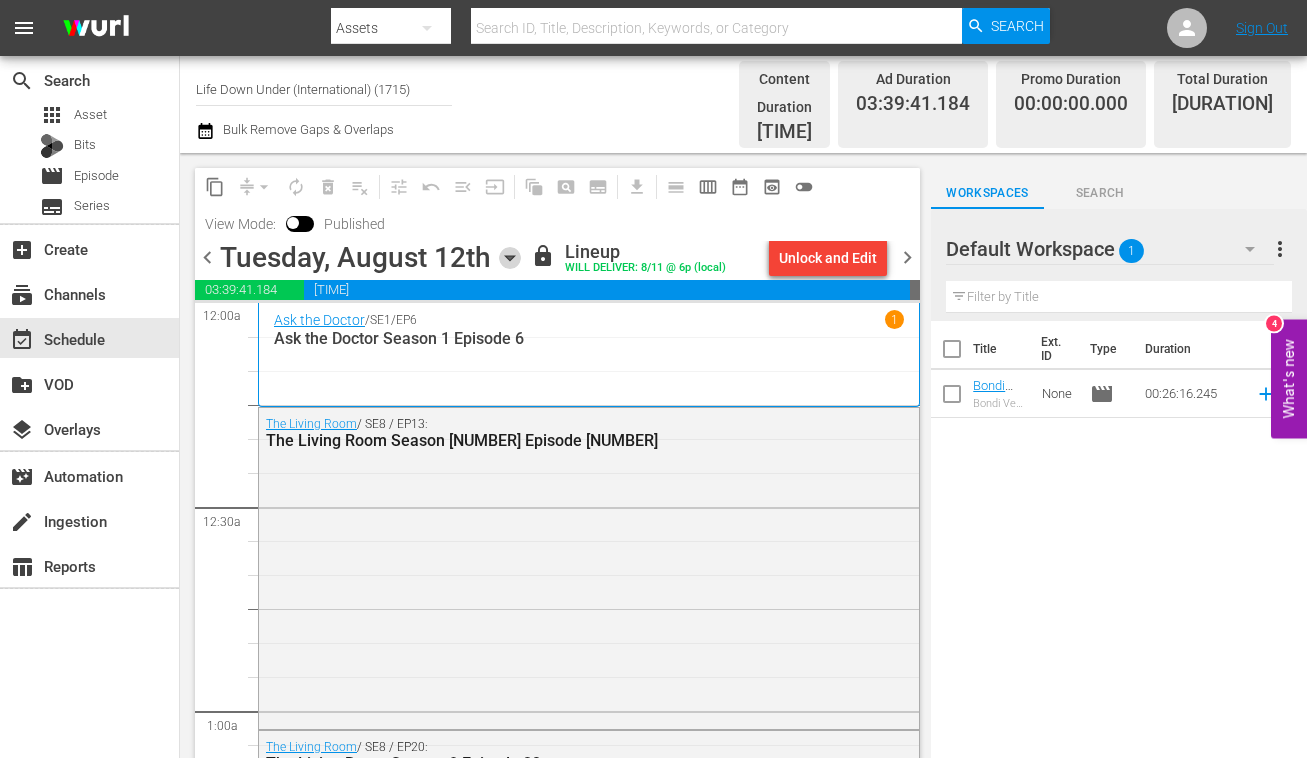 click 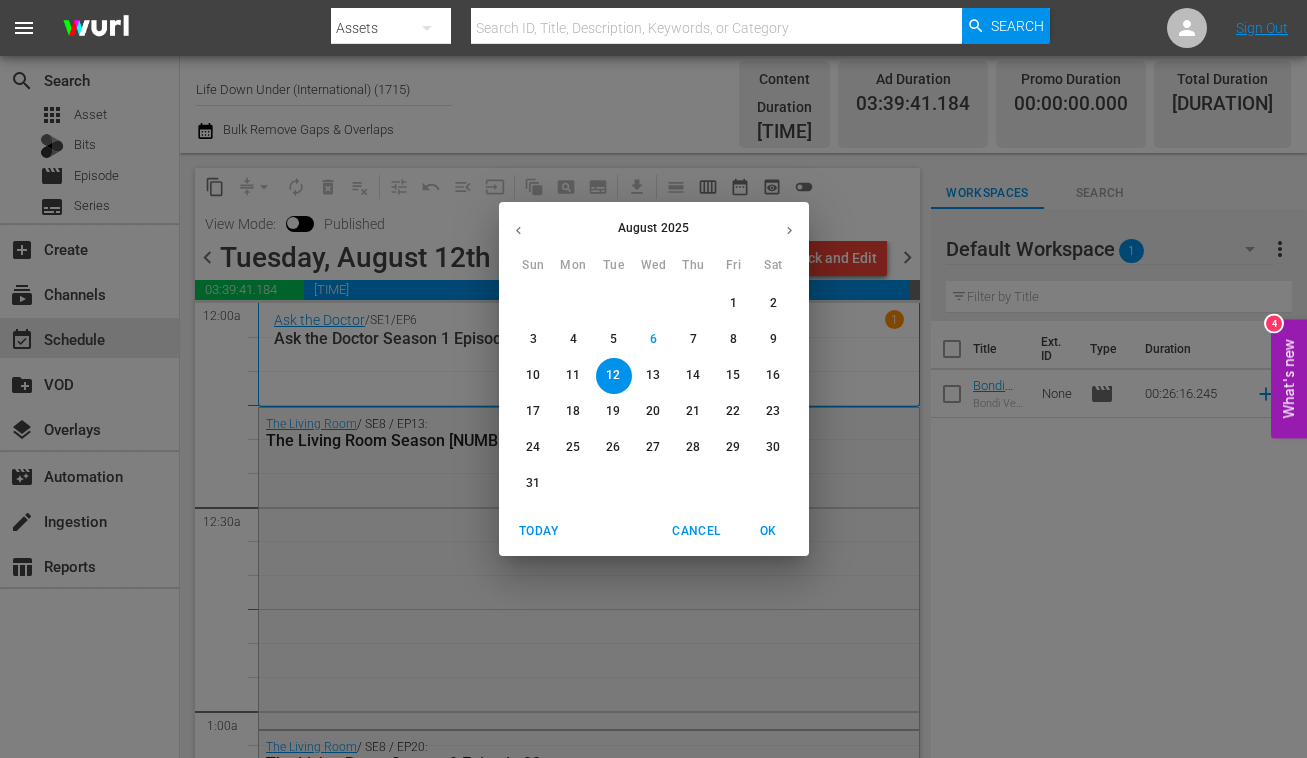 click on "25" at bounding box center [573, 447] 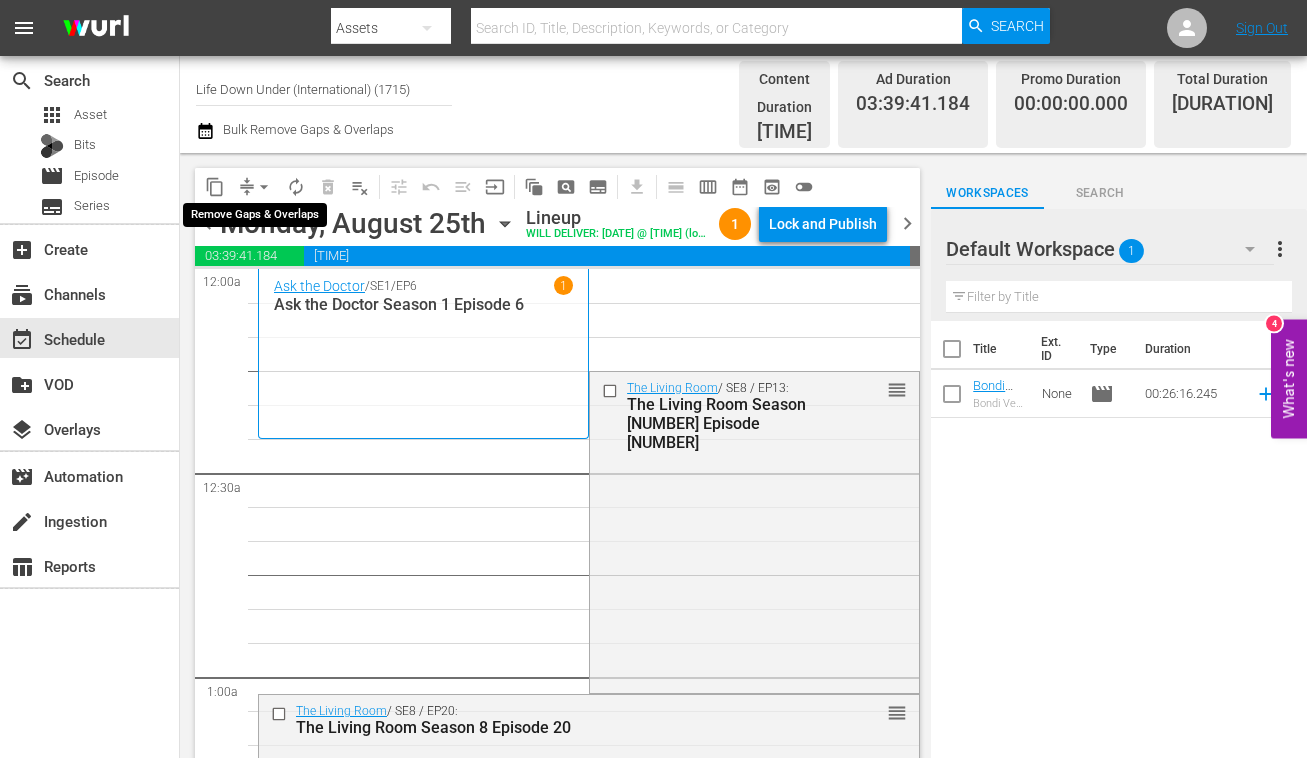 click on "arrow_drop_down" at bounding box center [264, 187] 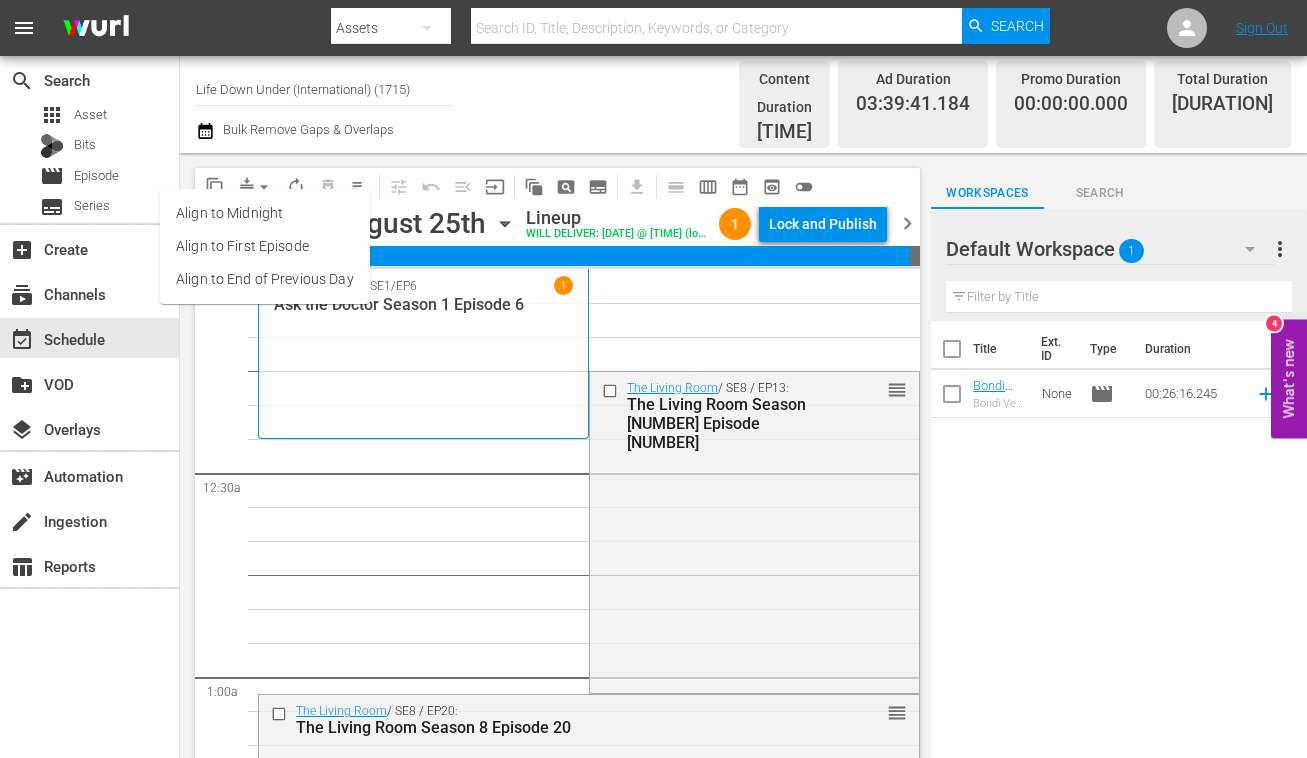 click on "Align to End of Previous Day" at bounding box center [265, 279] 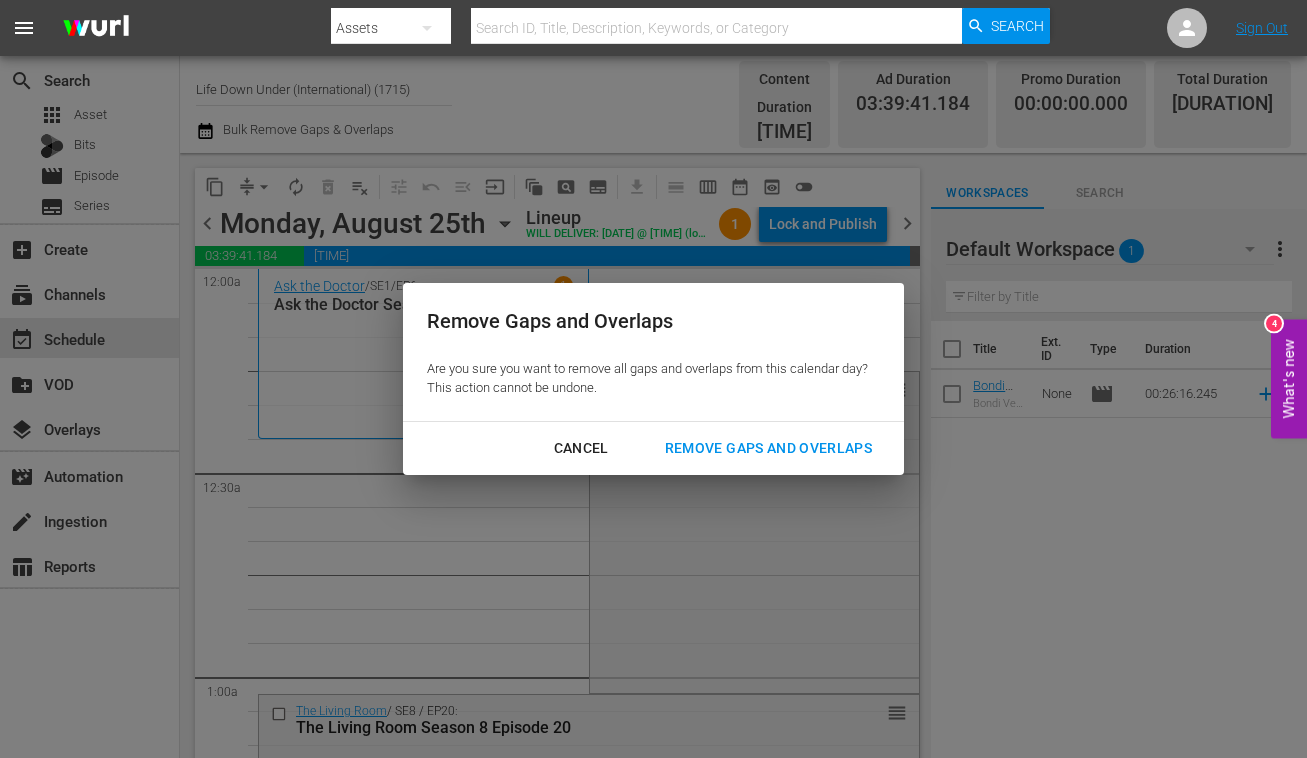 click on "Remove Gaps and Overlaps" at bounding box center (768, 448) 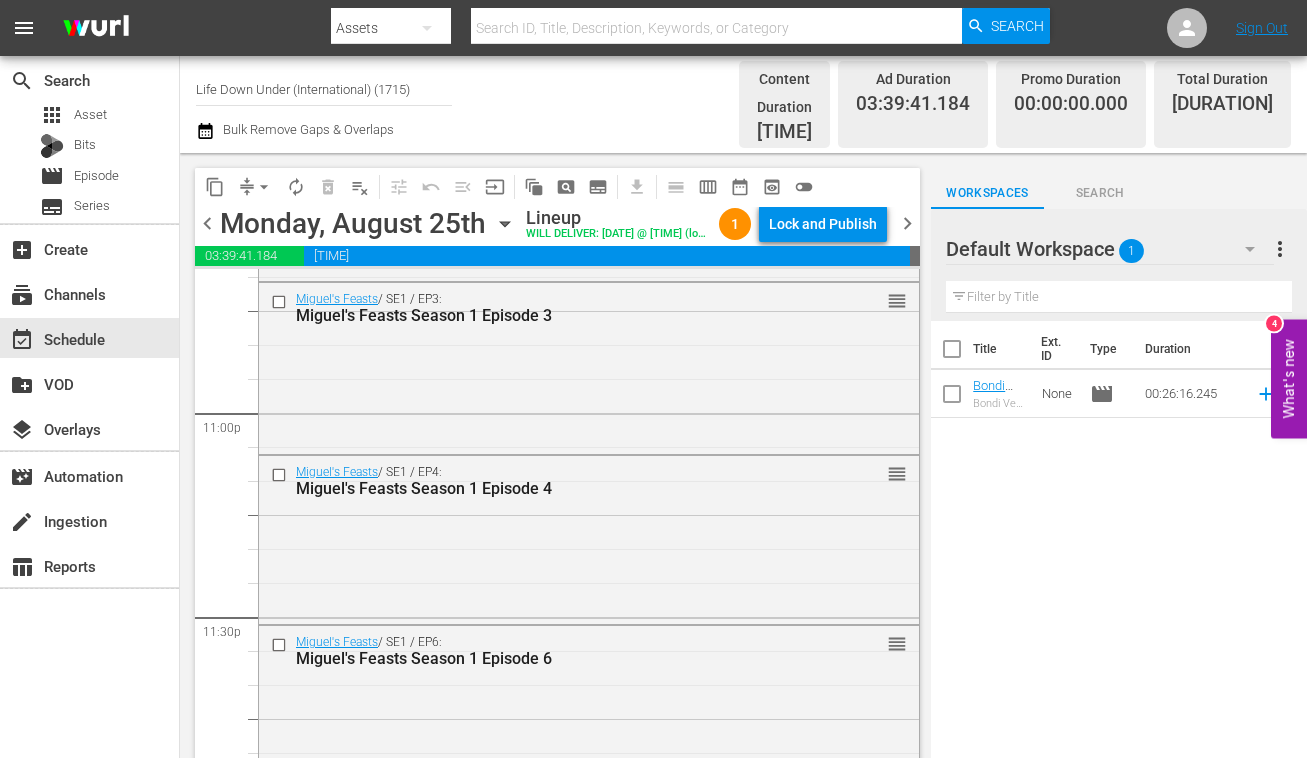 scroll, scrollTop: 9443, scrollLeft: 0, axis: vertical 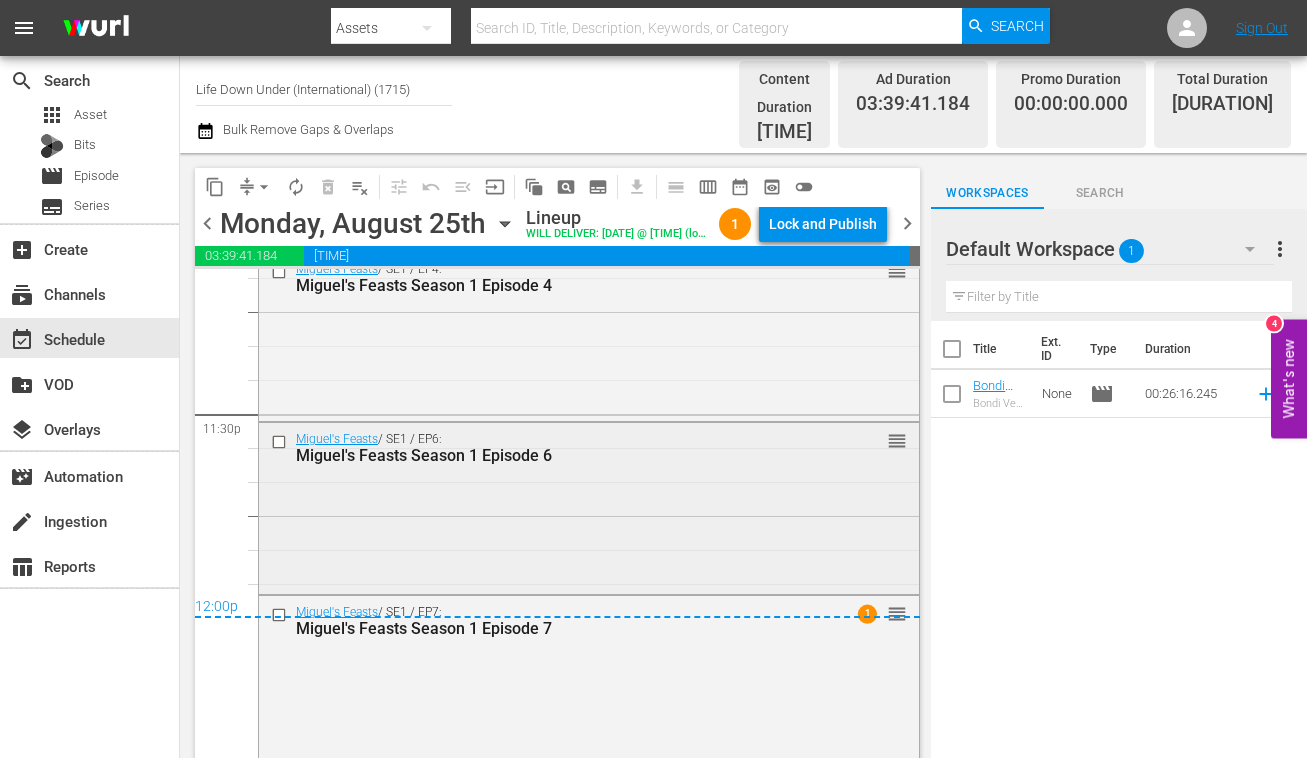 click on "Miguel's Feasts Season 1 Episode 6" at bounding box center [555, 455] 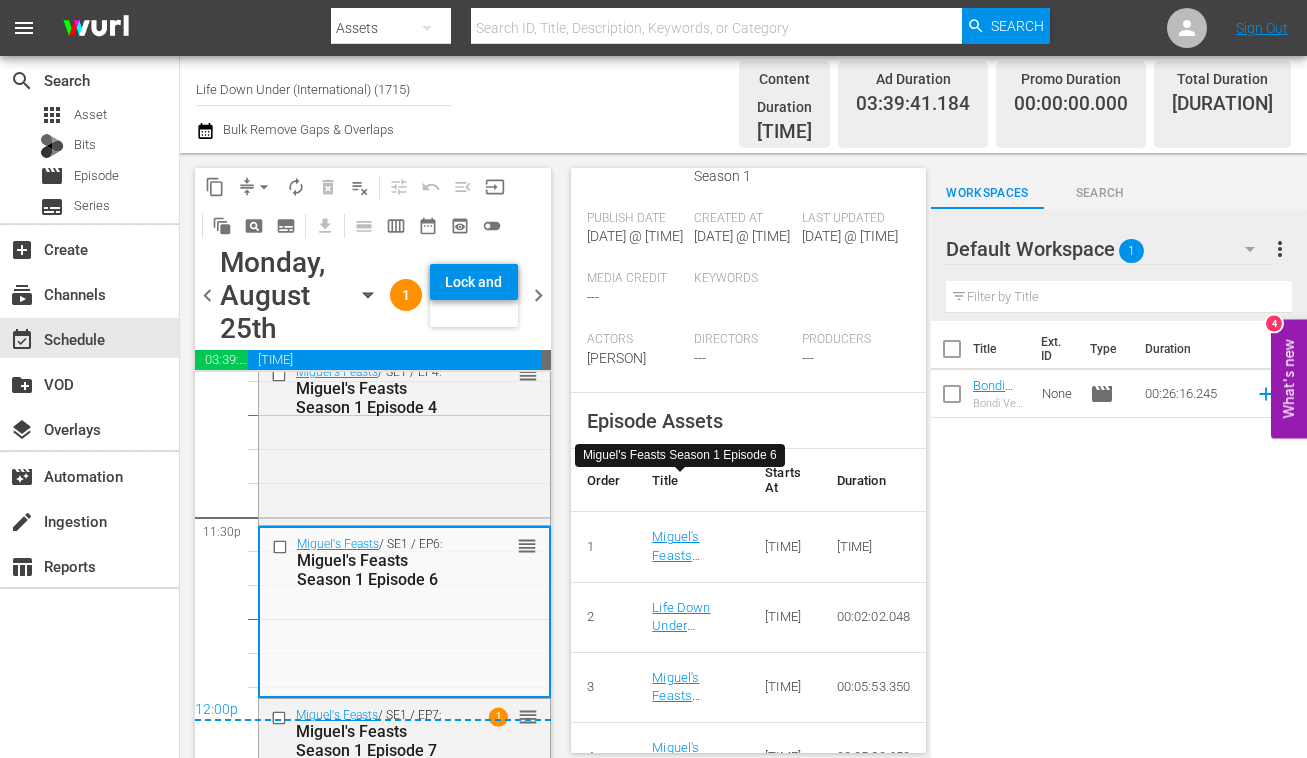 scroll, scrollTop: 571, scrollLeft: 0, axis: vertical 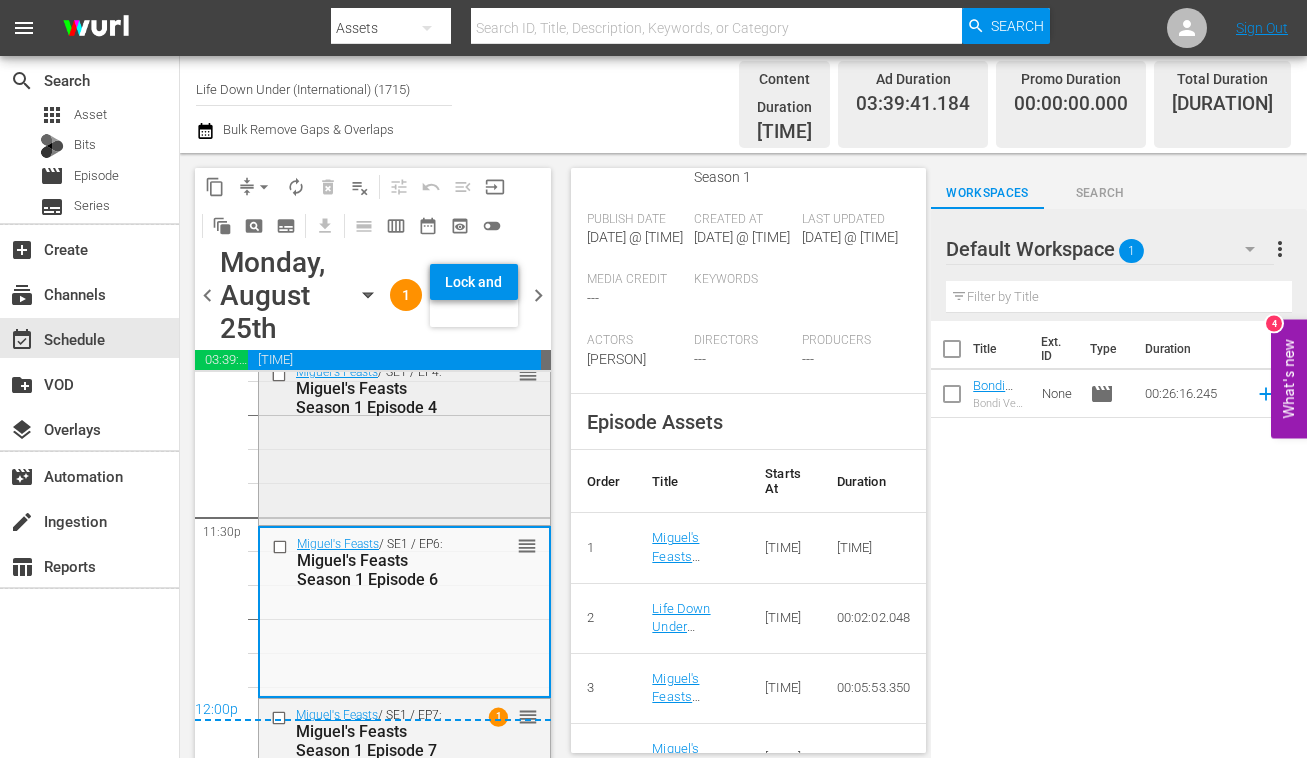 click on "Miguel's Feasts  / SE1 / EP4:
Miguel's Feasts Season 1 Episode 4 reorder" at bounding box center [404, 438] 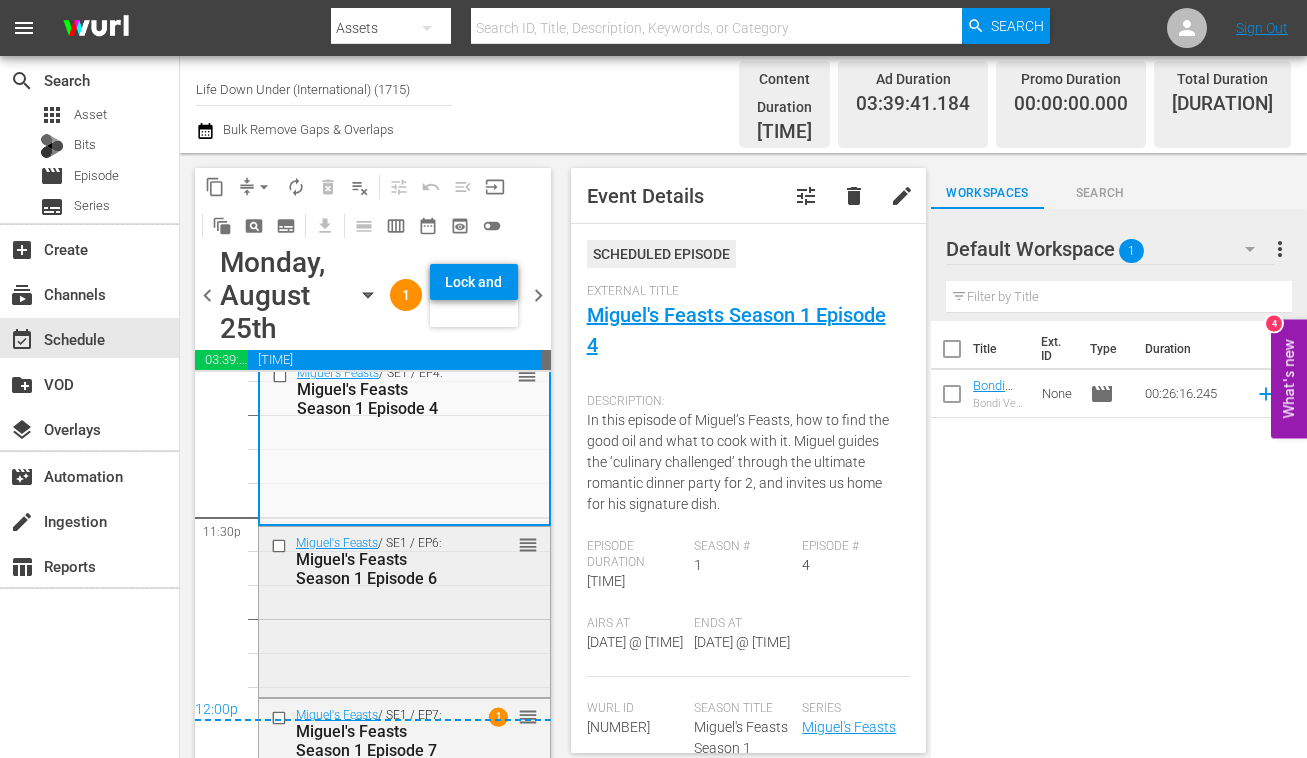 click on "Miguel's Feasts  / SE1 / EP6:
Miguel's Feasts Season 1 Episode 6 reorder" at bounding box center (404, 610) 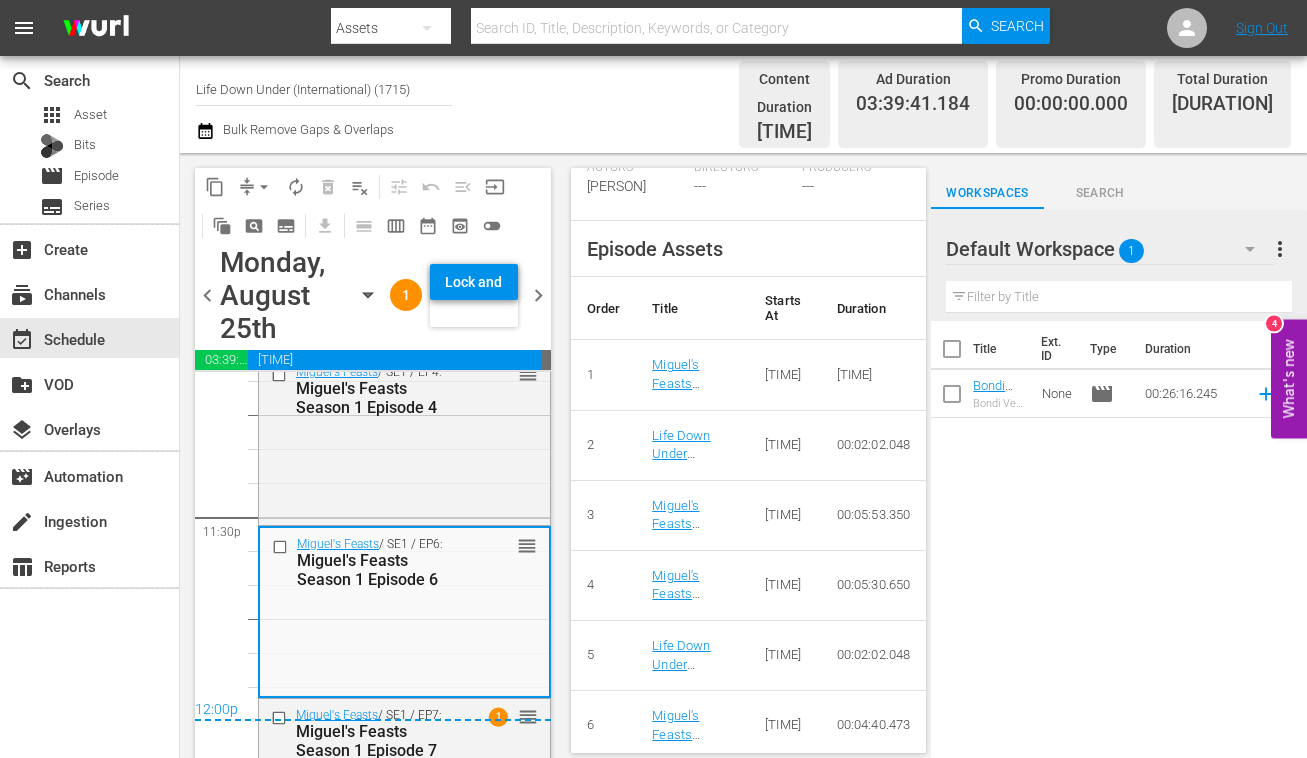 scroll, scrollTop: 816, scrollLeft: 0, axis: vertical 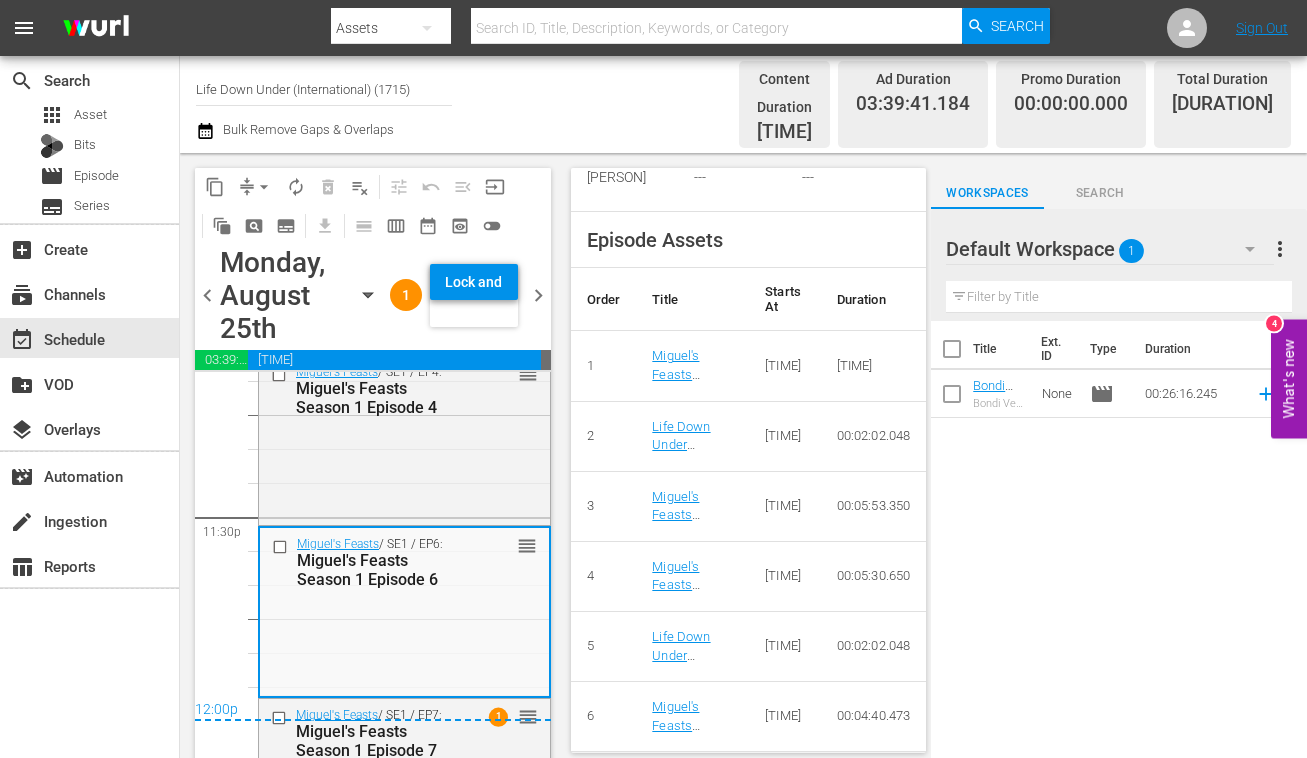 click on "chevron_right" at bounding box center [538, 295] 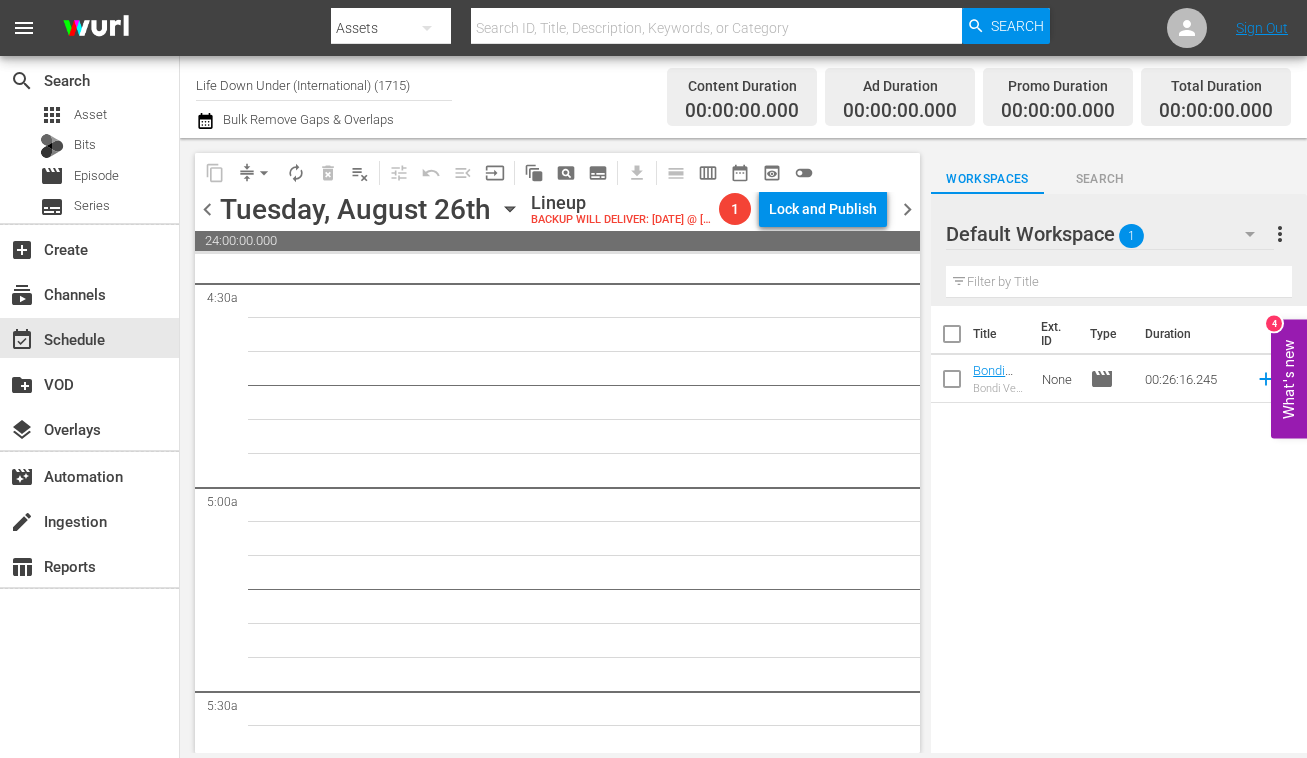 scroll, scrollTop: 0, scrollLeft: 0, axis: both 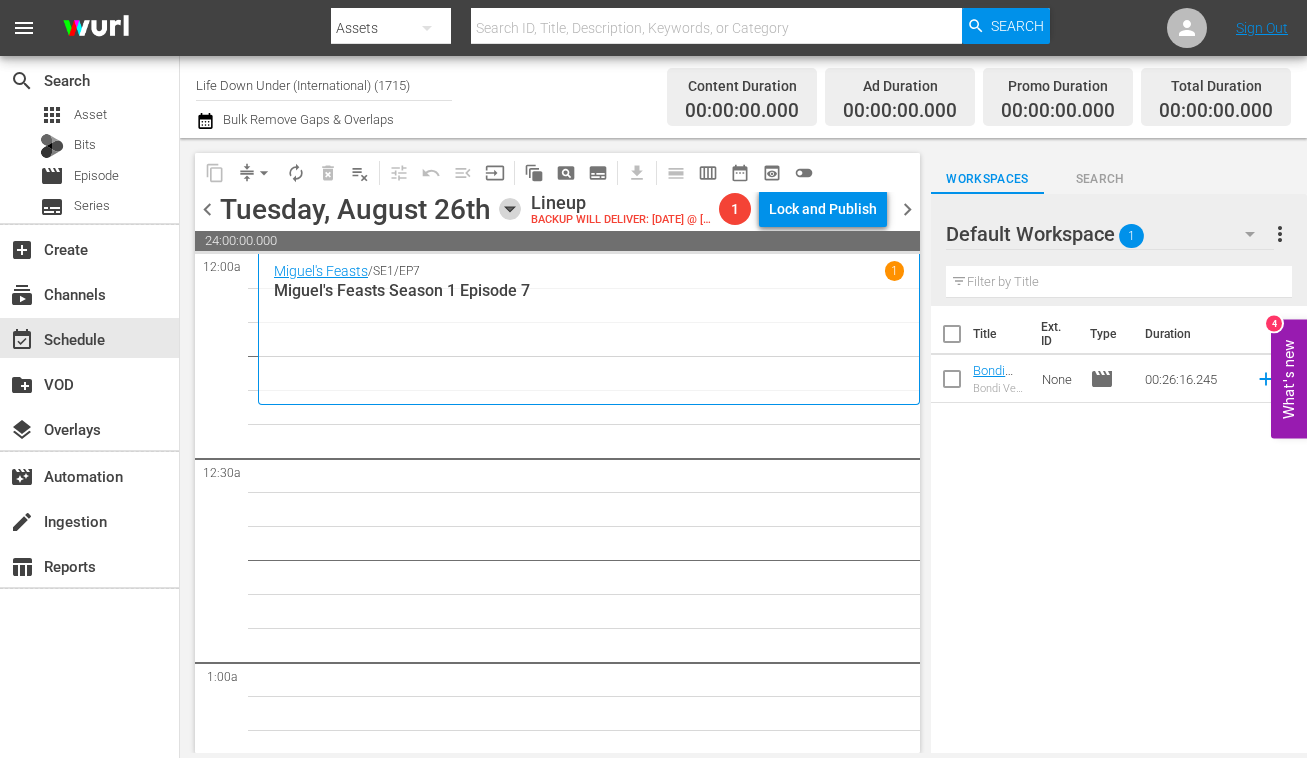 click 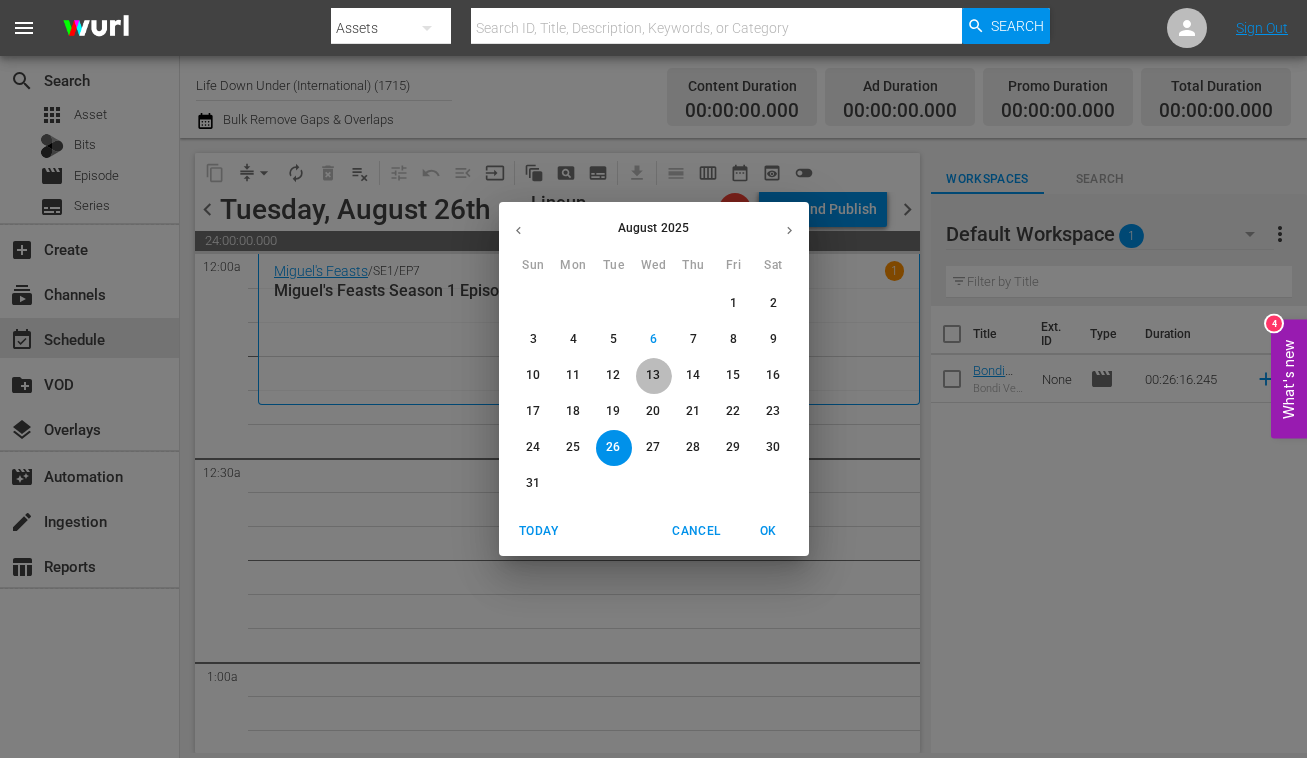 drag, startPoint x: 656, startPoint y: 379, endPoint x: 587, endPoint y: 364, distance: 70.61161 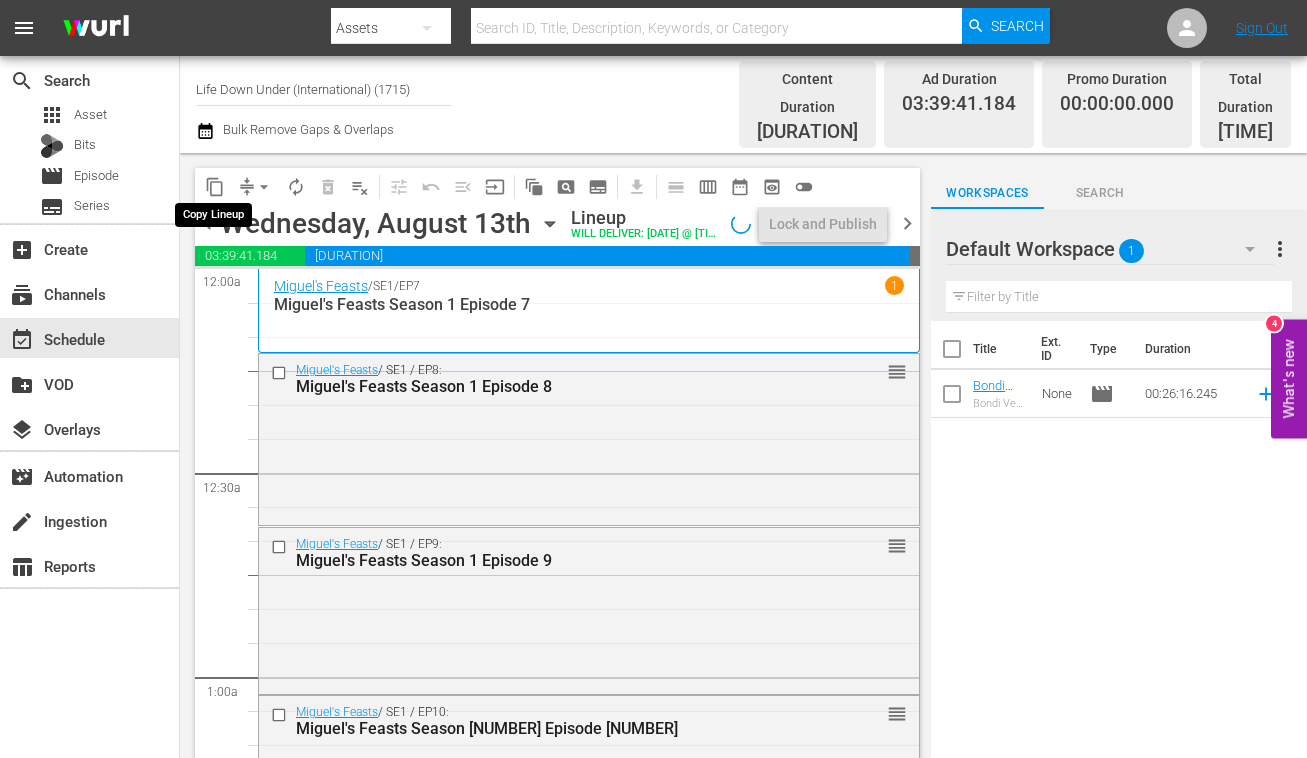 click on "content_copy" at bounding box center [215, 187] 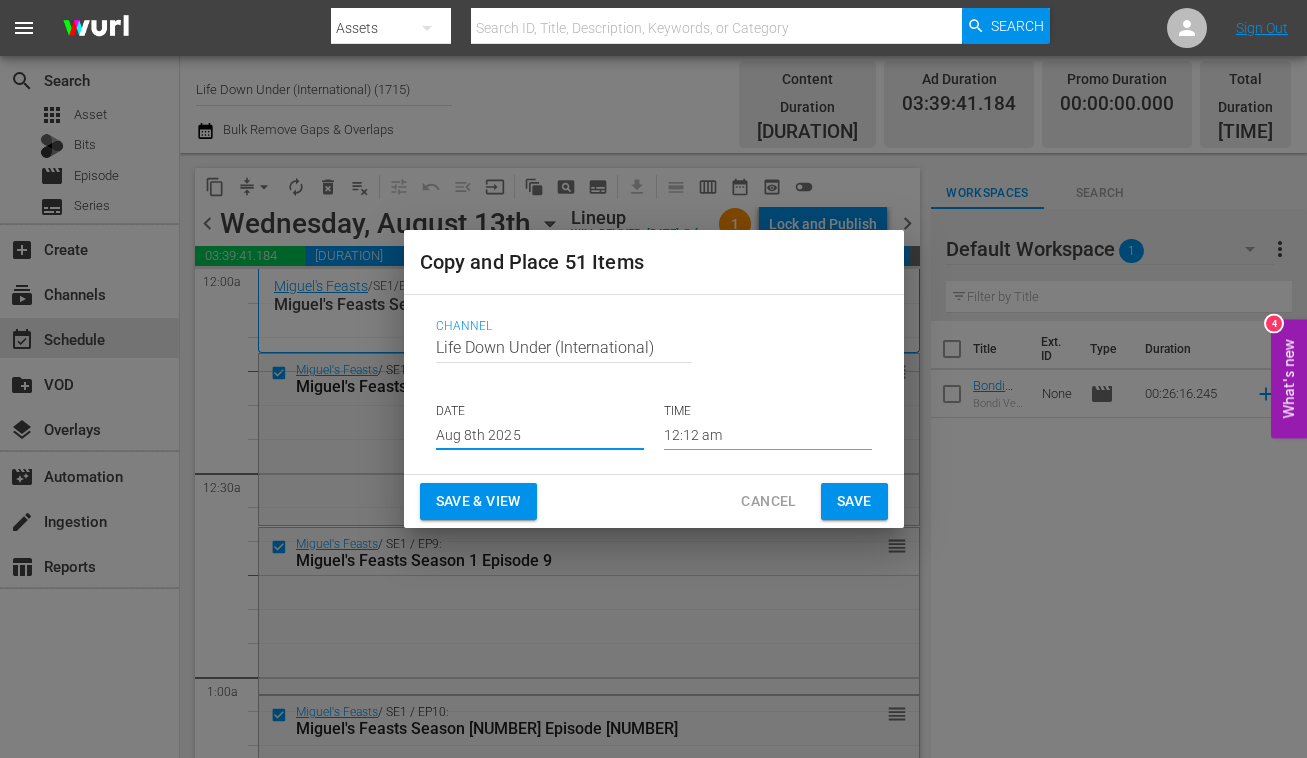 click on "Aug 8th 2025" at bounding box center (540, 435) 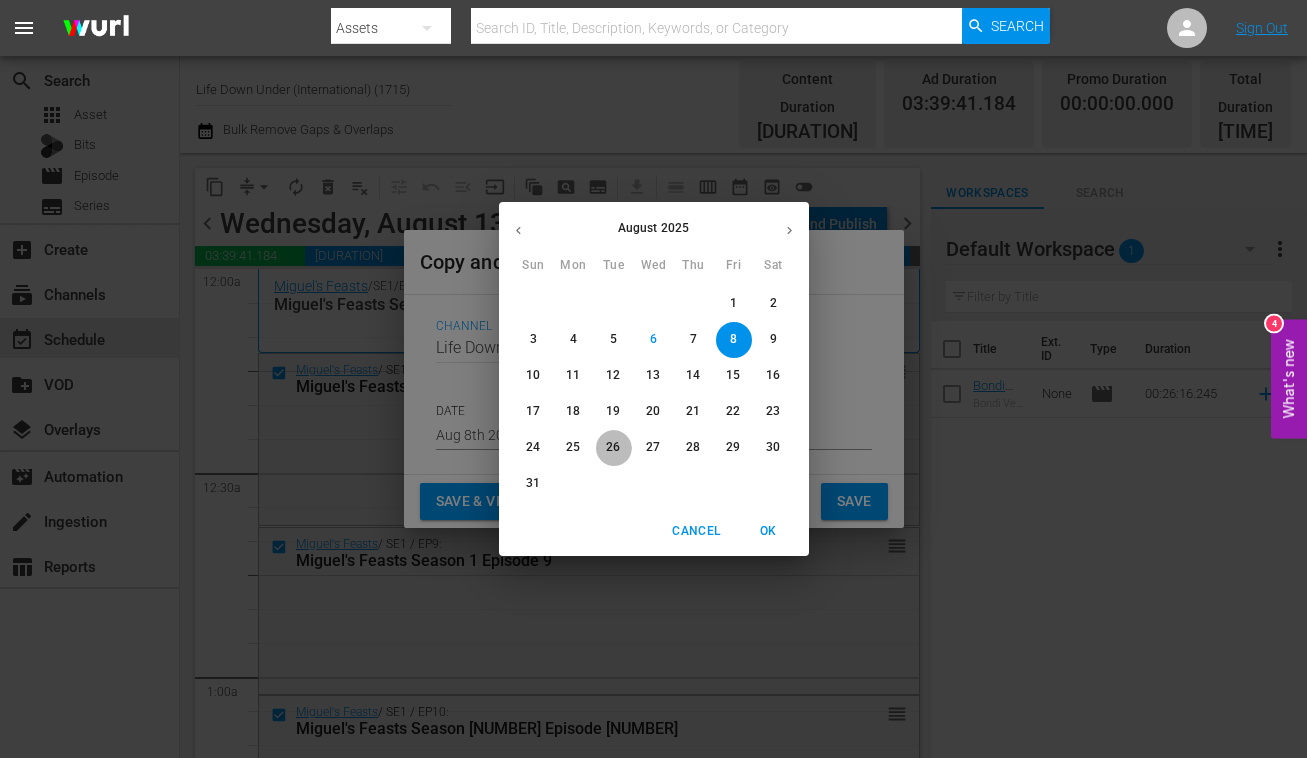 drag, startPoint x: 610, startPoint y: 448, endPoint x: 598, endPoint y: 467, distance: 22.472204 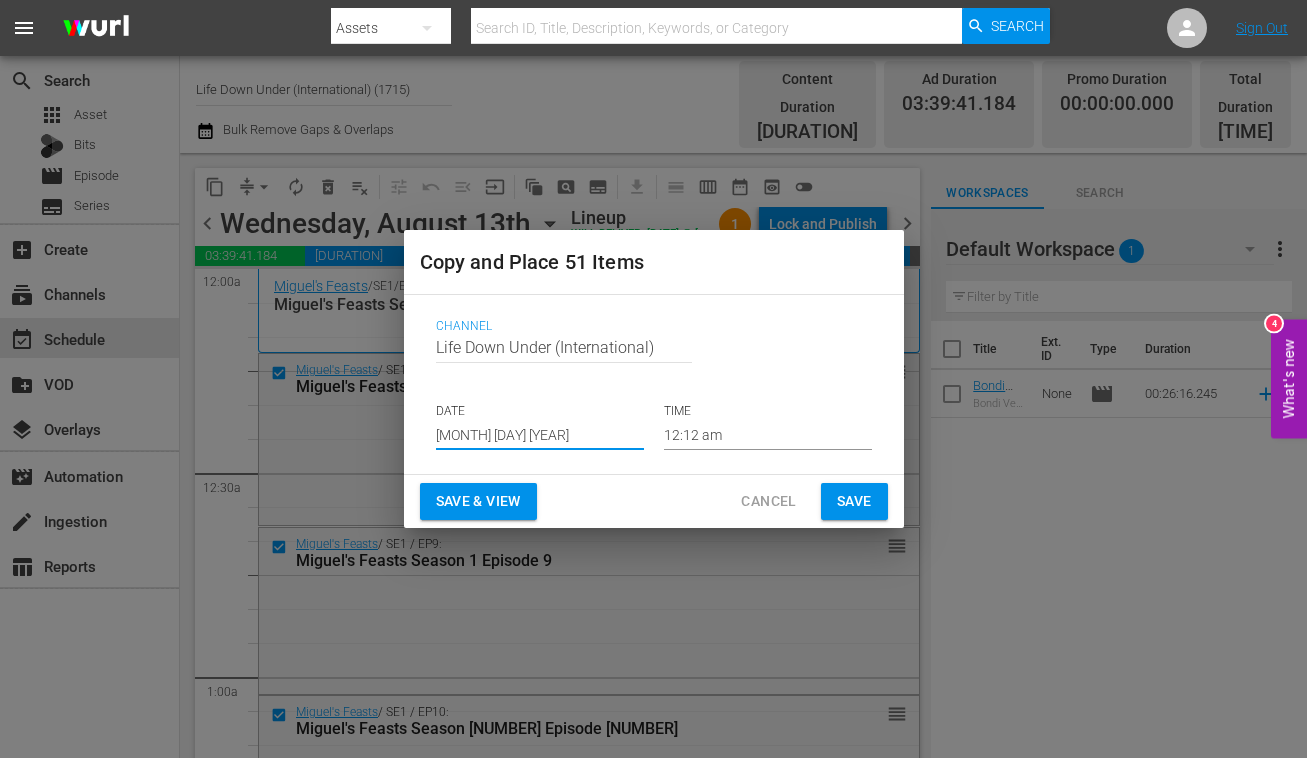 click on "Save & View" at bounding box center (478, 501) 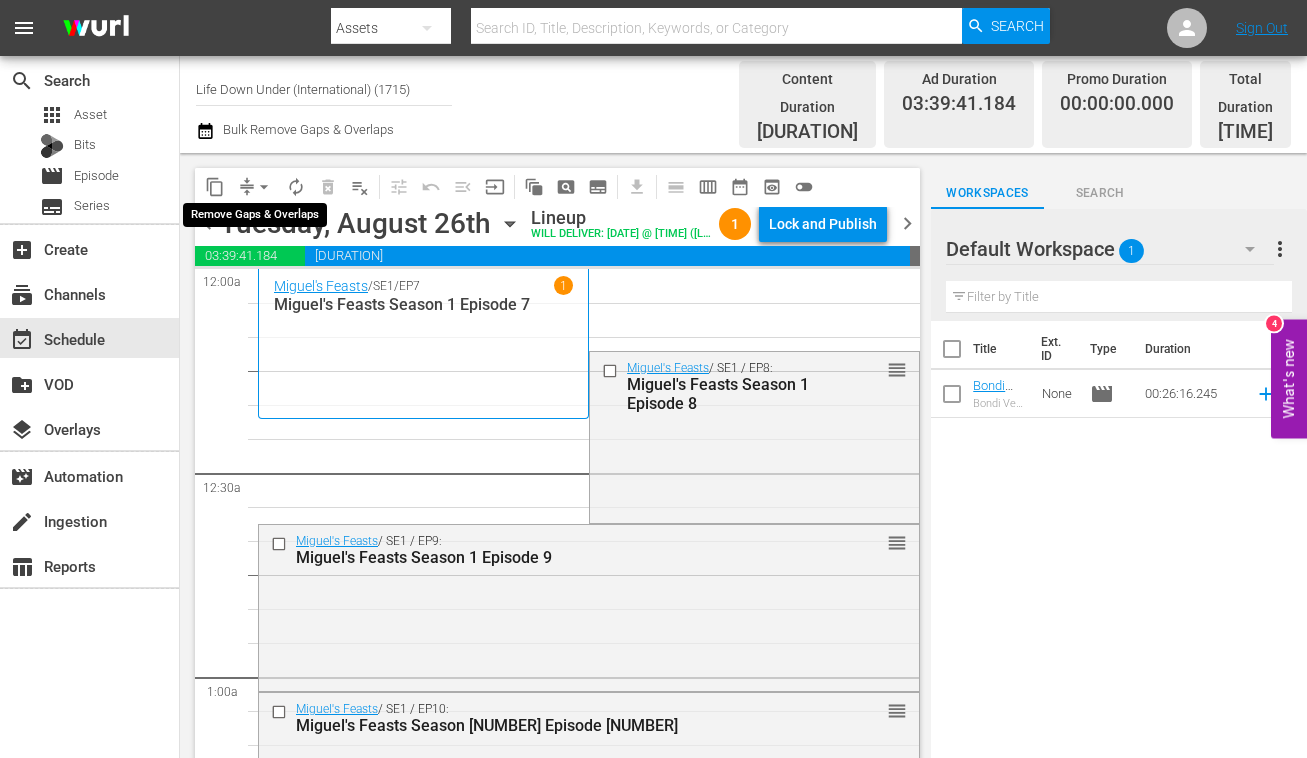 click on "arrow_drop_down" at bounding box center (264, 187) 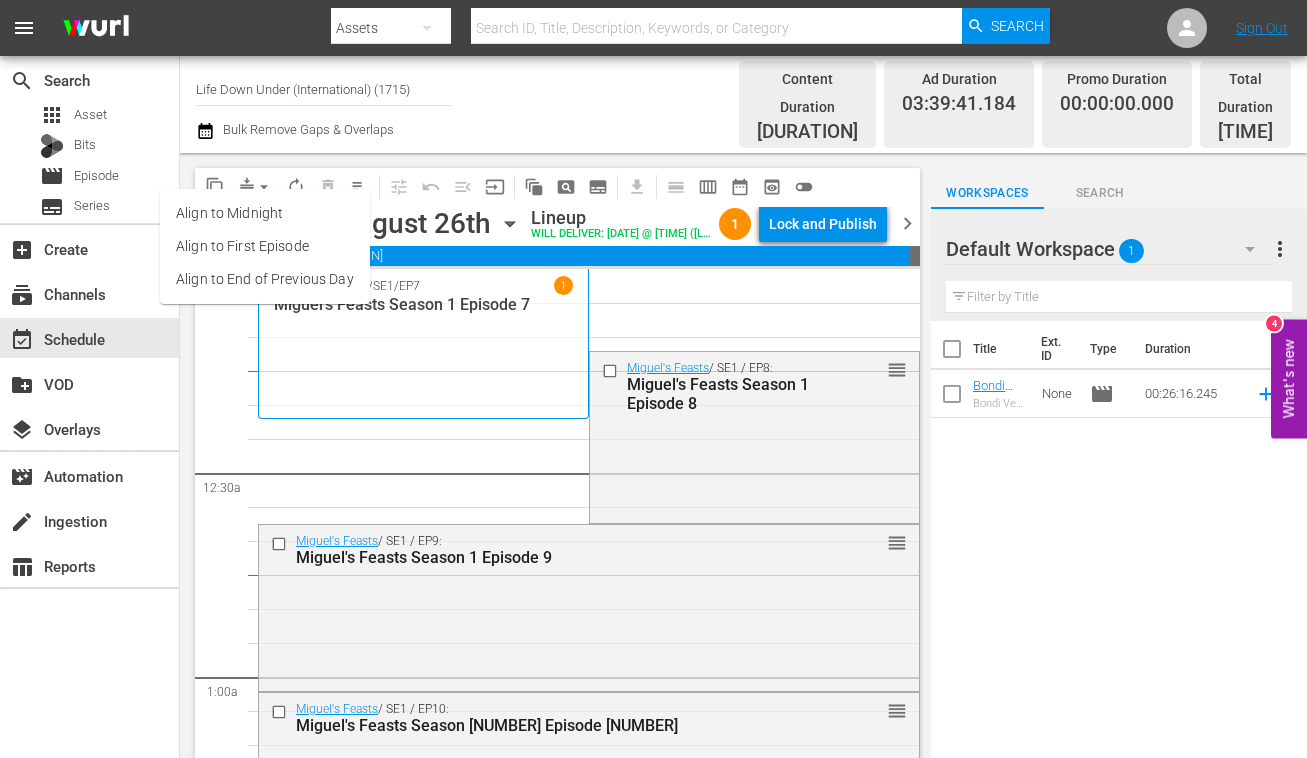 click on "Align to End of Previous Day" at bounding box center (265, 279) 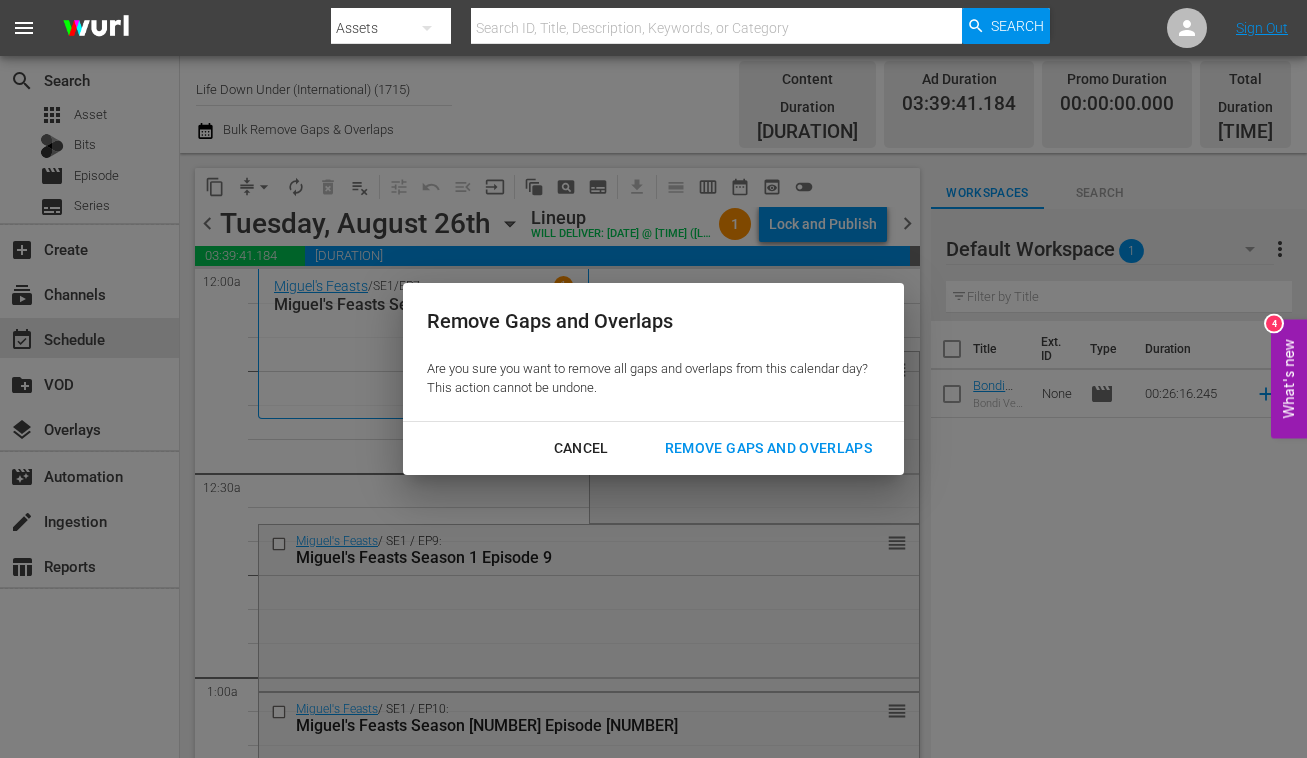 click on "Remove Gaps and Overlaps" at bounding box center (768, 448) 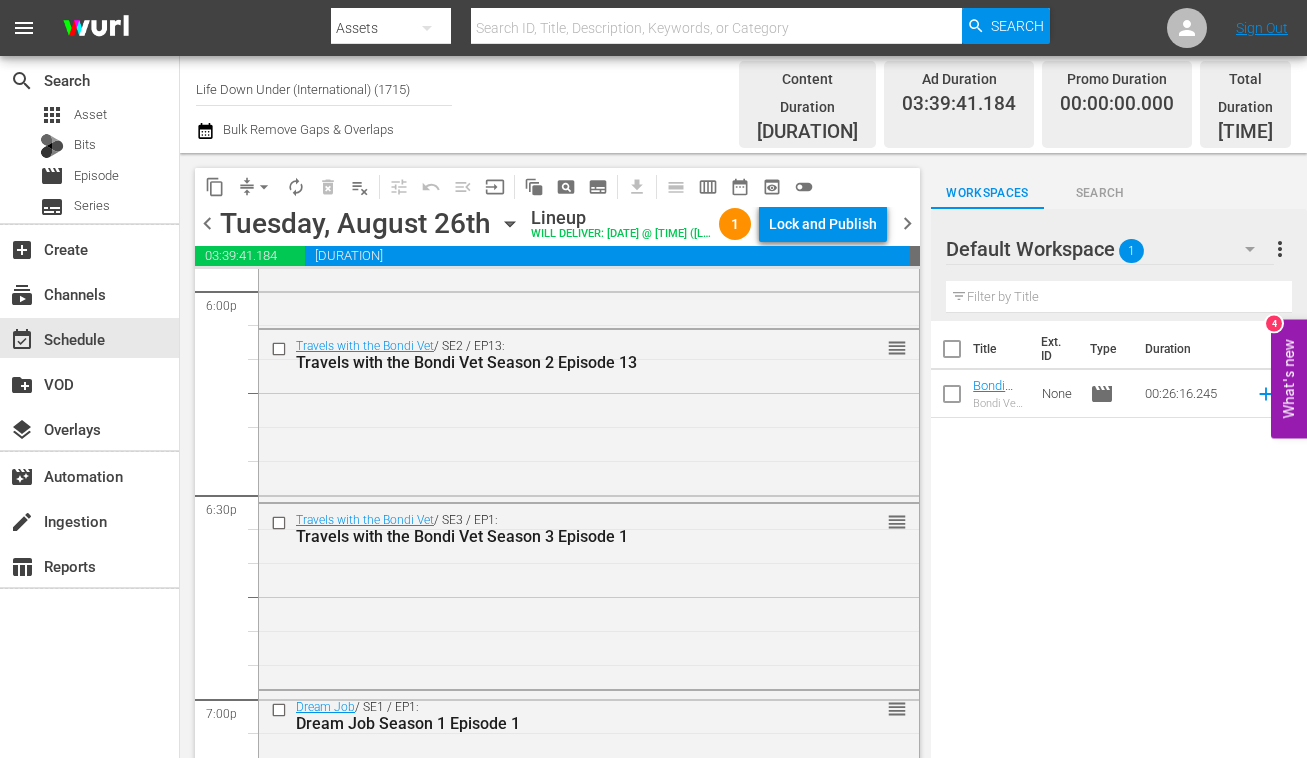 scroll, scrollTop: 7313, scrollLeft: 0, axis: vertical 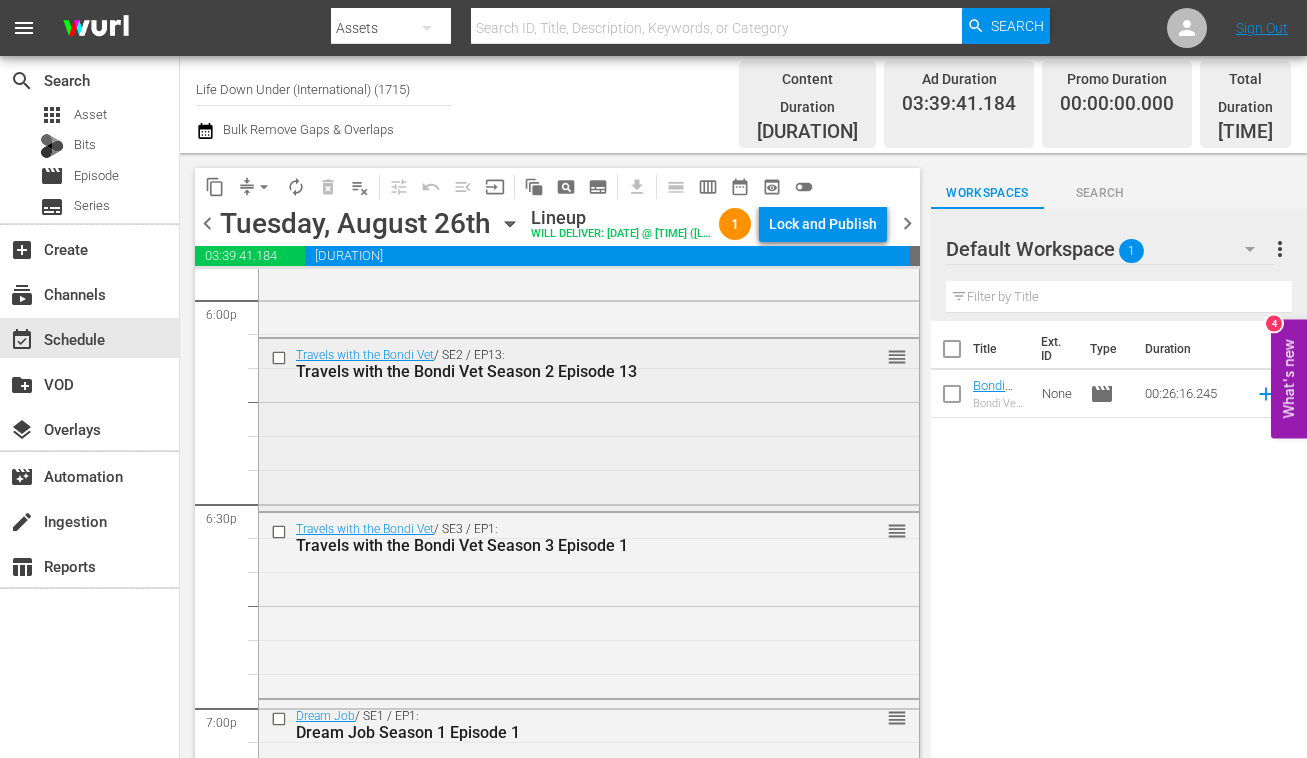 click on "Travels with the Bondi Vet Season 2 Episode 13" at bounding box center [555, 371] 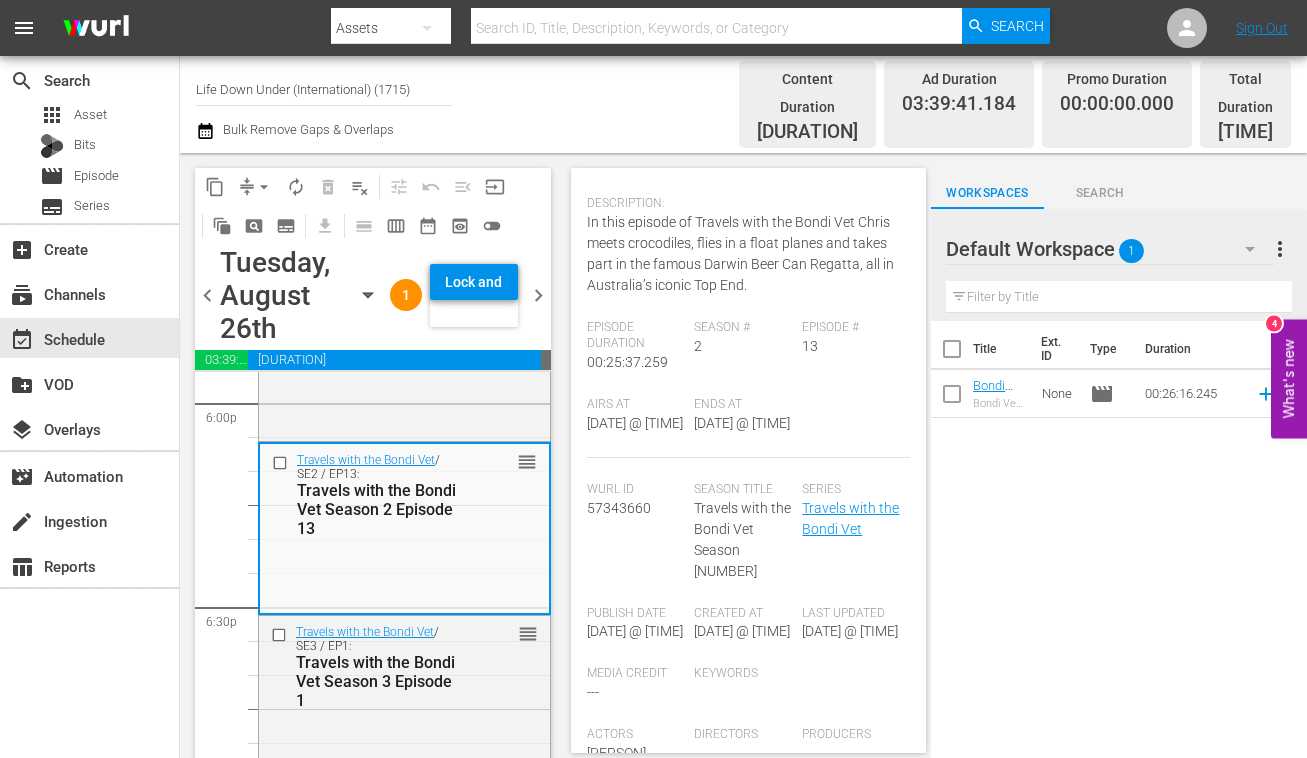 scroll, scrollTop: 0, scrollLeft: 0, axis: both 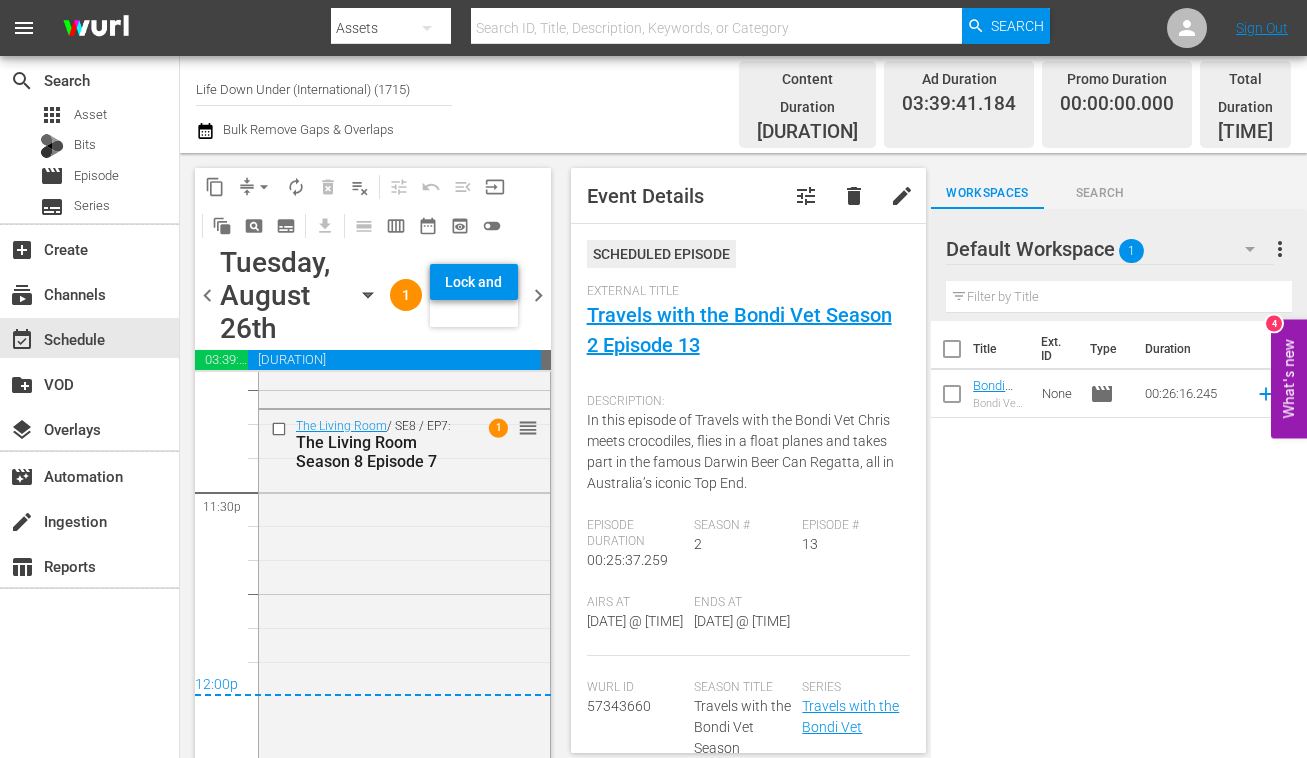 click on "chevron_right" at bounding box center (538, 295) 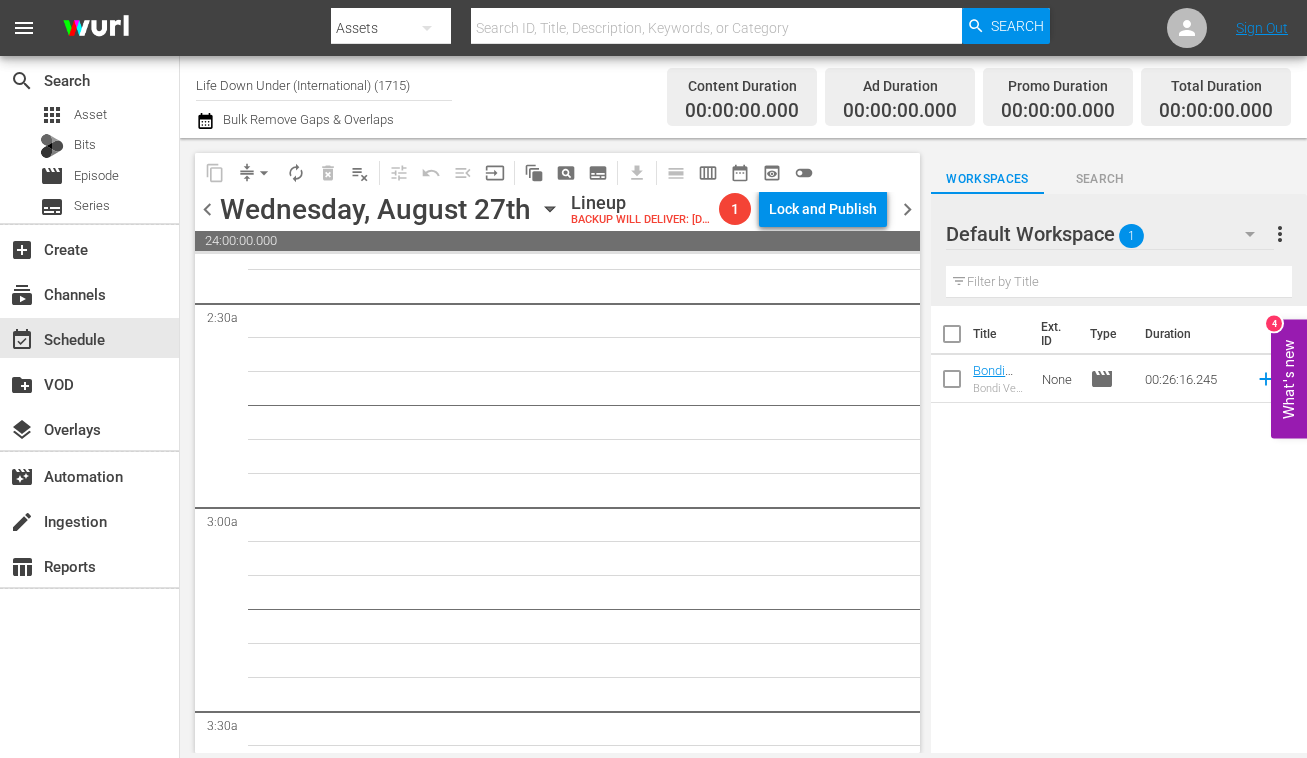 scroll, scrollTop: 0, scrollLeft: 0, axis: both 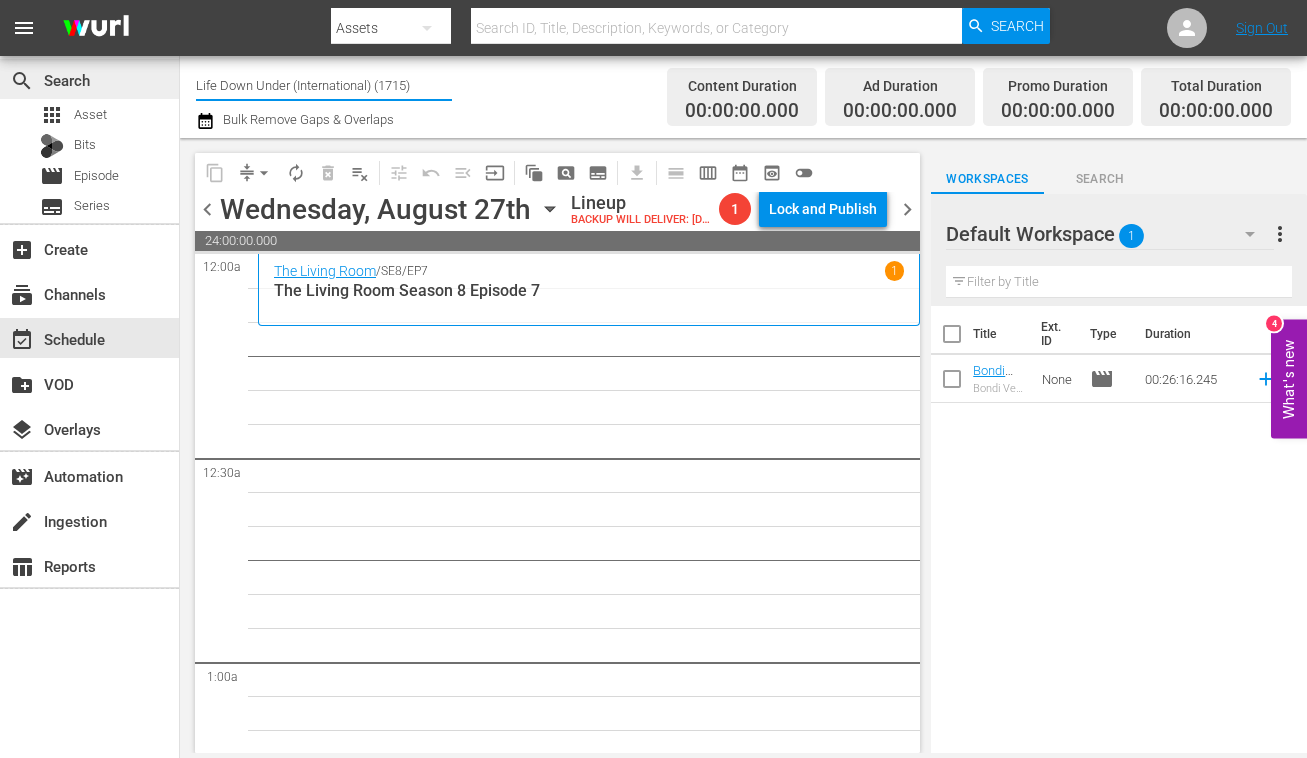 drag, startPoint x: 418, startPoint y: 82, endPoint x: 116, endPoint y: 83, distance: 302.00165 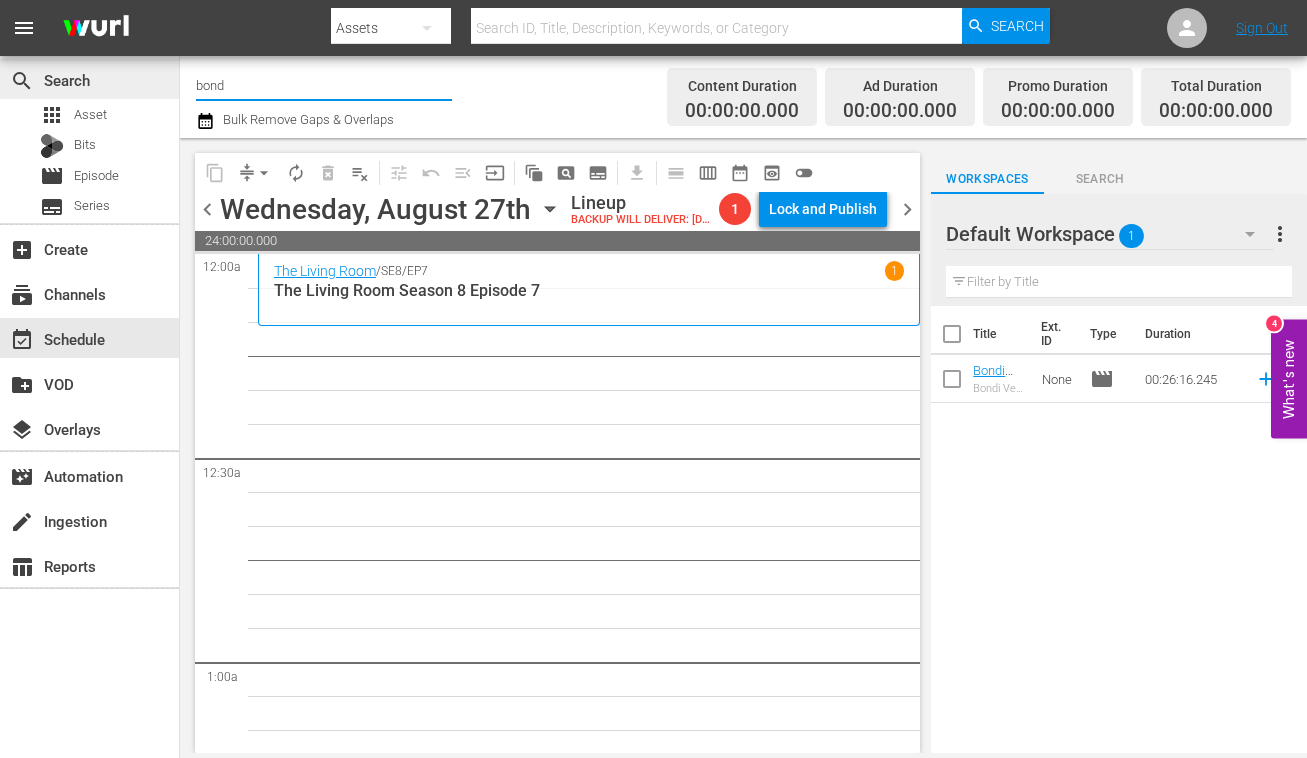 type on "bondi" 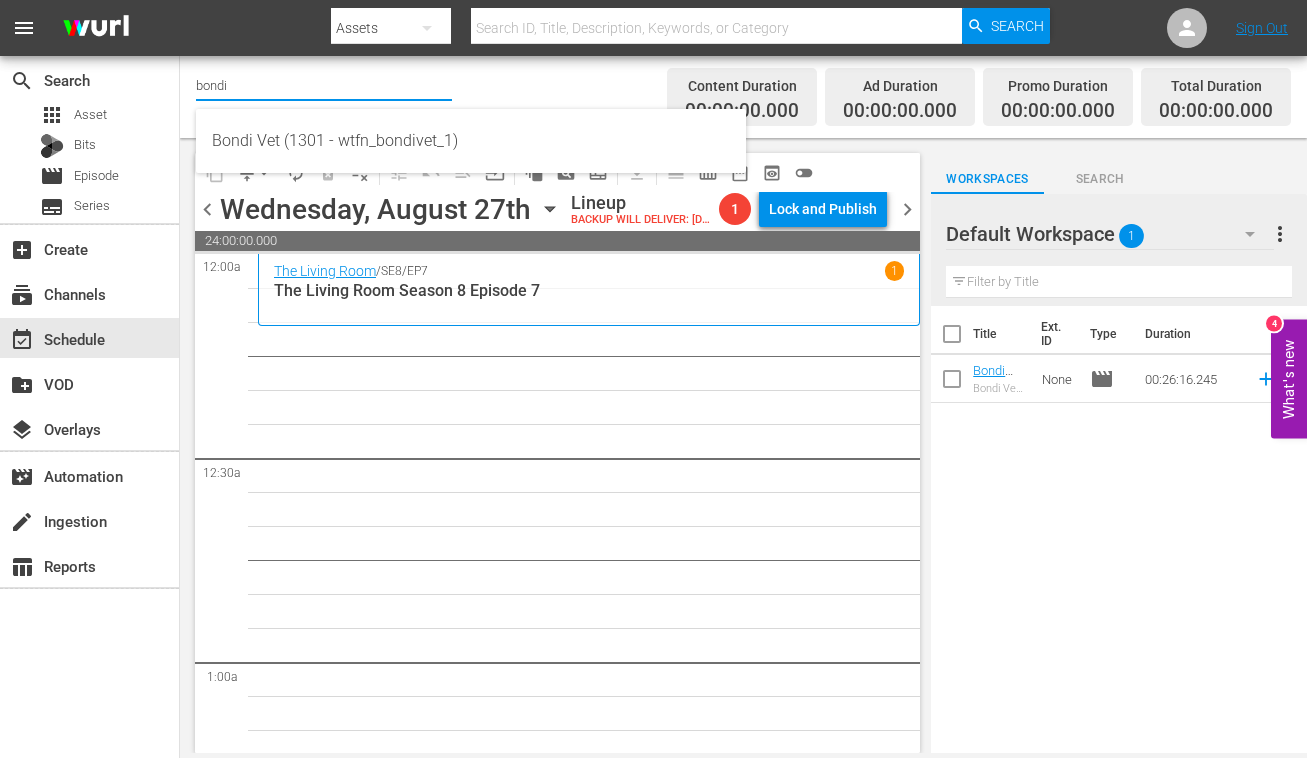 click on "bondi" at bounding box center (324, 85) 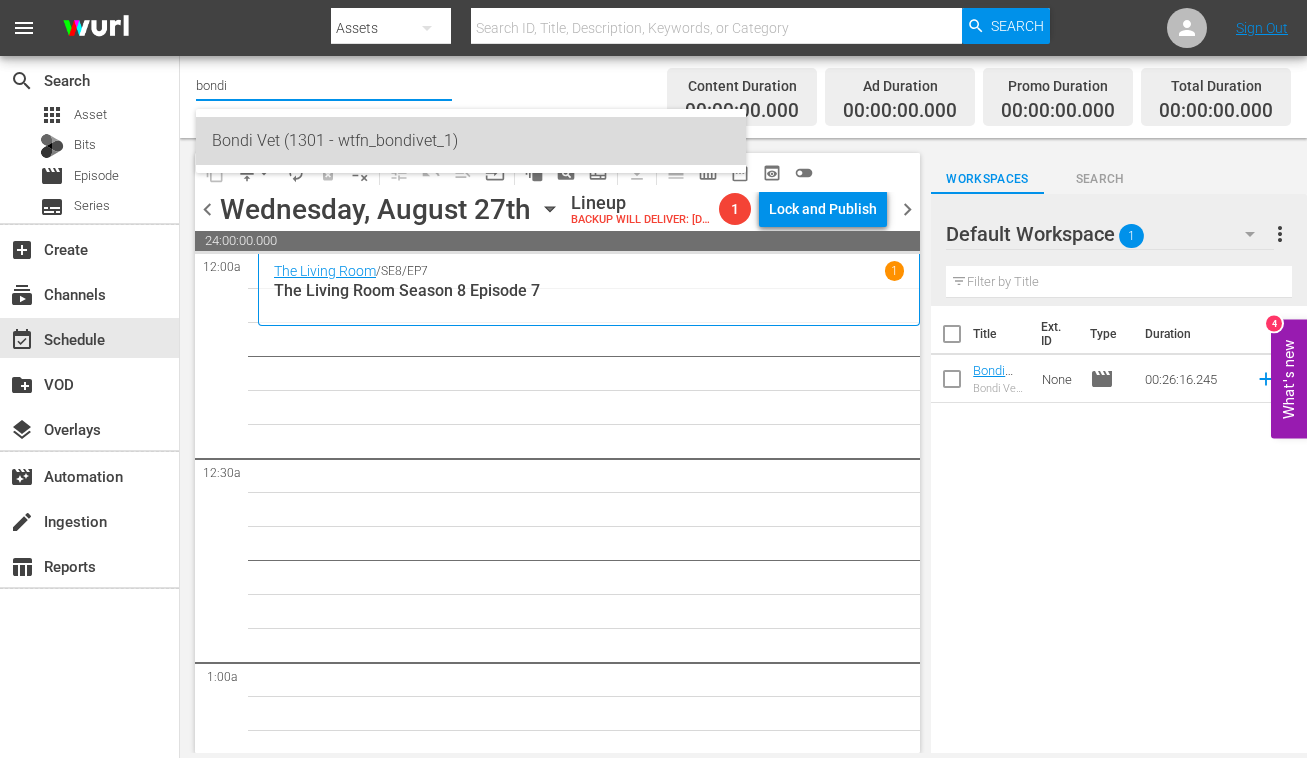 drag, startPoint x: 256, startPoint y: 141, endPoint x: 233, endPoint y: 151, distance: 25.079872 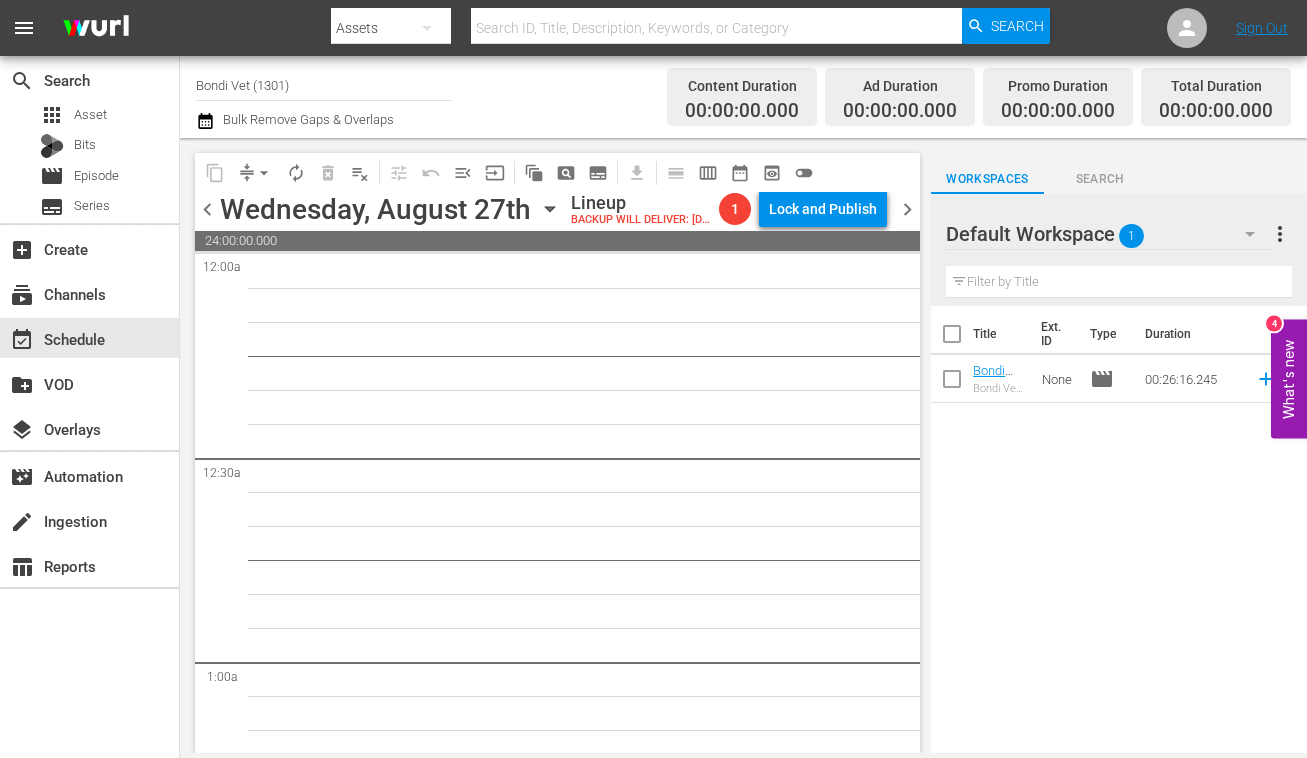 click on "chevron_left" at bounding box center [207, 209] 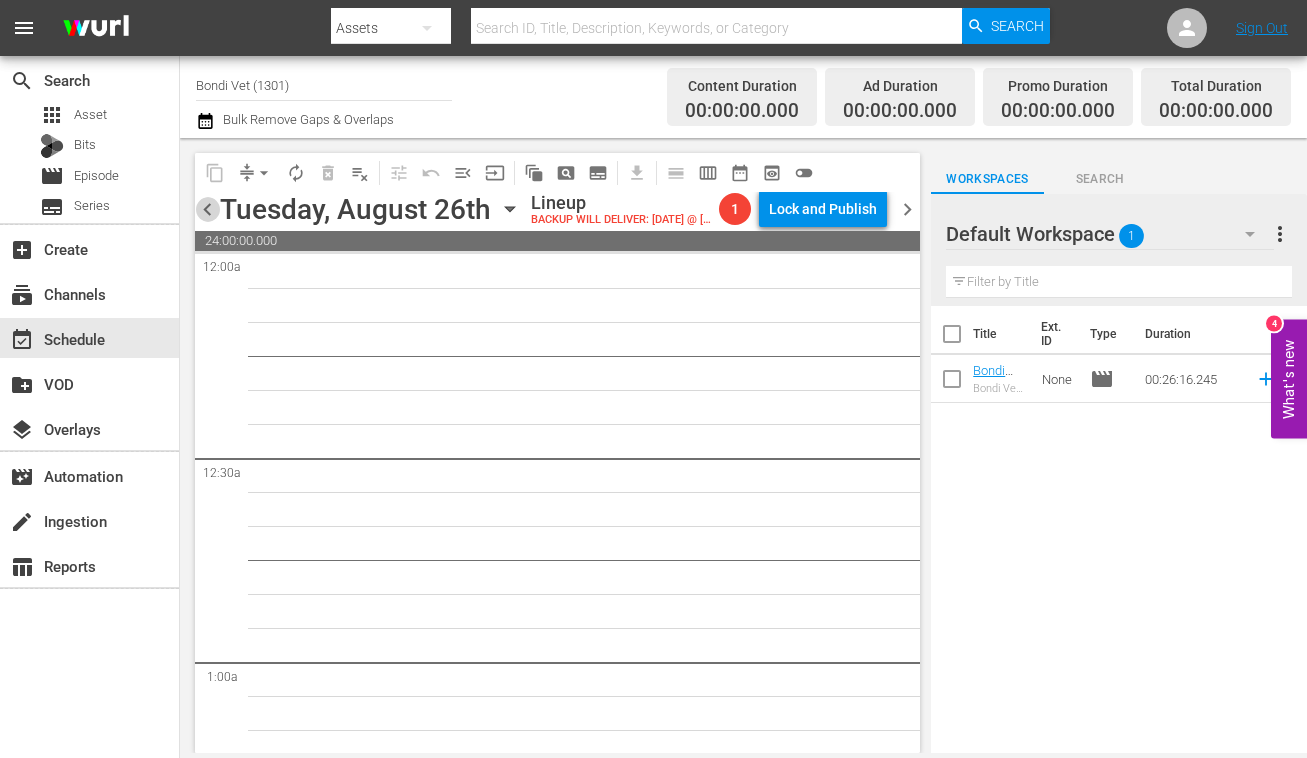 click on "chevron_left" at bounding box center (207, 209) 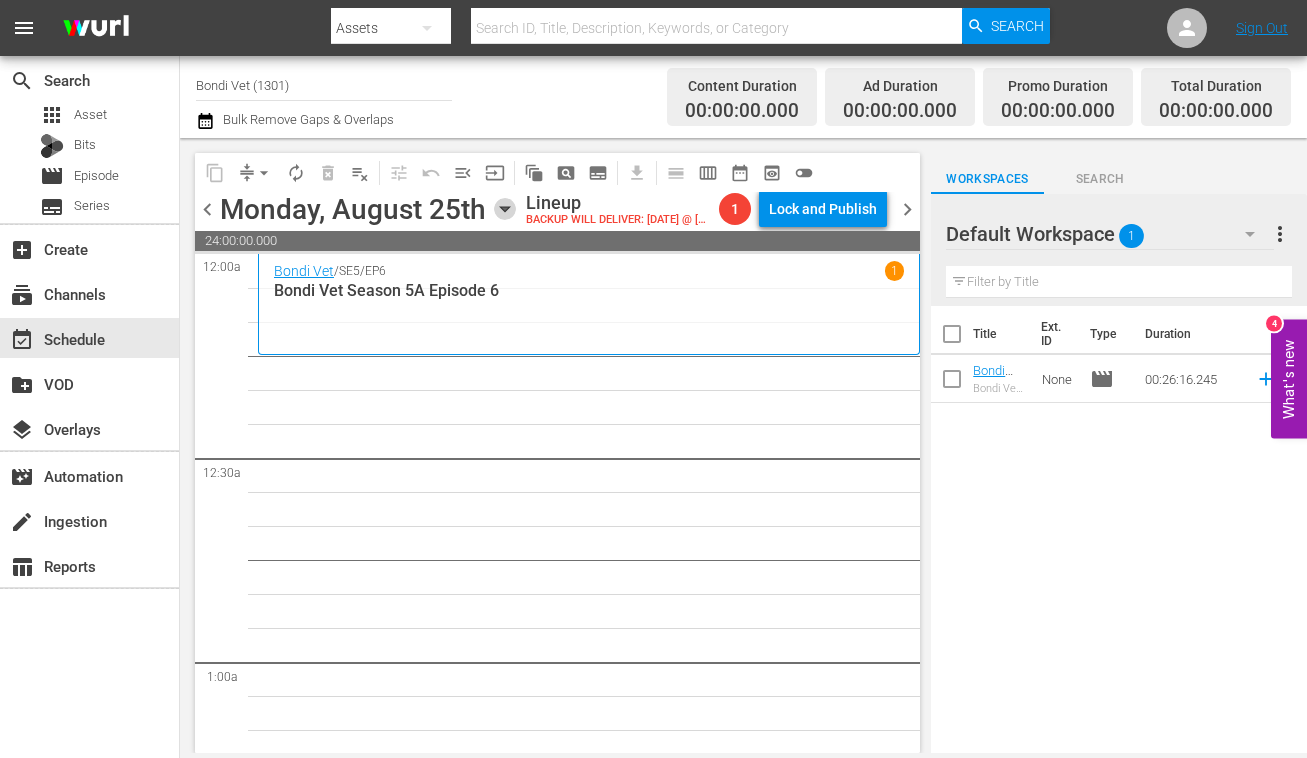 click 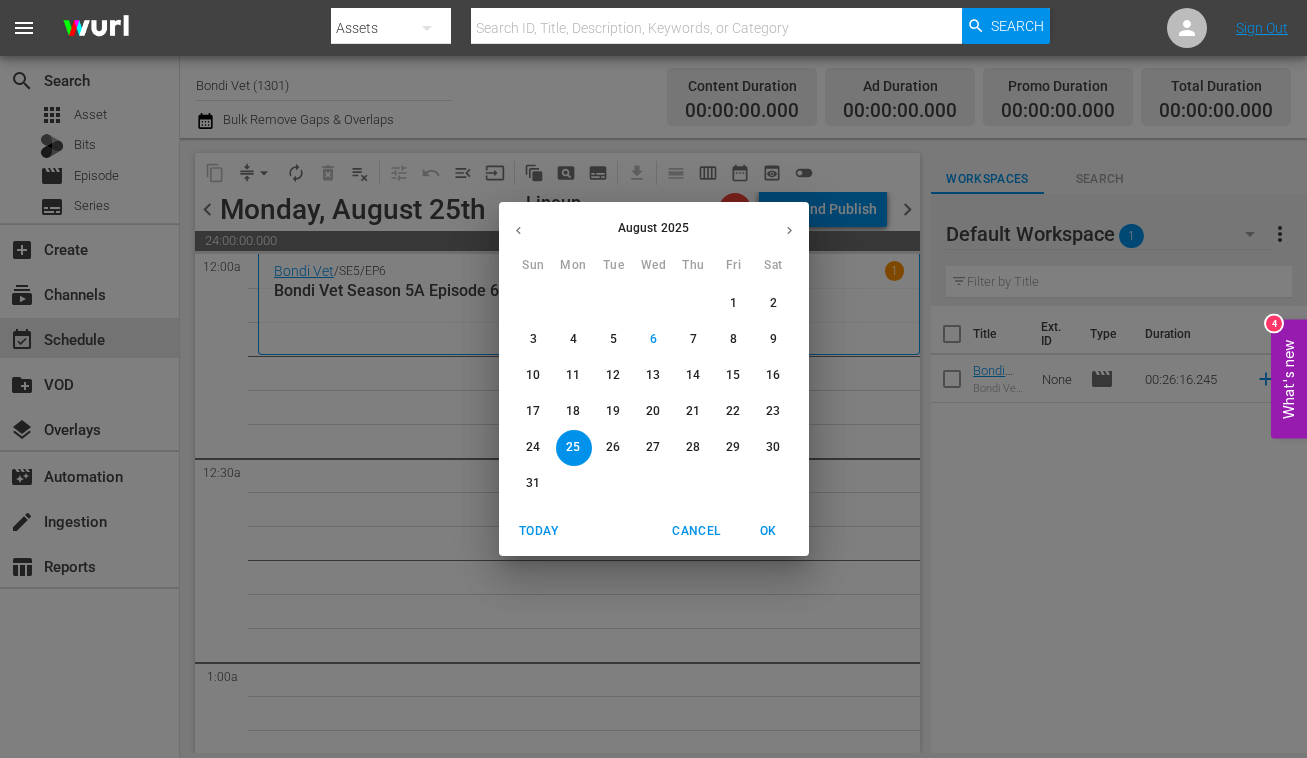 click on "11" at bounding box center [573, 375] 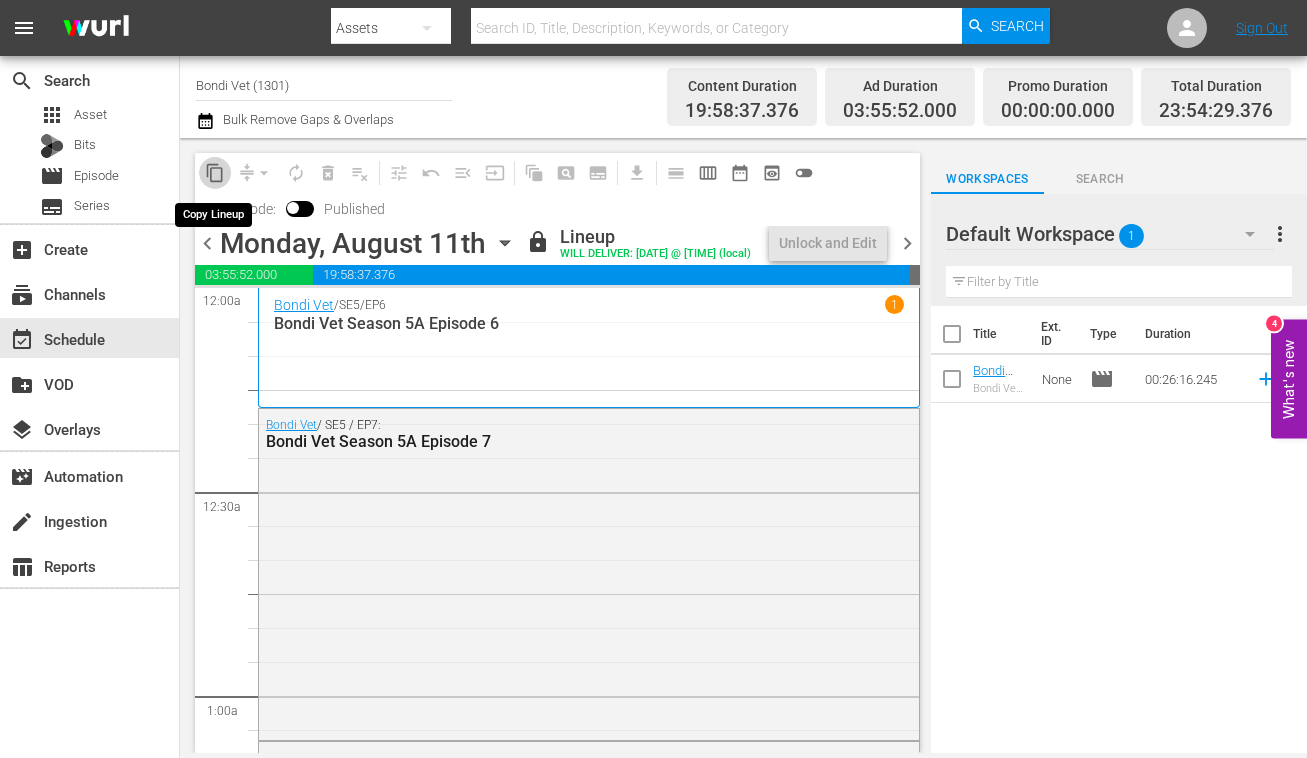 click on "content_copy" at bounding box center (215, 173) 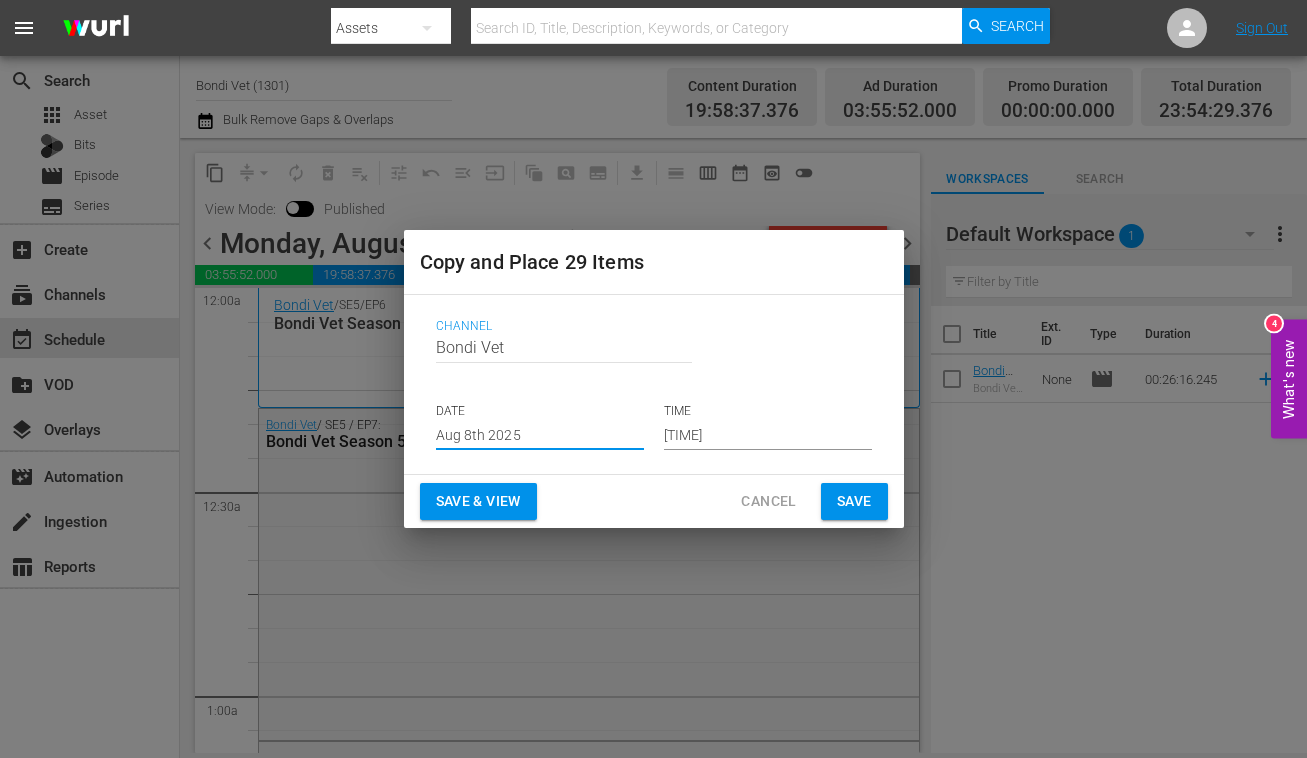 click on "Aug 8th 2025" at bounding box center (540, 435) 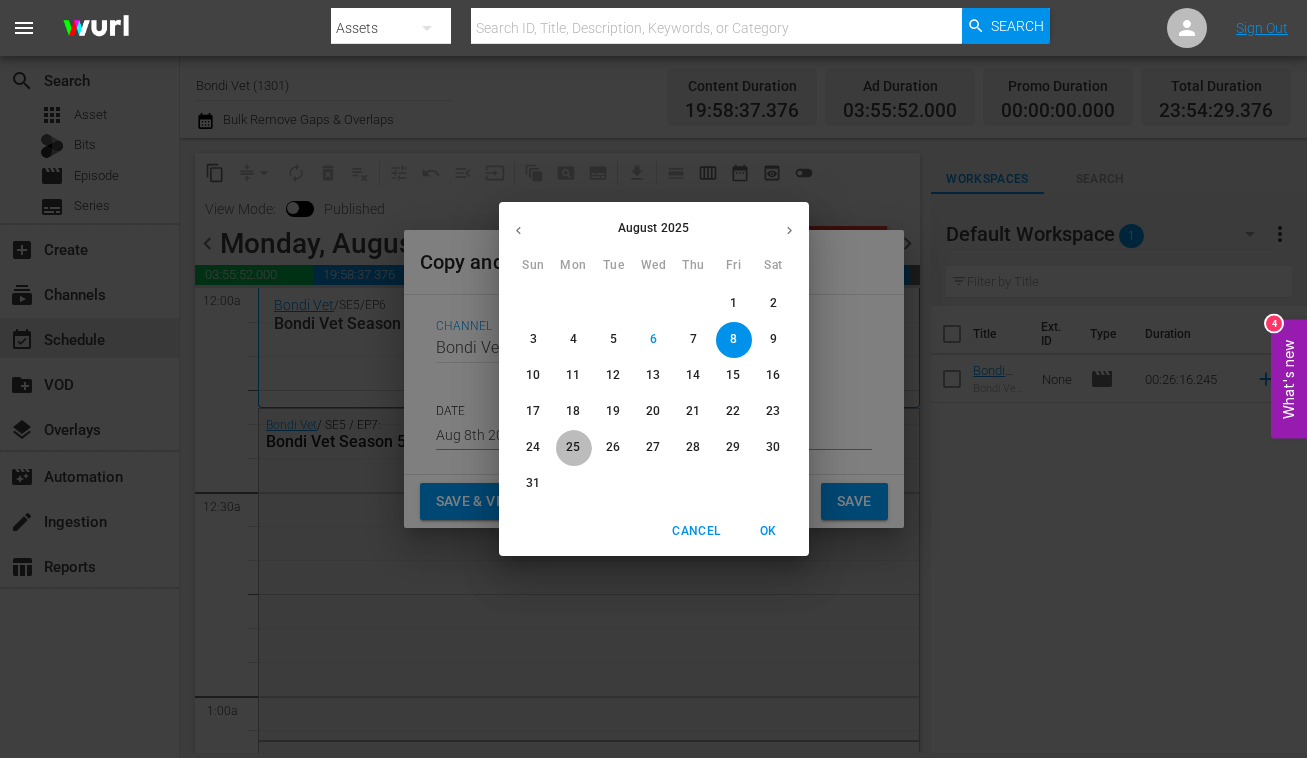 click on "25" at bounding box center [573, 447] 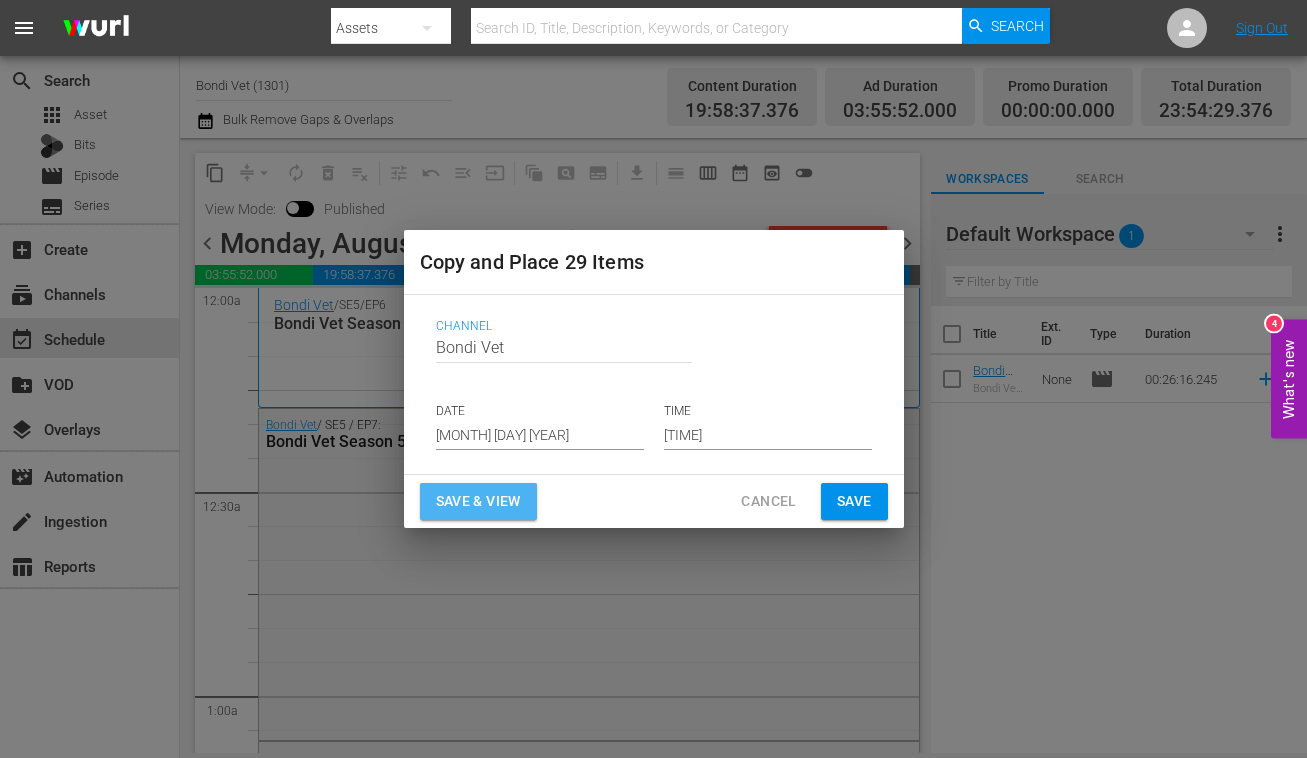 click on "Save & View" at bounding box center [478, 501] 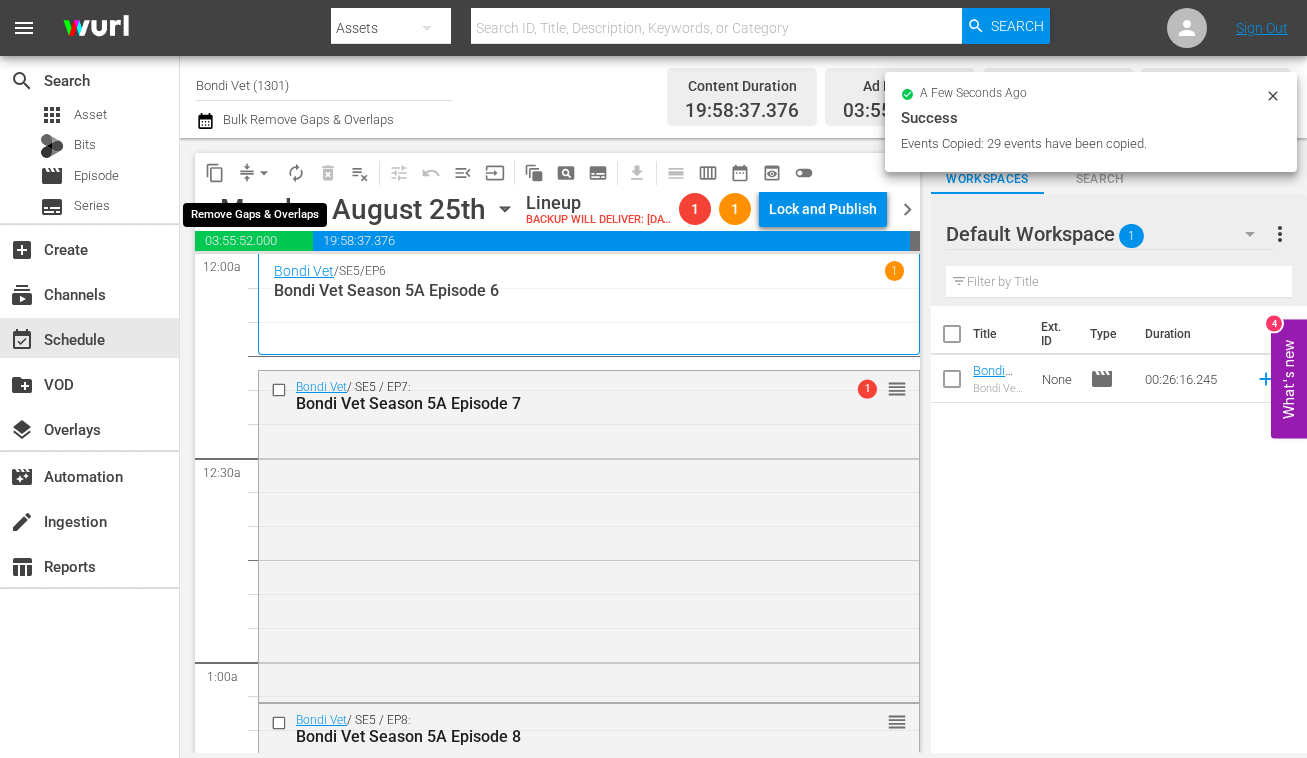 click on "arrow_drop_down" at bounding box center (264, 173) 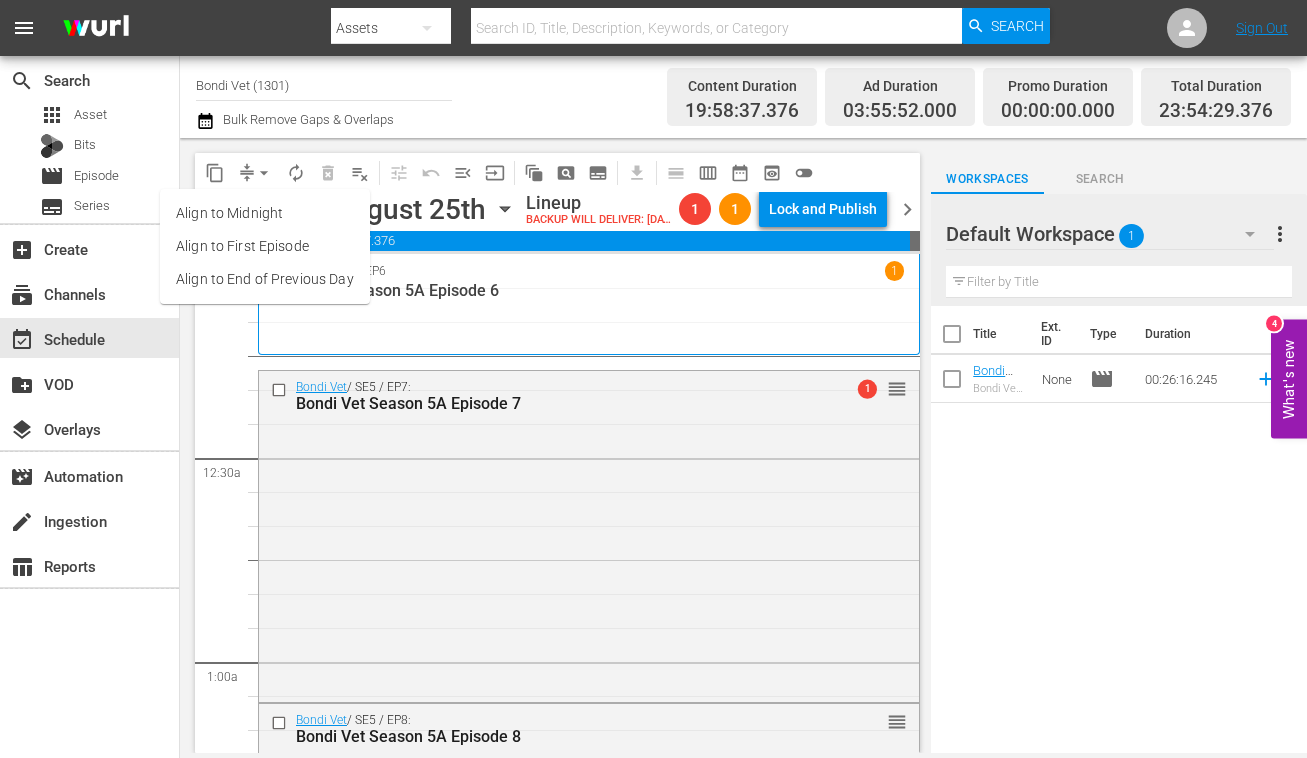 click on "Align to End of Previous Day" at bounding box center [265, 279] 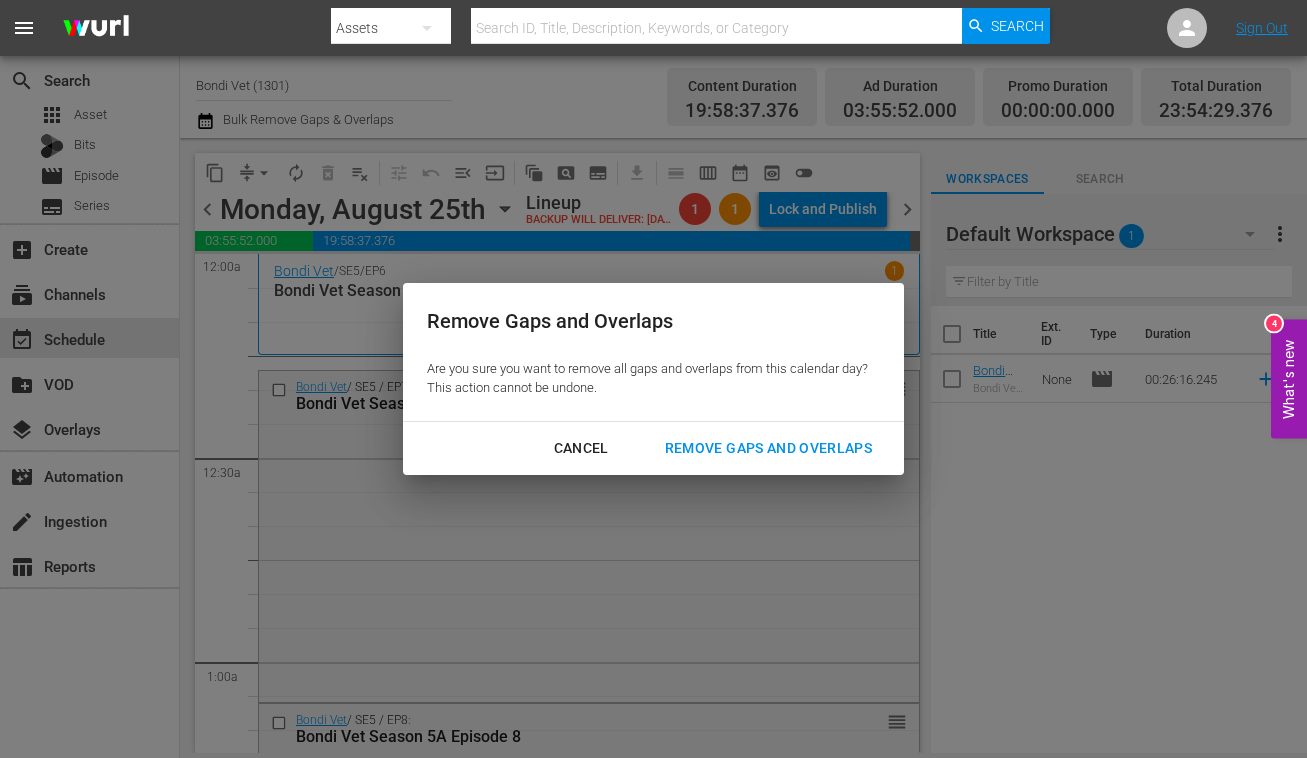 click on "Remove Gaps and Overlaps" at bounding box center (768, 448) 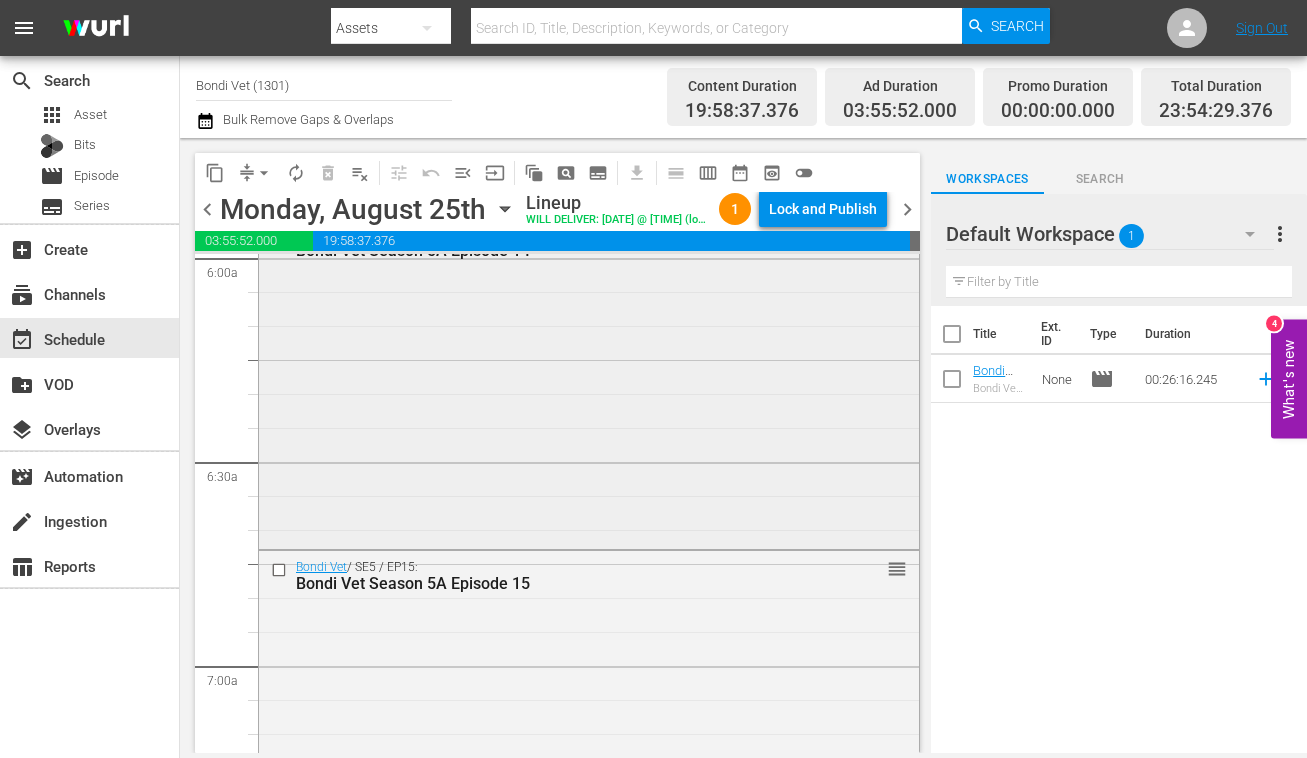 scroll, scrollTop: 2459, scrollLeft: 0, axis: vertical 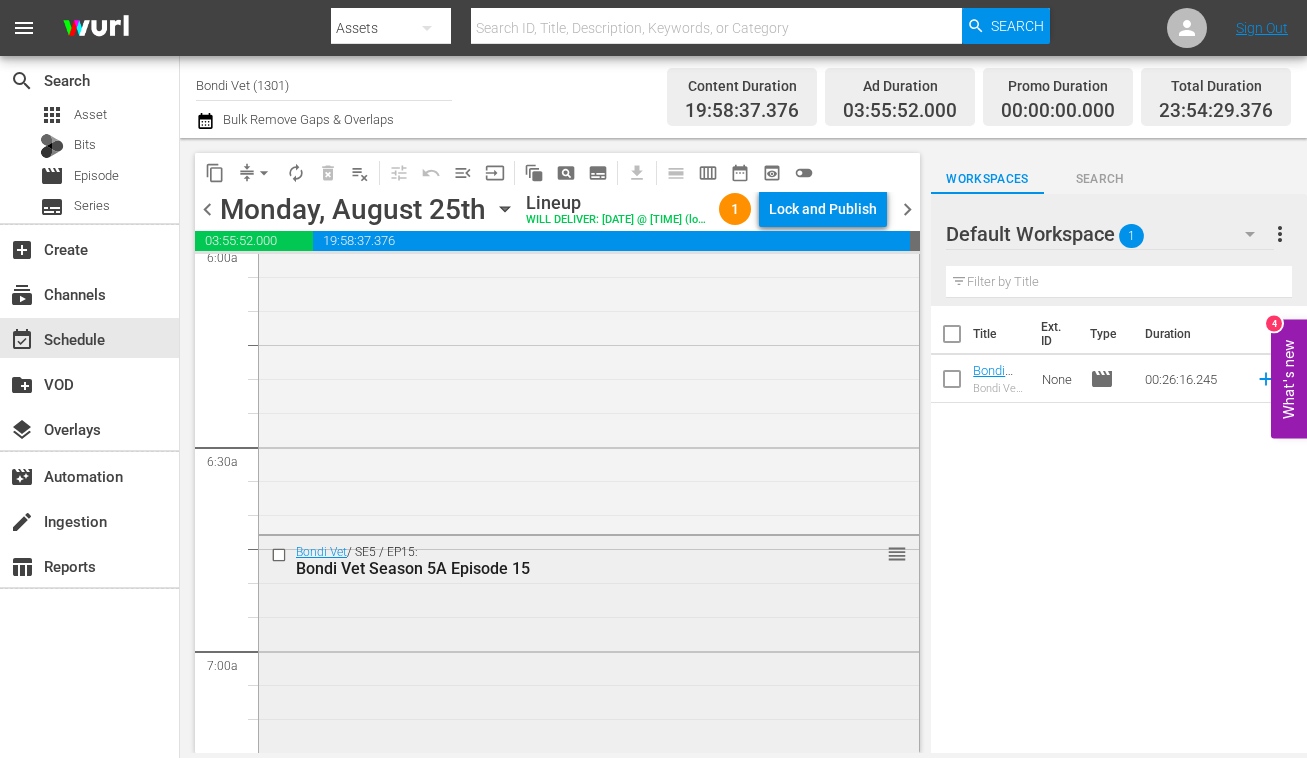 click on "Bondi Vet Season 5A Episode 15" at bounding box center [555, 568] 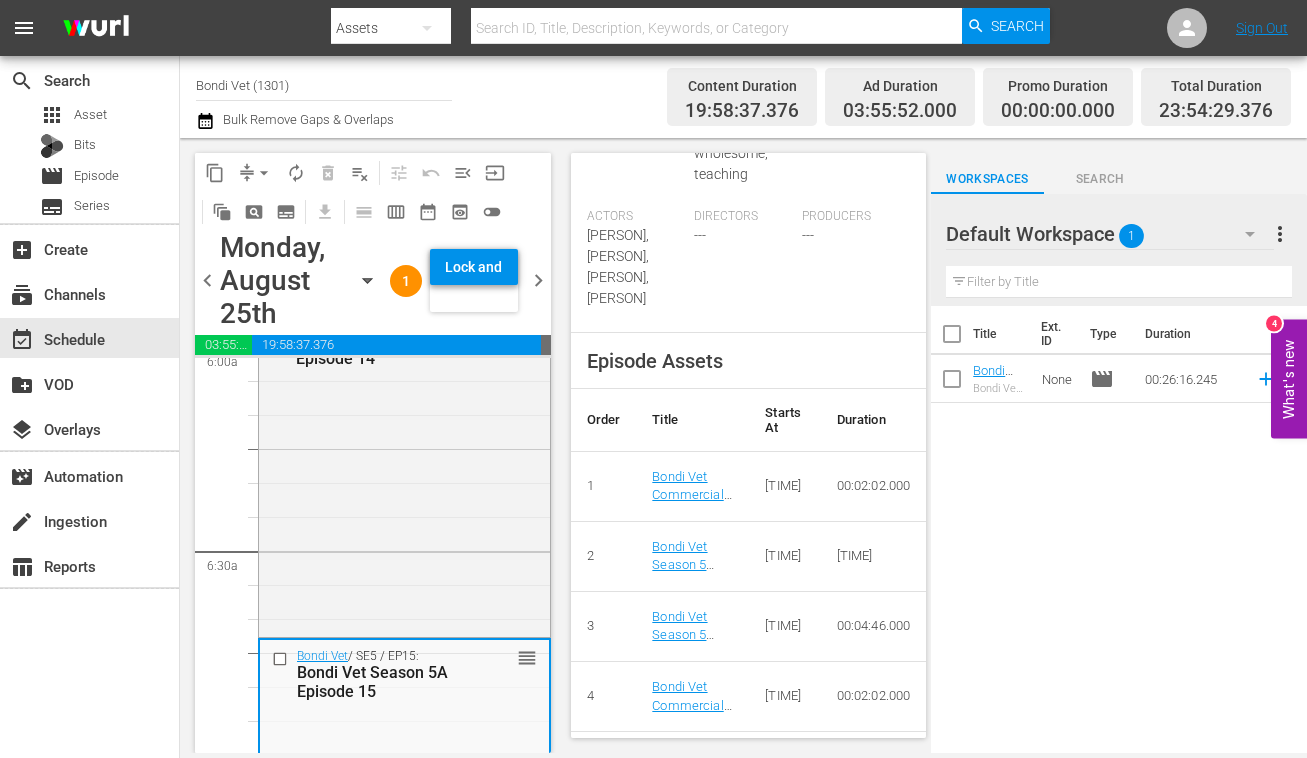 scroll, scrollTop: 1282, scrollLeft: 0, axis: vertical 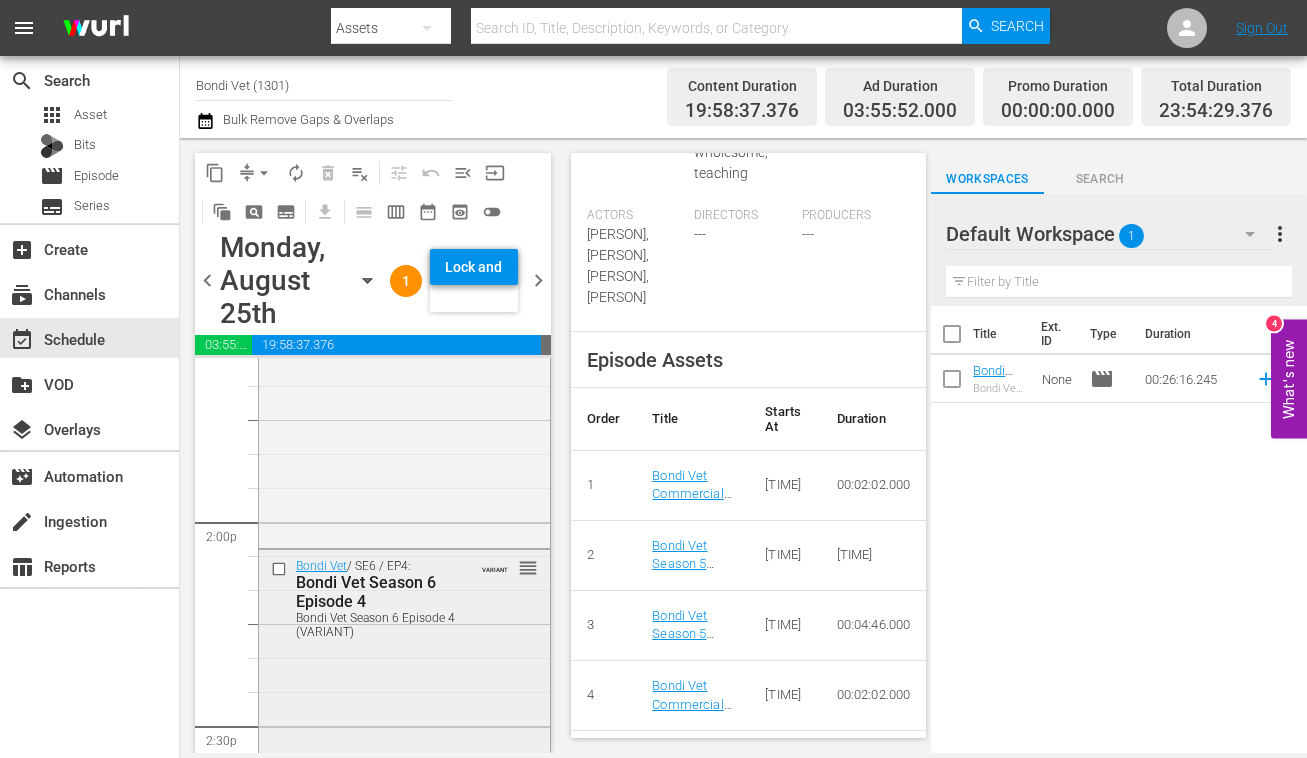 click on "Bondi Vet Season 6 Episode 4" at bounding box center (378, 592) 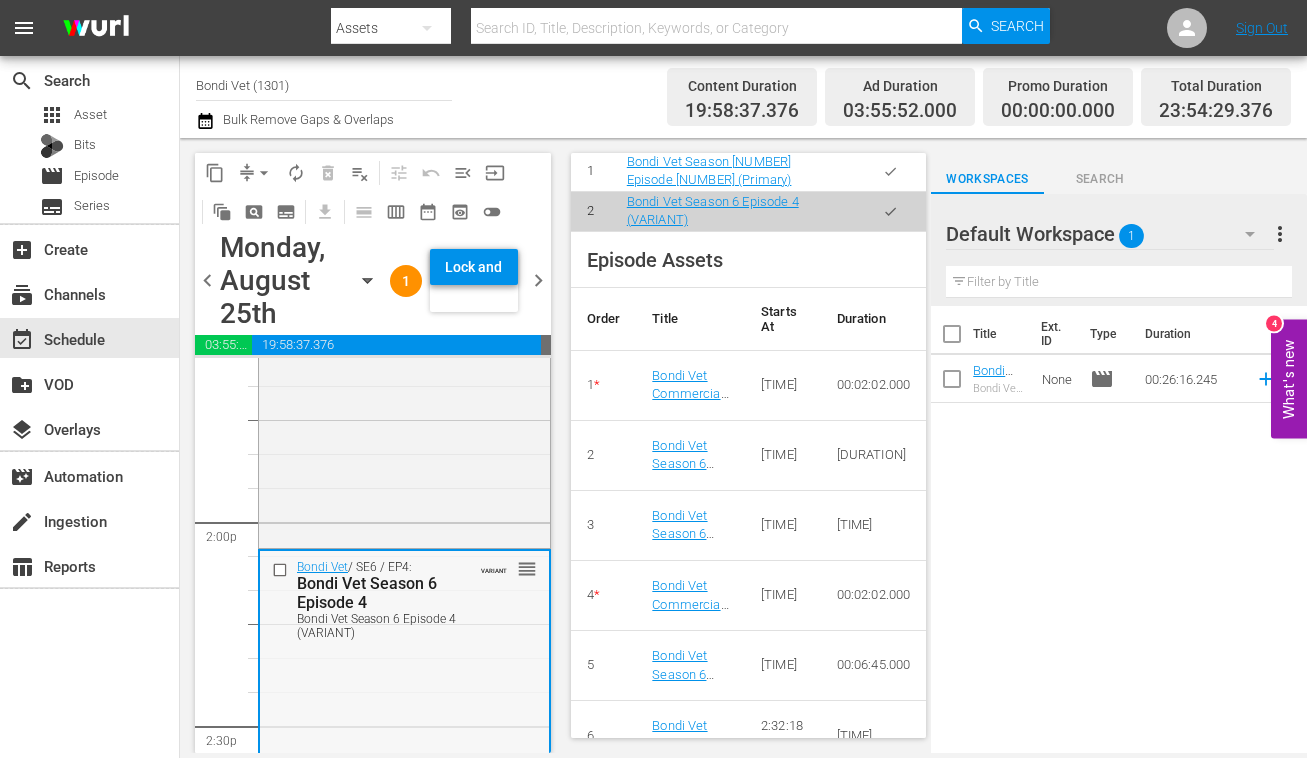 scroll, scrollTop: 1383, scrollLeft: 0, axis: vertical 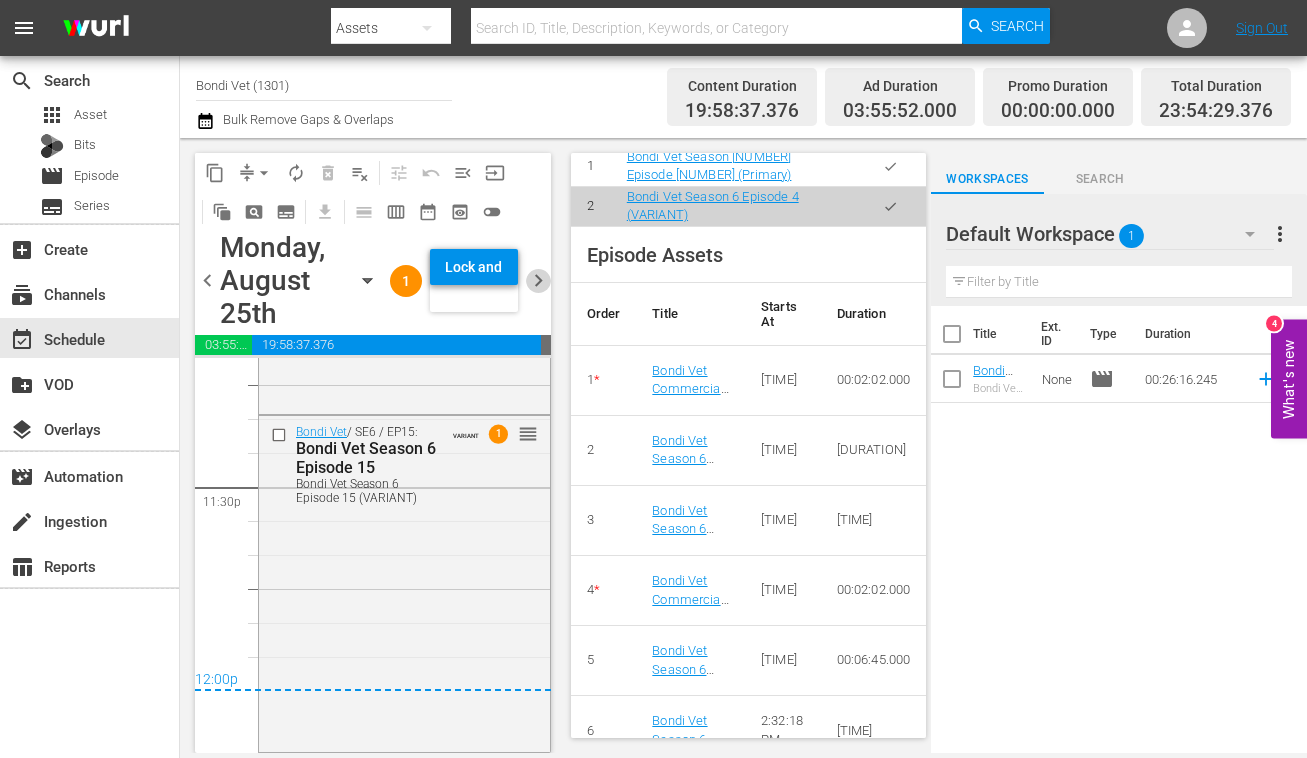 click on "chevron_right" at bounding box center (538, 280) 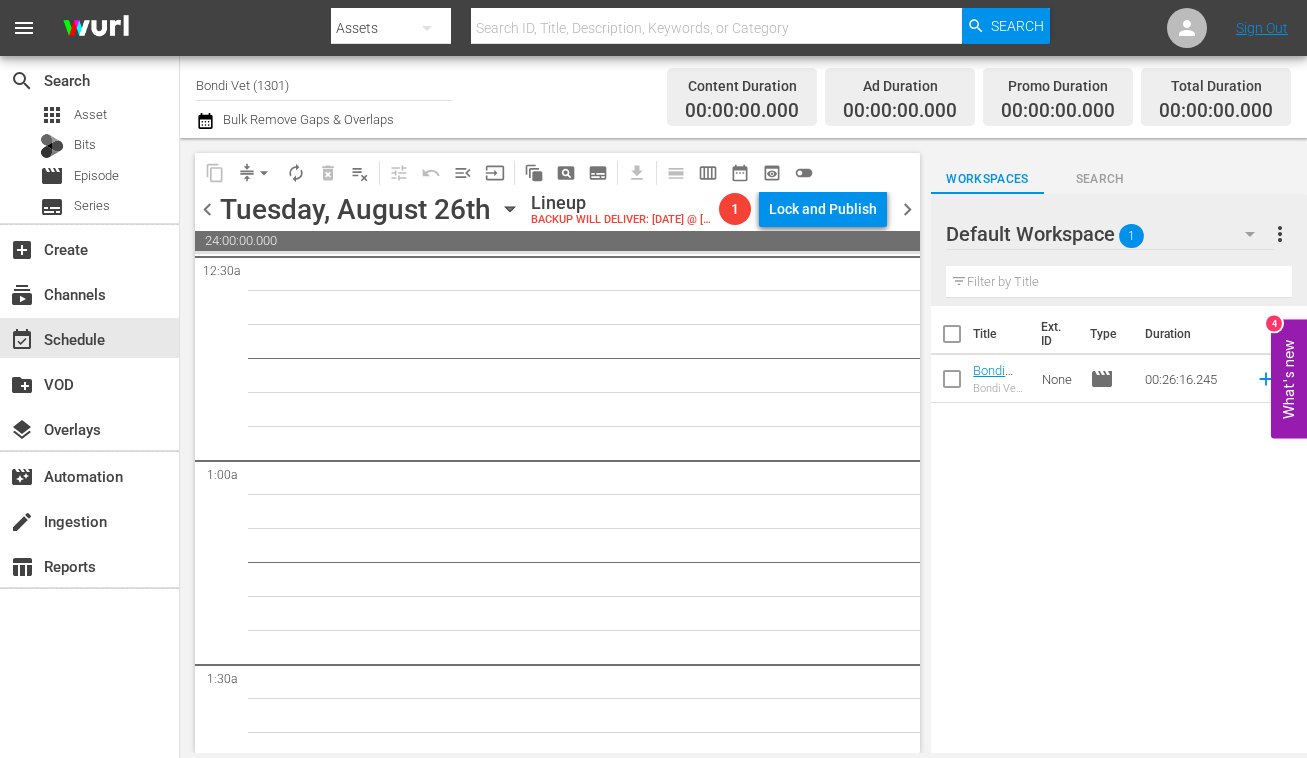 scroll, scrollTop: 0, scrollLeft: 0, axis: both 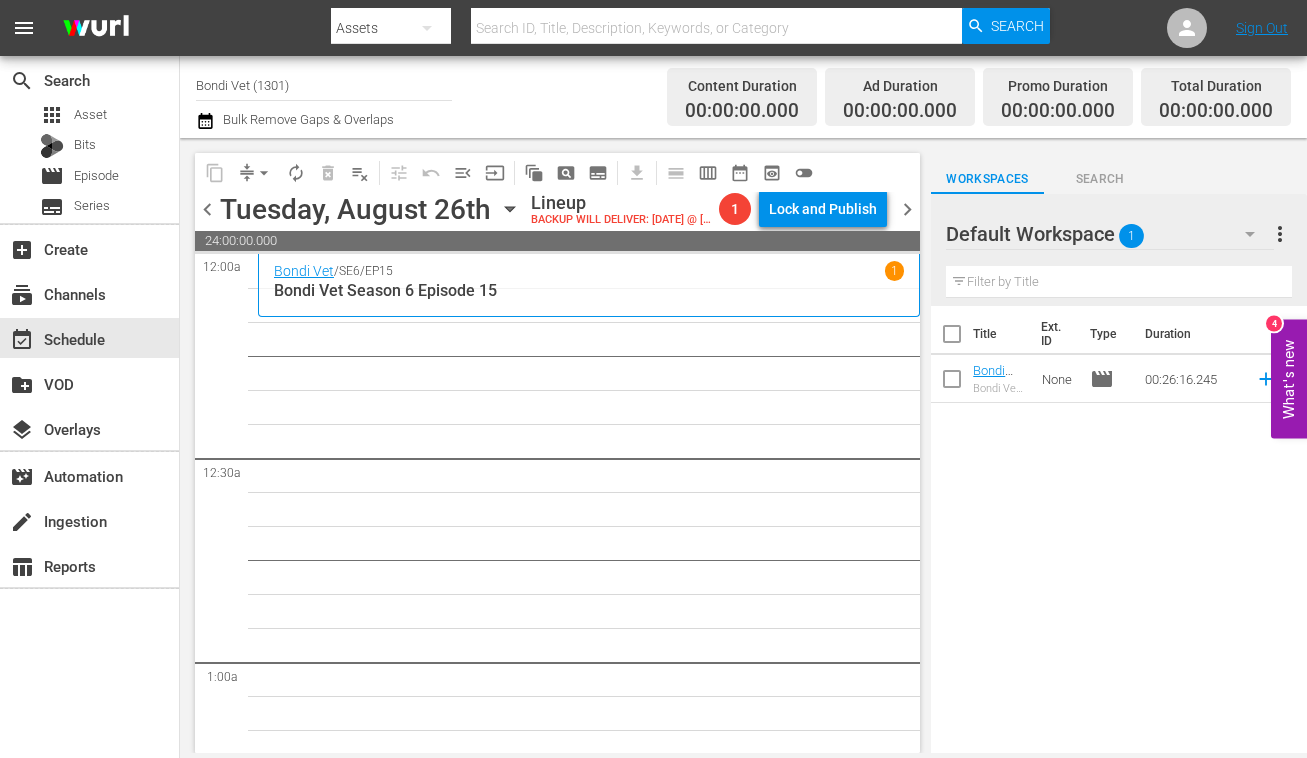 click 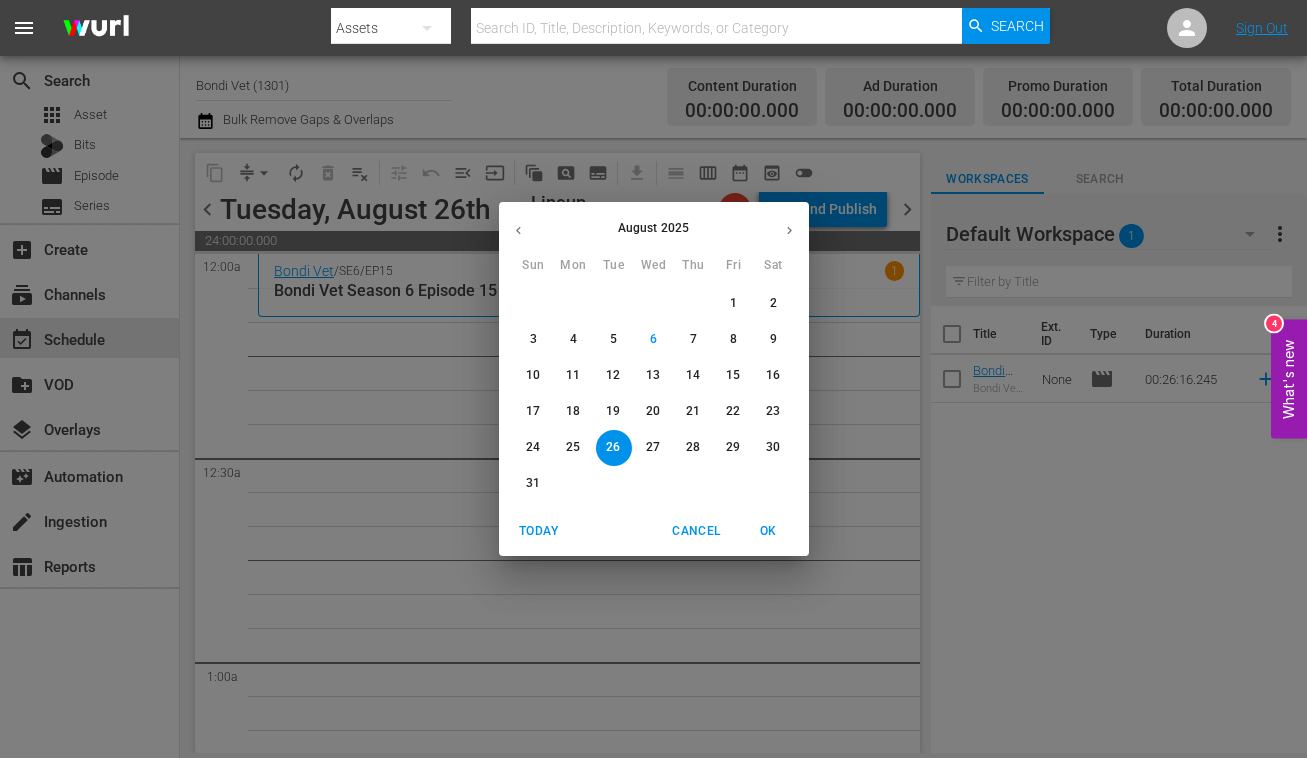 click on "12" at bounding box center (613, 375) 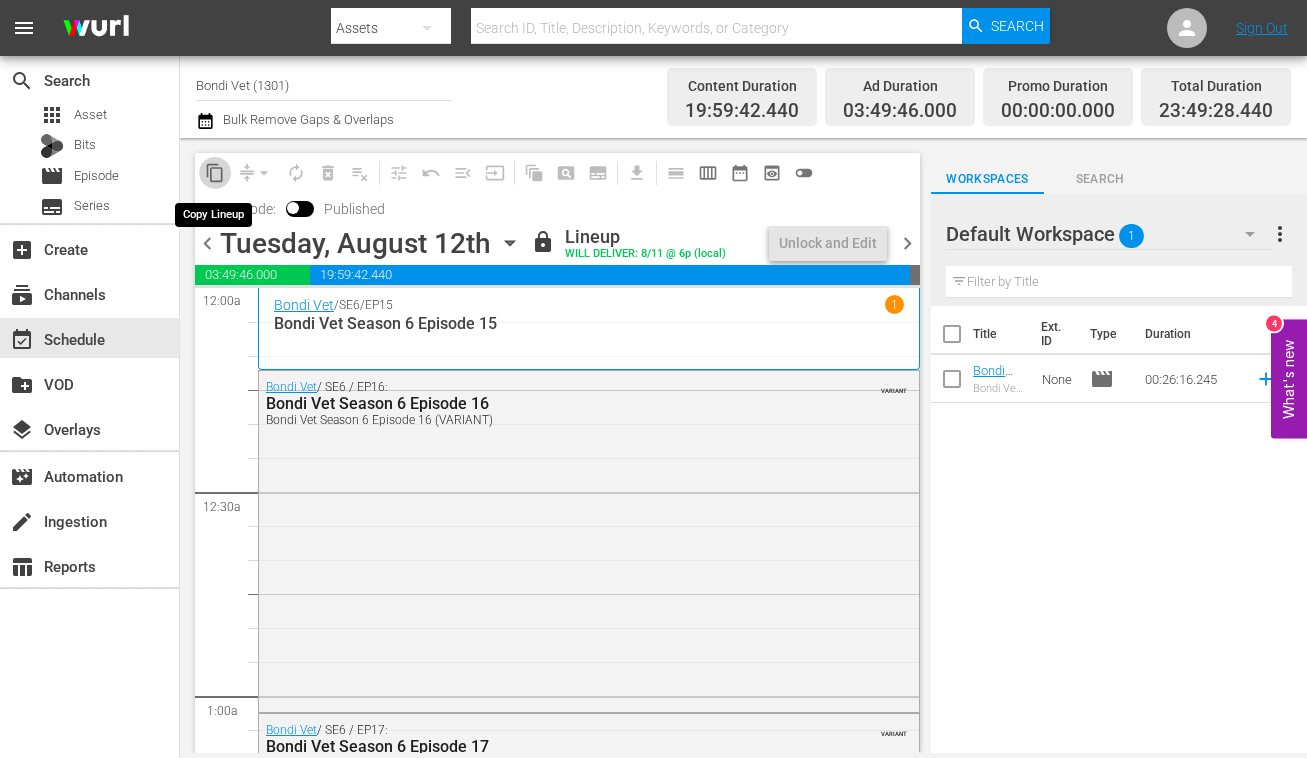 click on "content_copy" at bounding box center (215, 173) 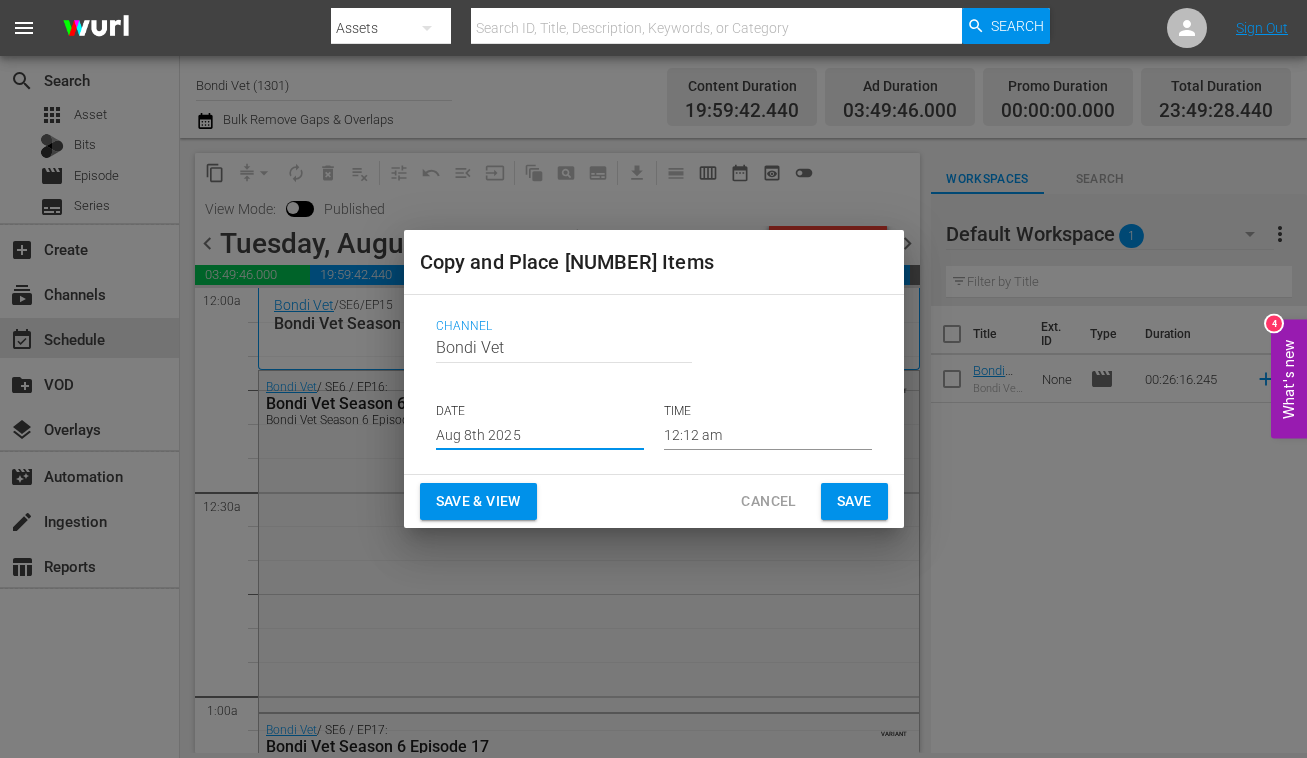 click on "Aug 8th 2025" at bounding box center [540, 435] 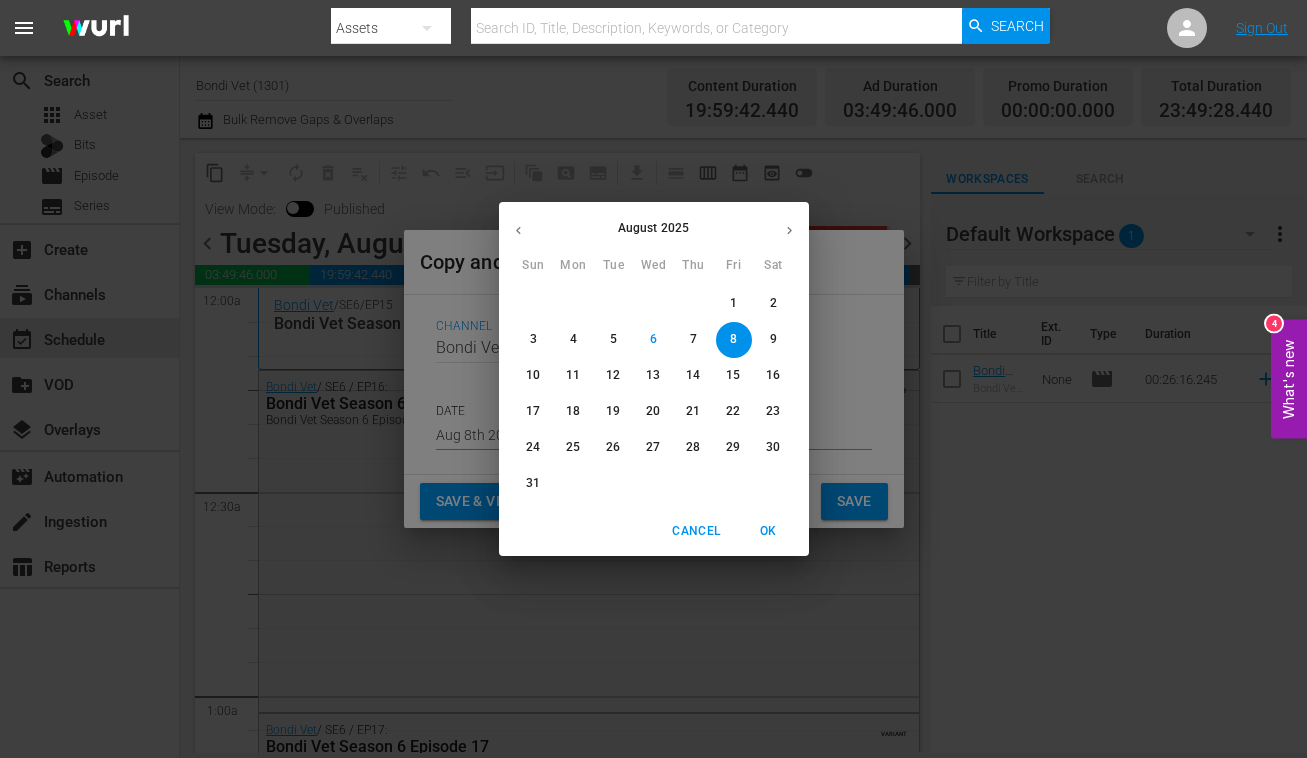 click on "26" at bounding box center (614, 447) 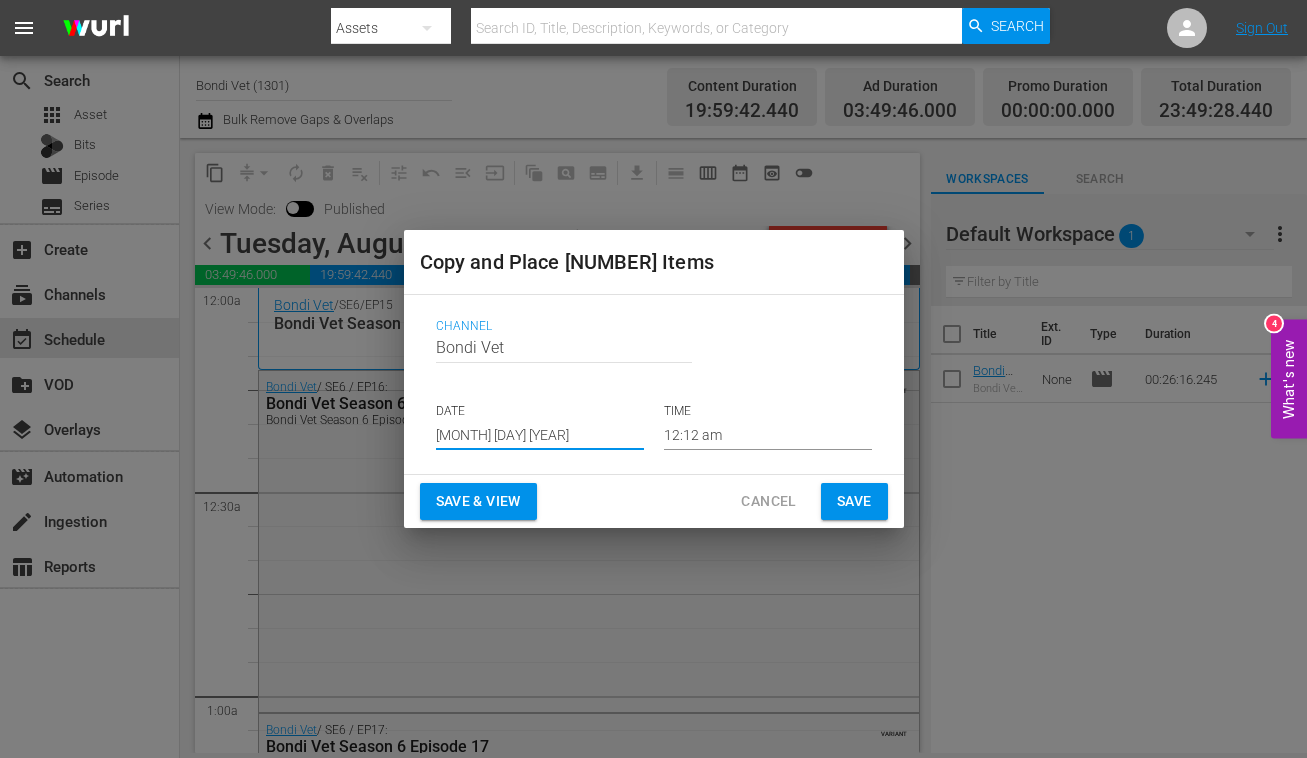 click on "Save & View" at bounding box center [478, 501] 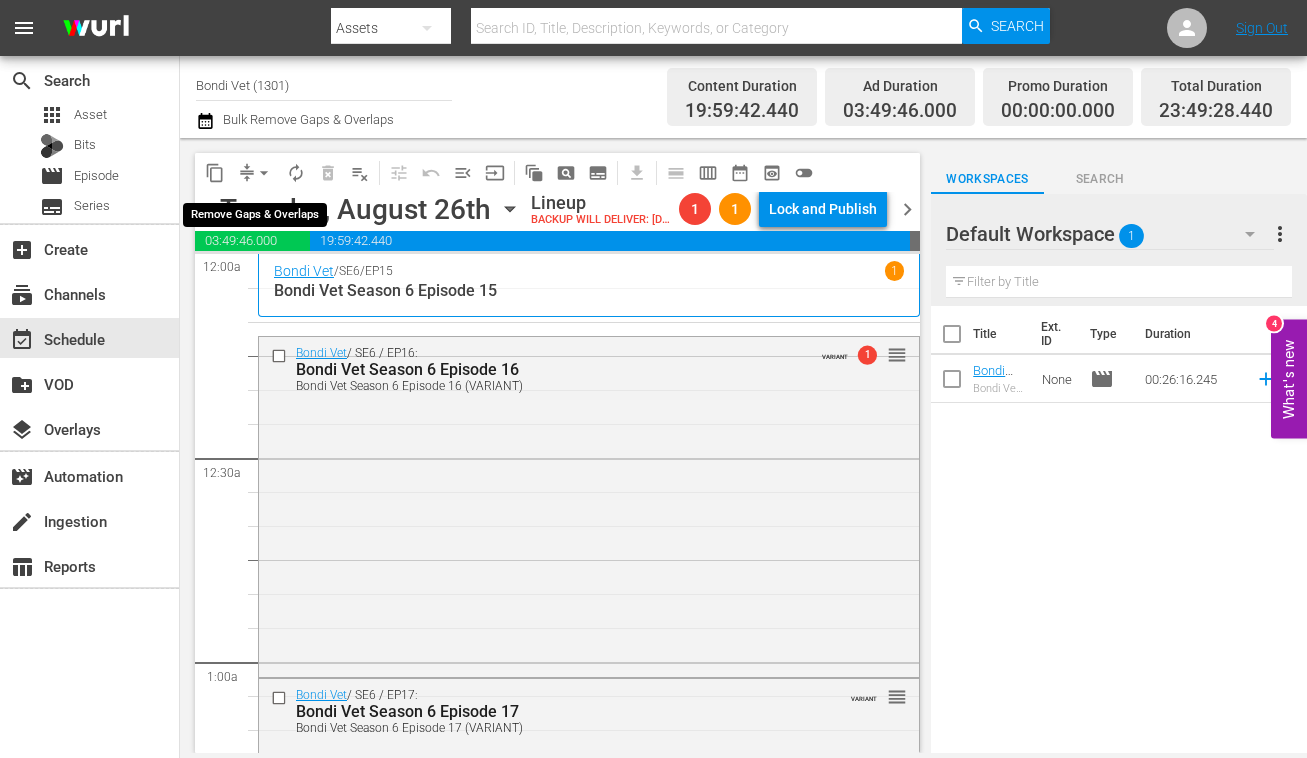 click on "arrow_drop_down" at bounding box center (264, 173) 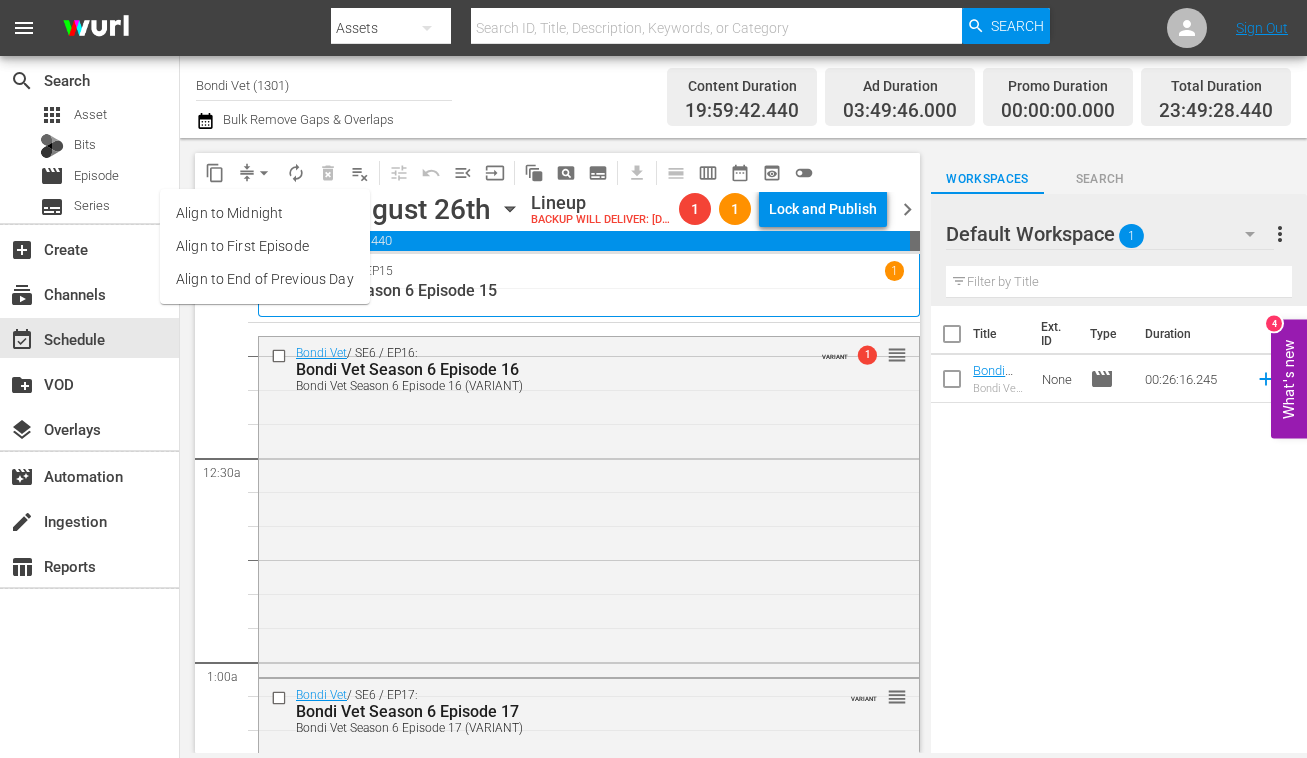 click on "Align to End of Previous Day" at bounding box center [265, 279] 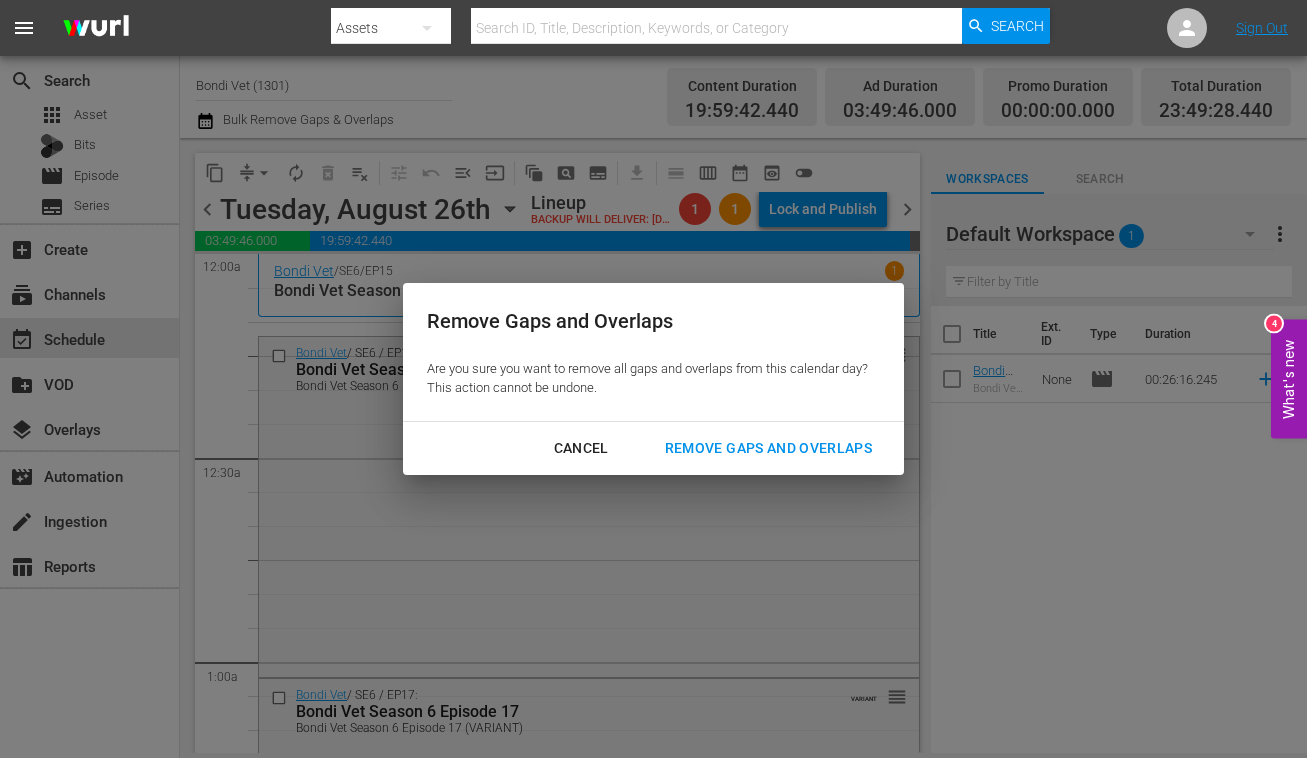 click on "Remove Gaps and Overlaps" at bounding box center [768, 448] 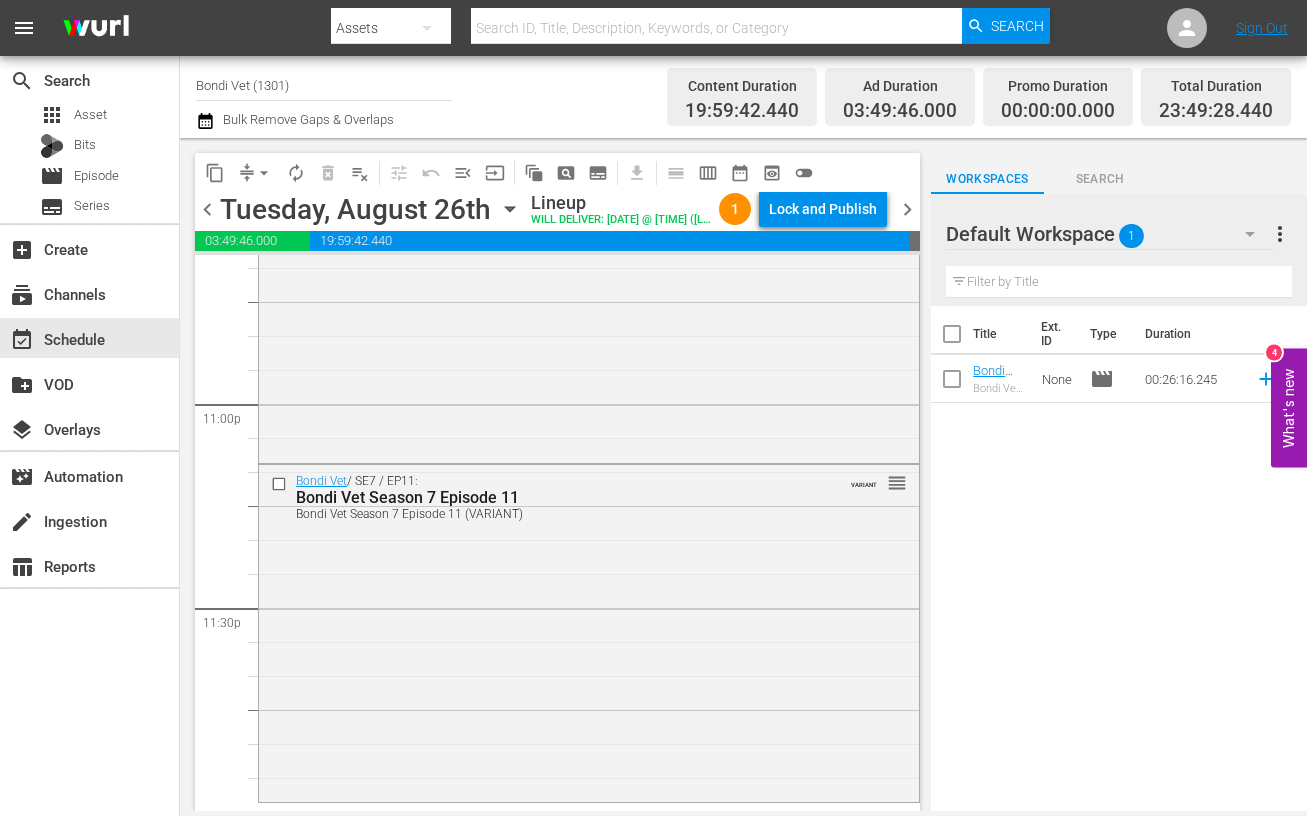 scroll, scrollTop: 9235, scrollLeft: 0, axis: vertical 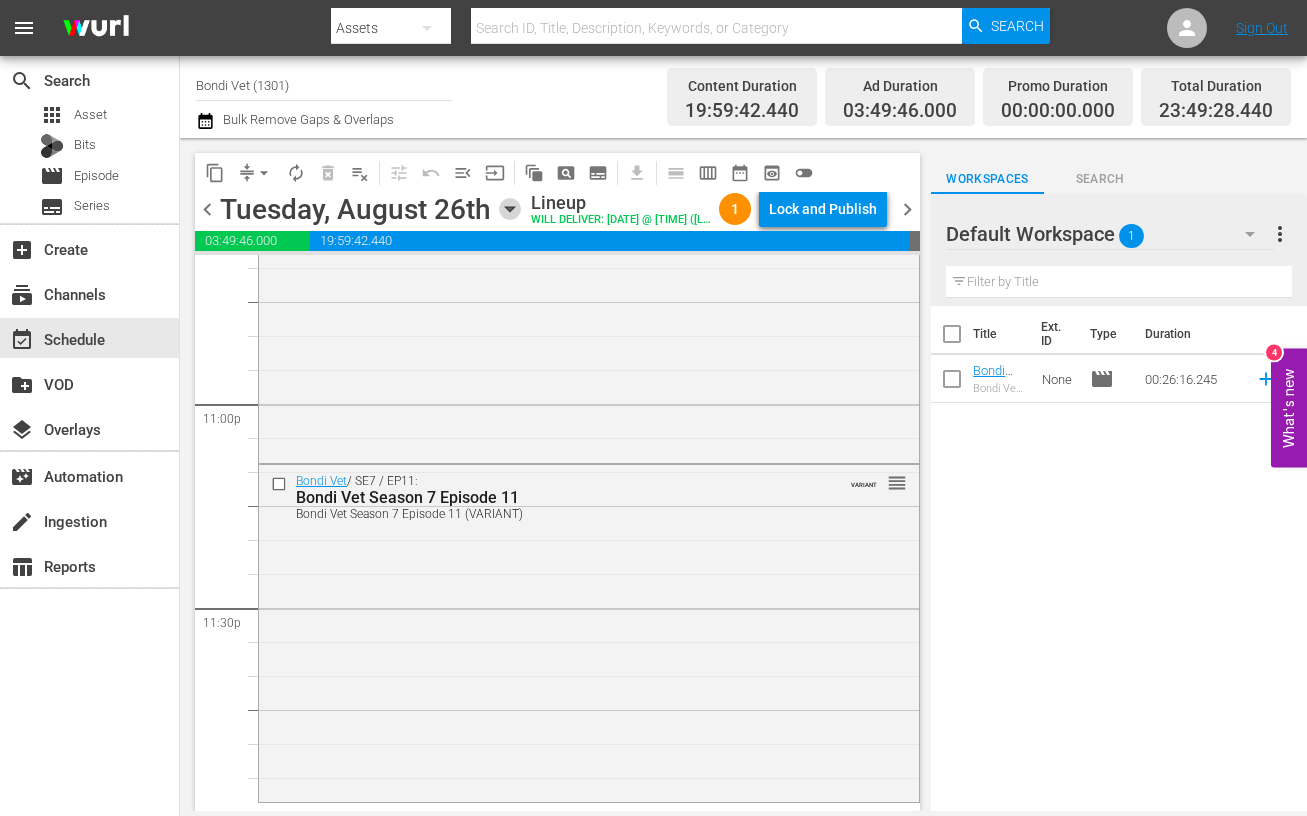 click 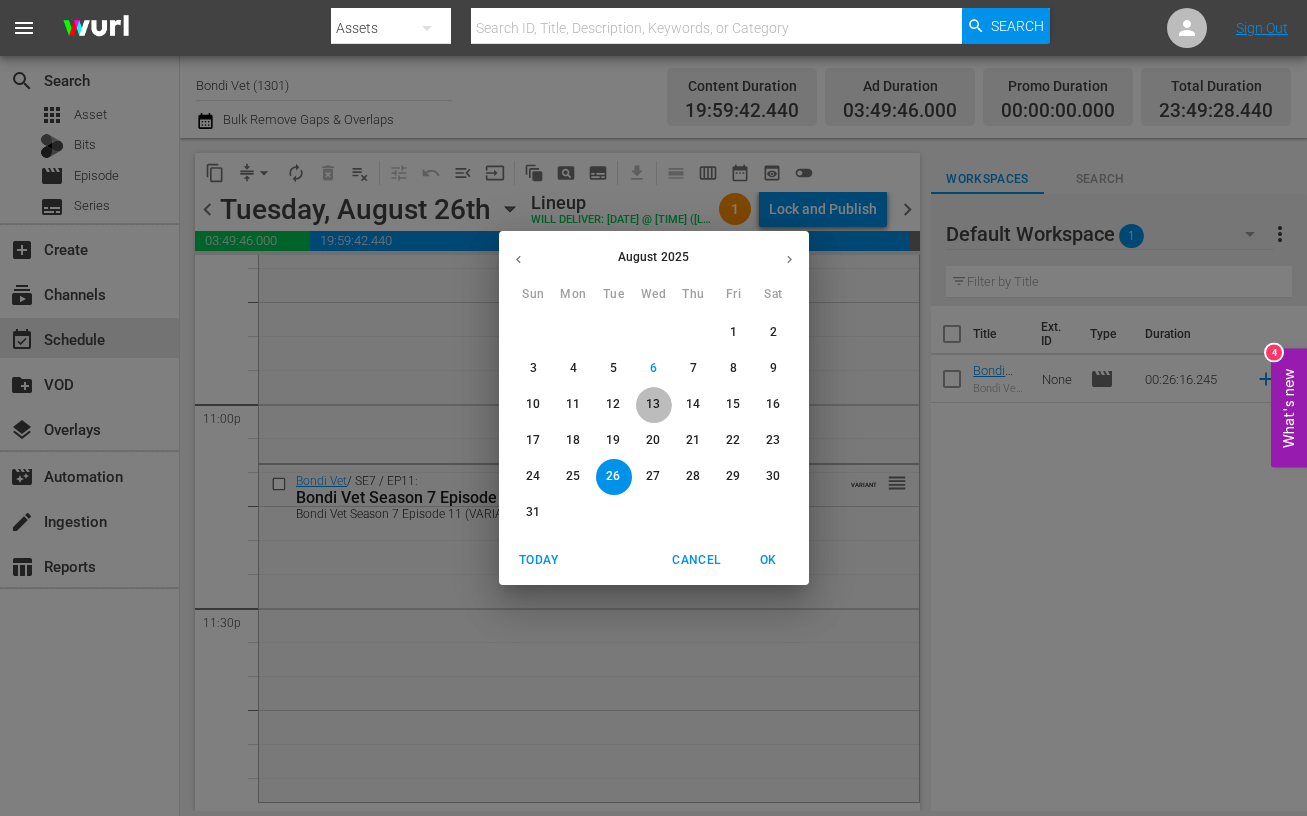 click on "13" at bounding box center (653, 404) 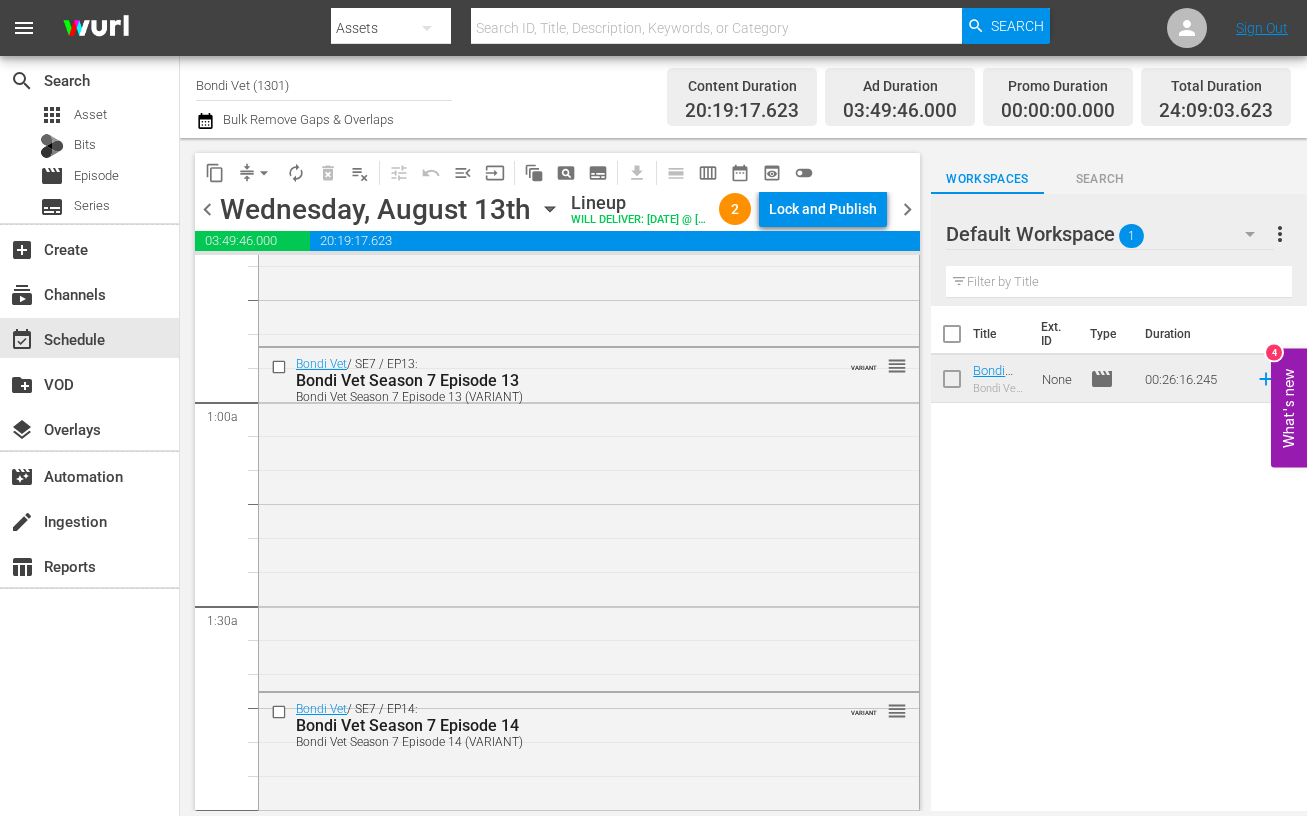 scroll, scrollTop: 0, scrollLeft: 0, axis: both 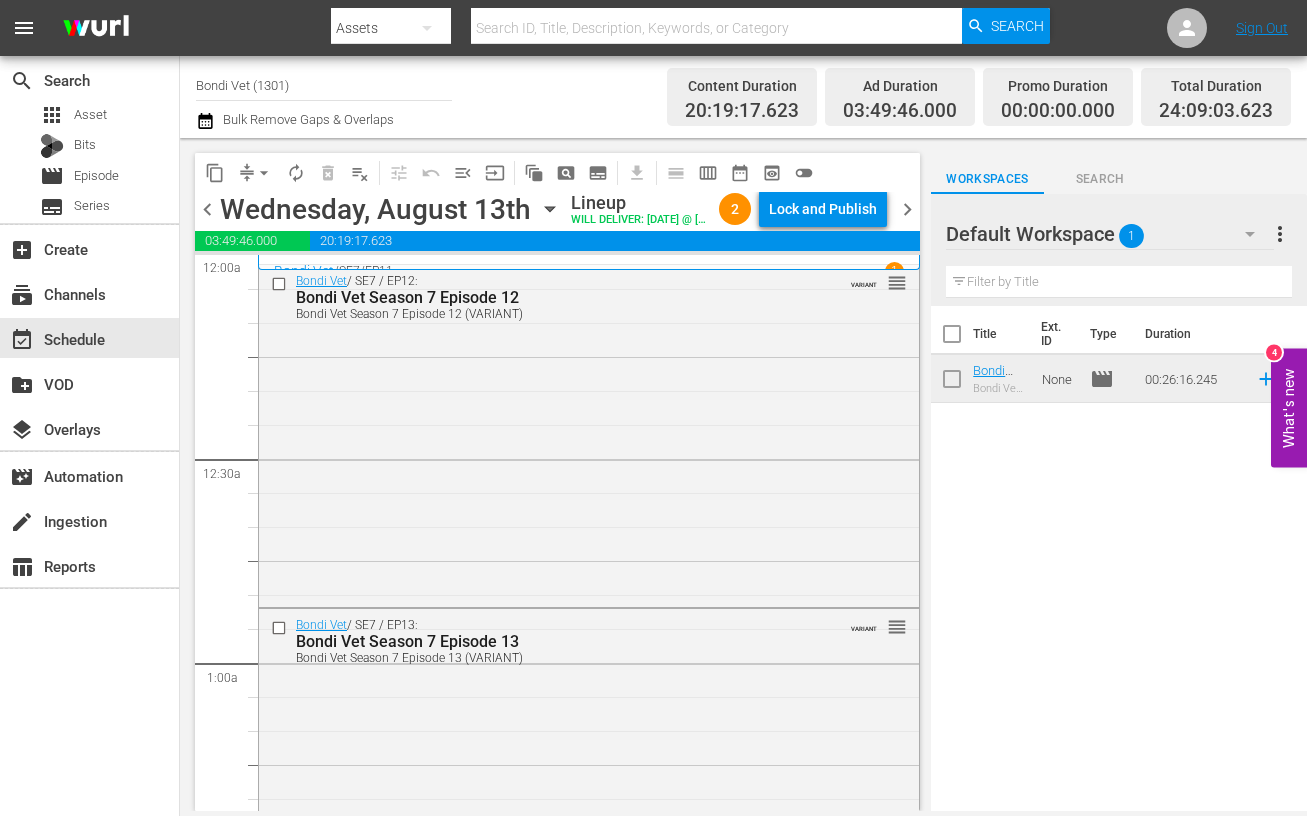 click 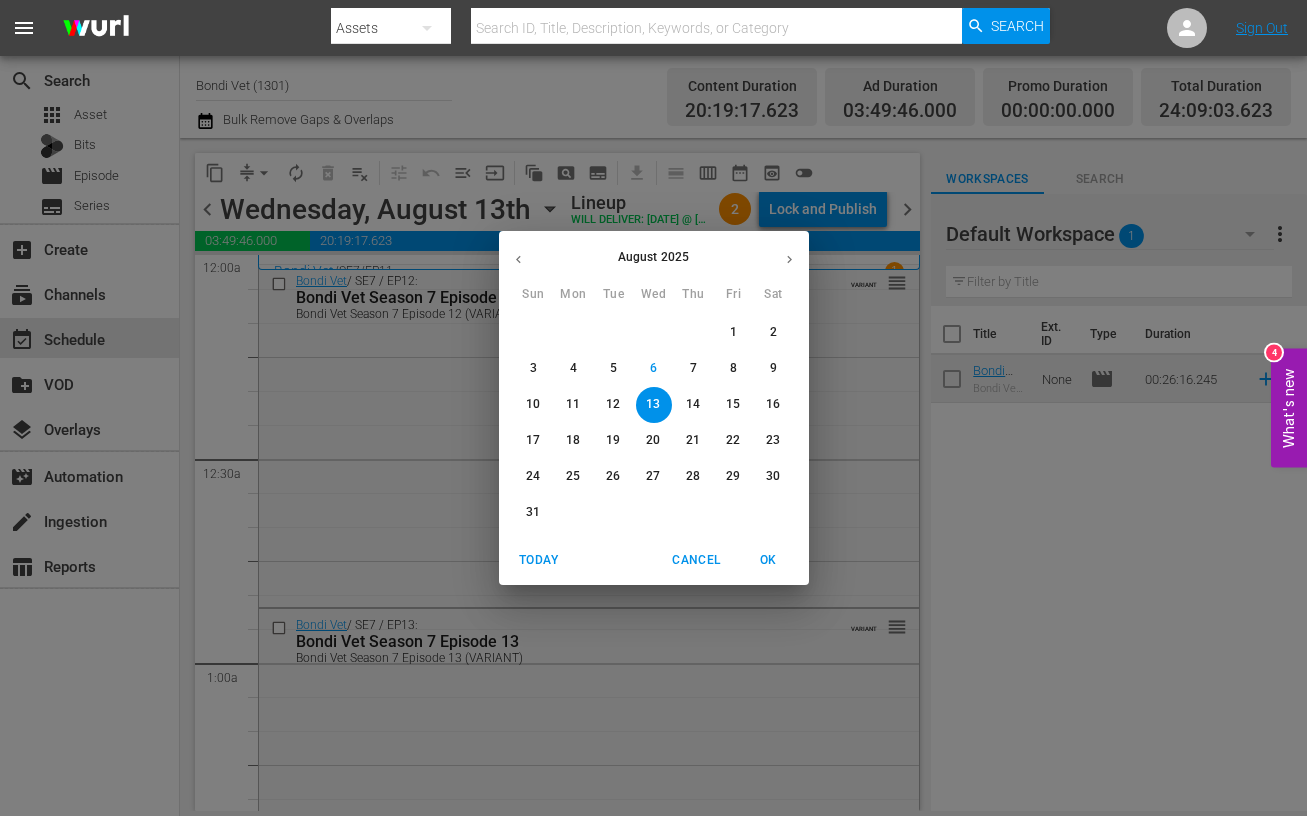 click on "28" at bounding box center [693, 476] 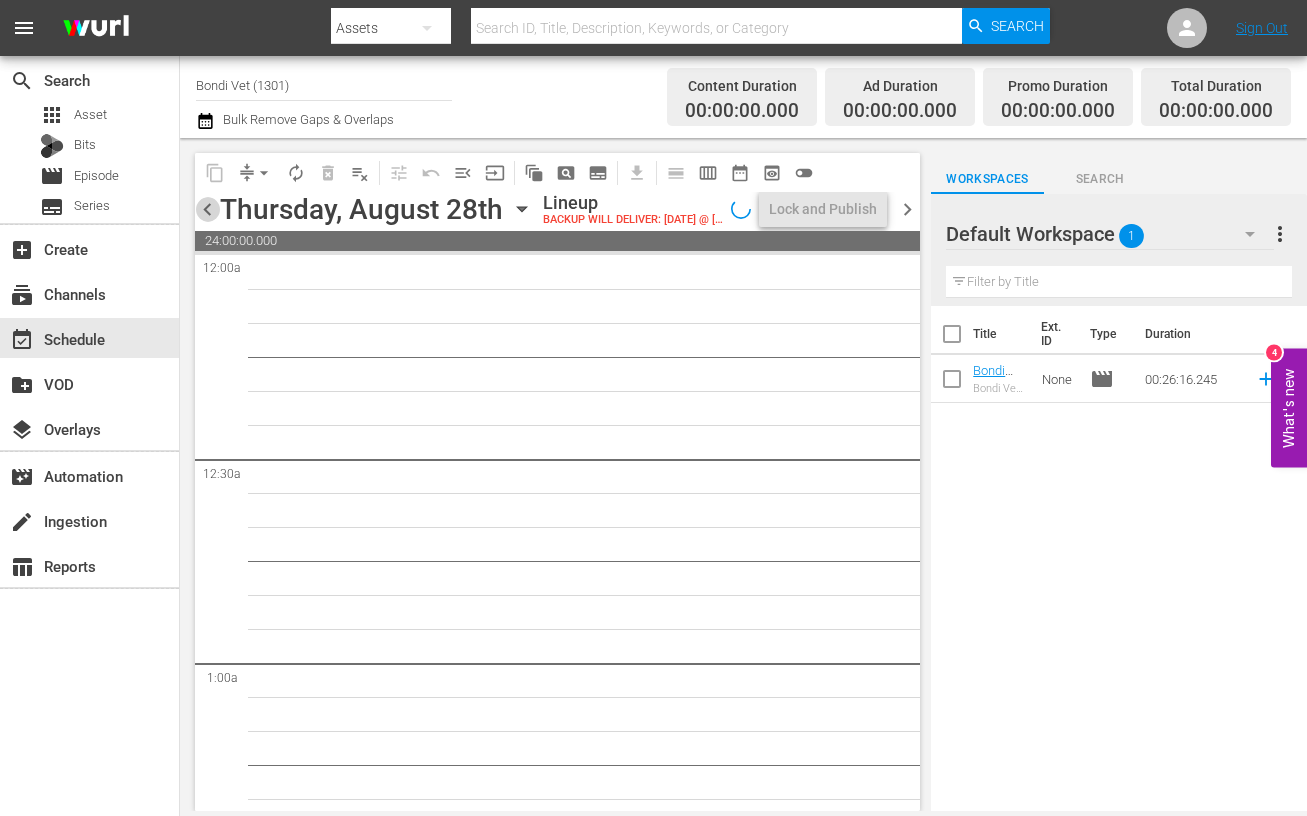 click on "chevron_left" at bounding box center [207, 209] 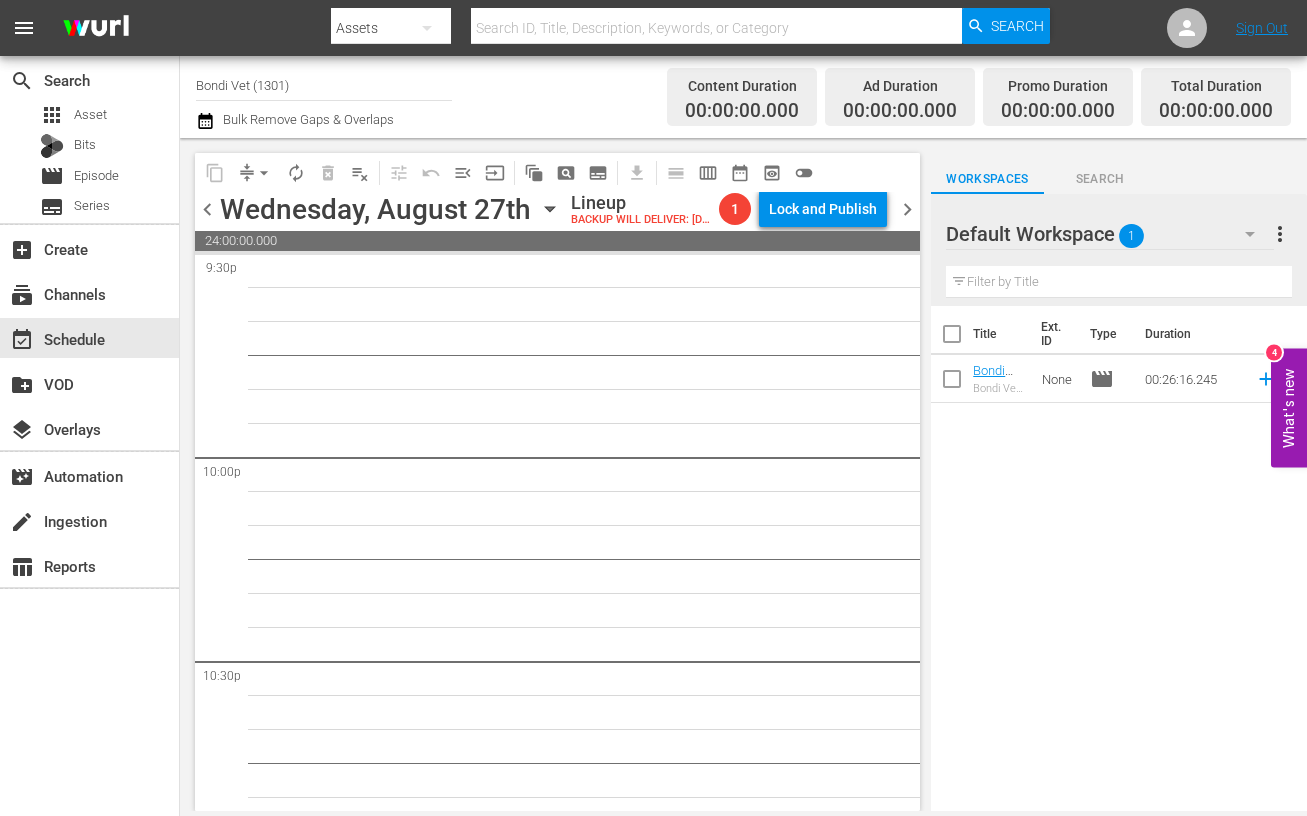 scroll, scrollTop: 9235, scrollLeft: 0, axis: vertical 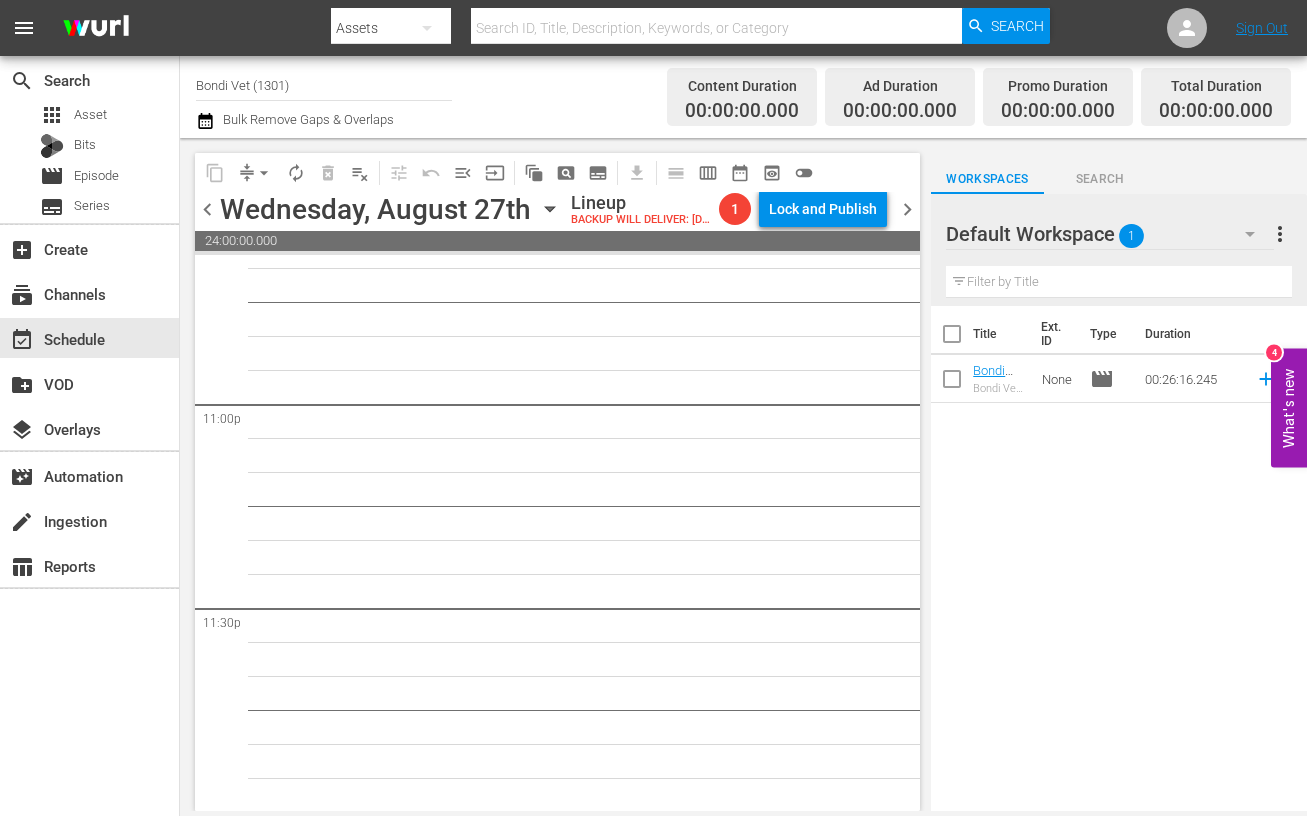 click on "chevron_left" at bounding box center [207, 209] 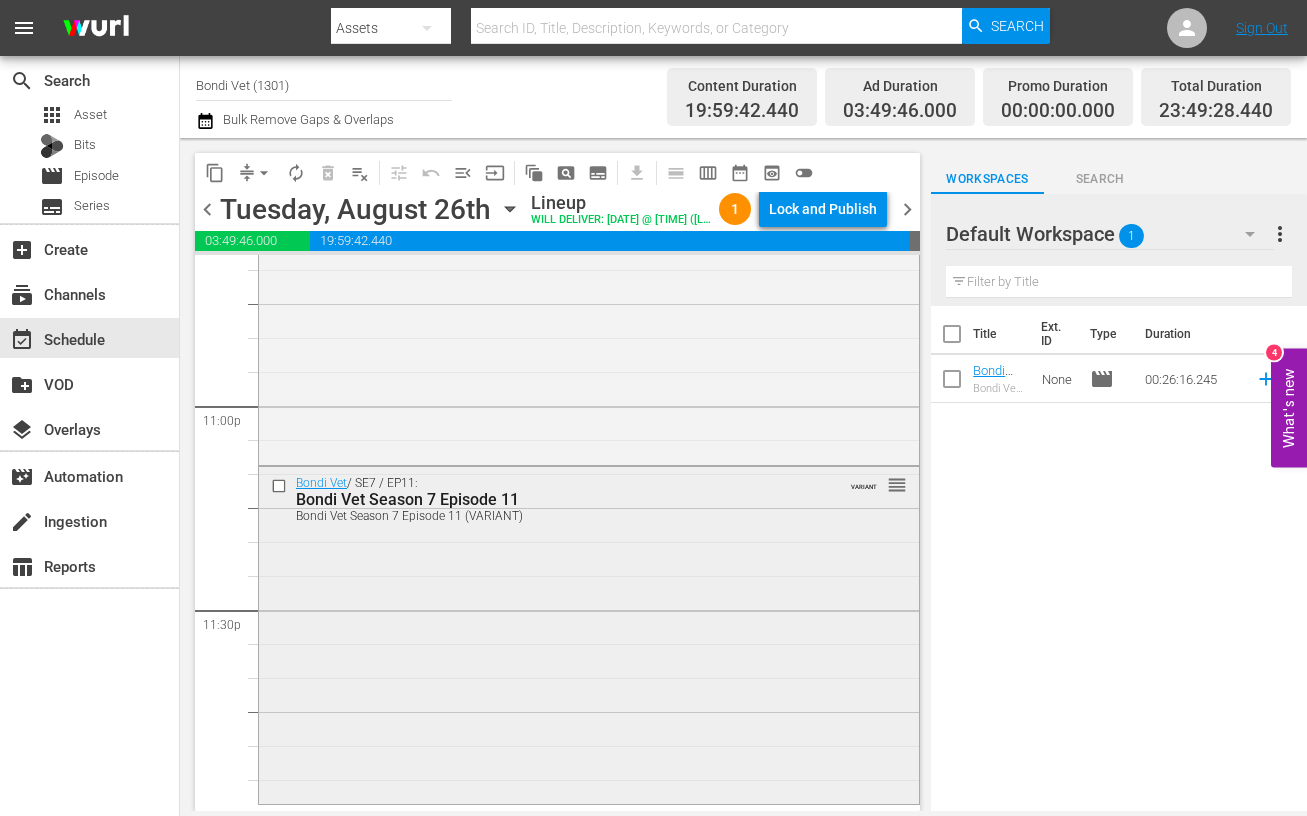 scroll, scrollTop: 9235, scrollLeft: 0, axis: vertical 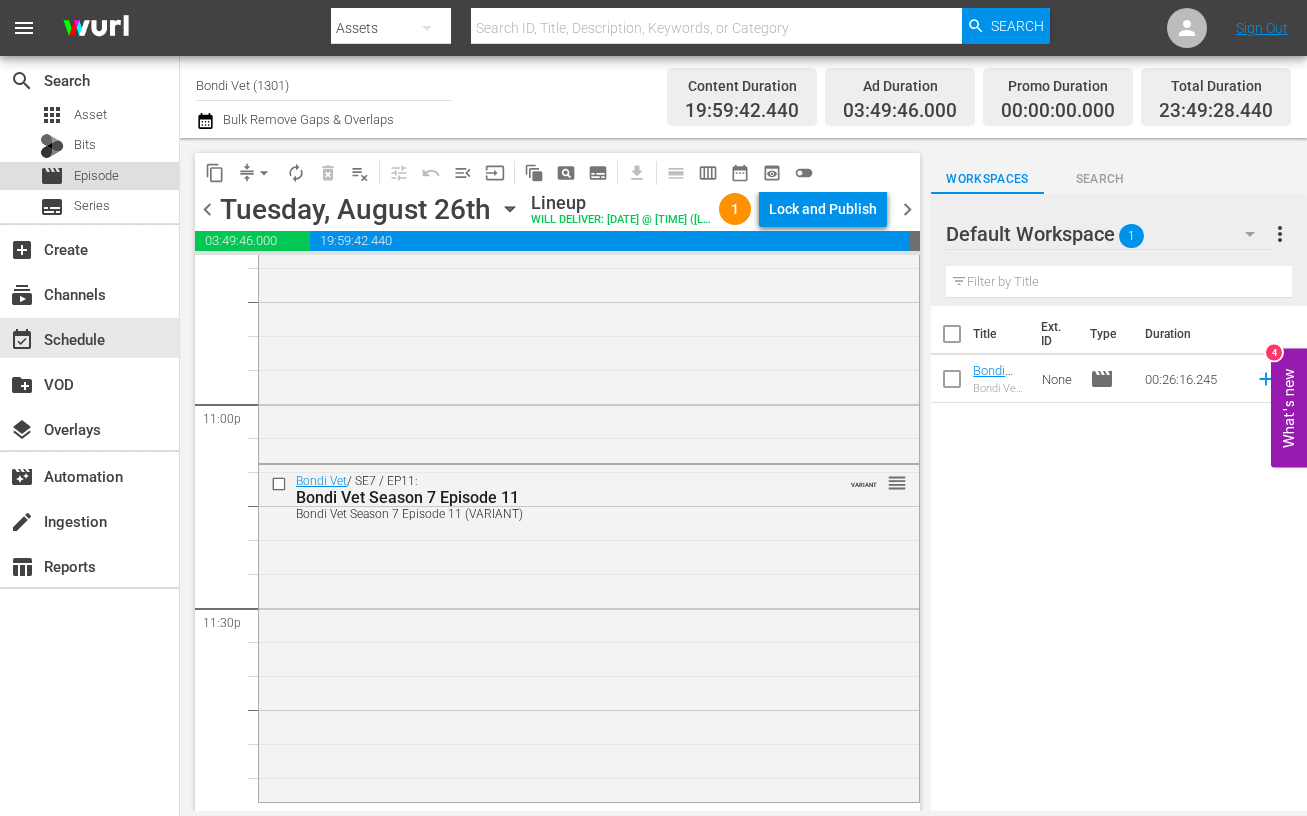 click on "movie Episode" at bounding box center (79, 176) 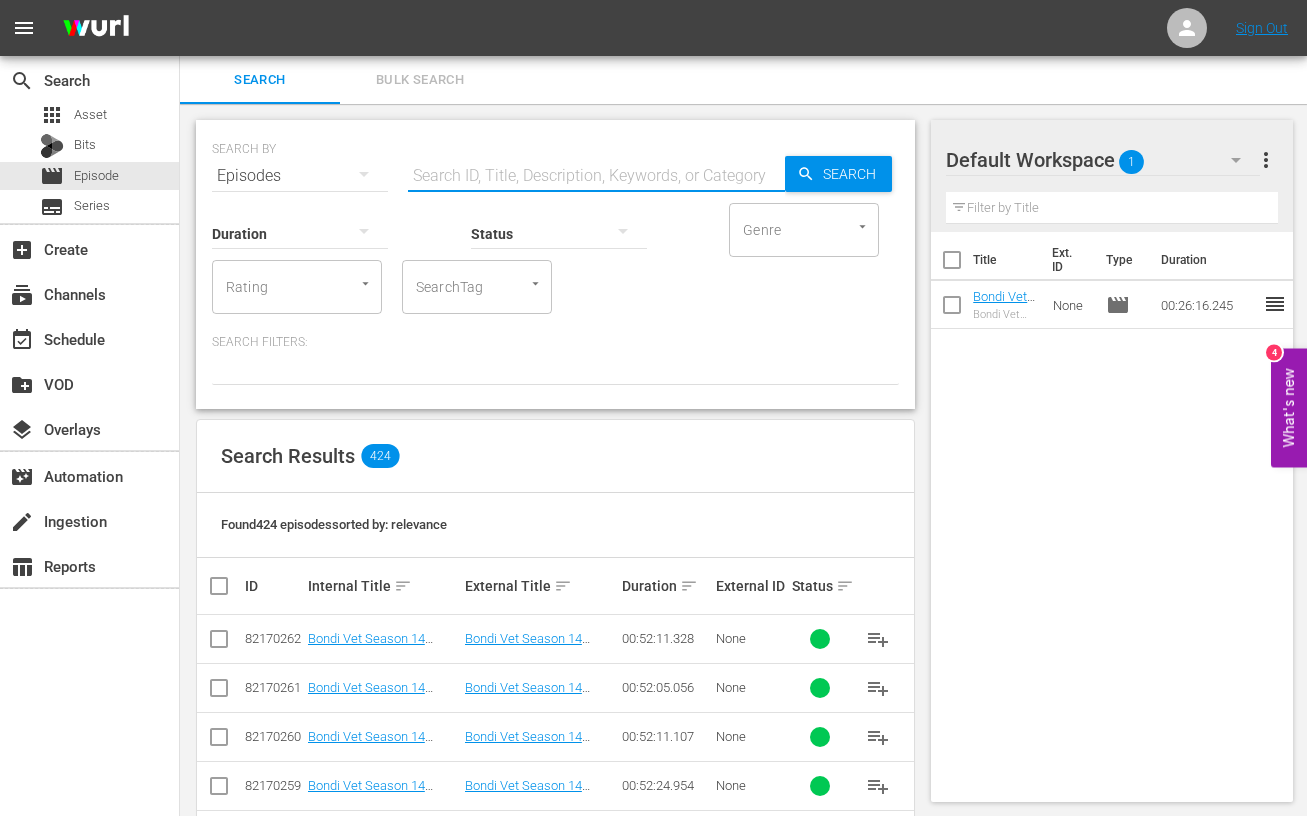 click at bounding box center [596, 176] 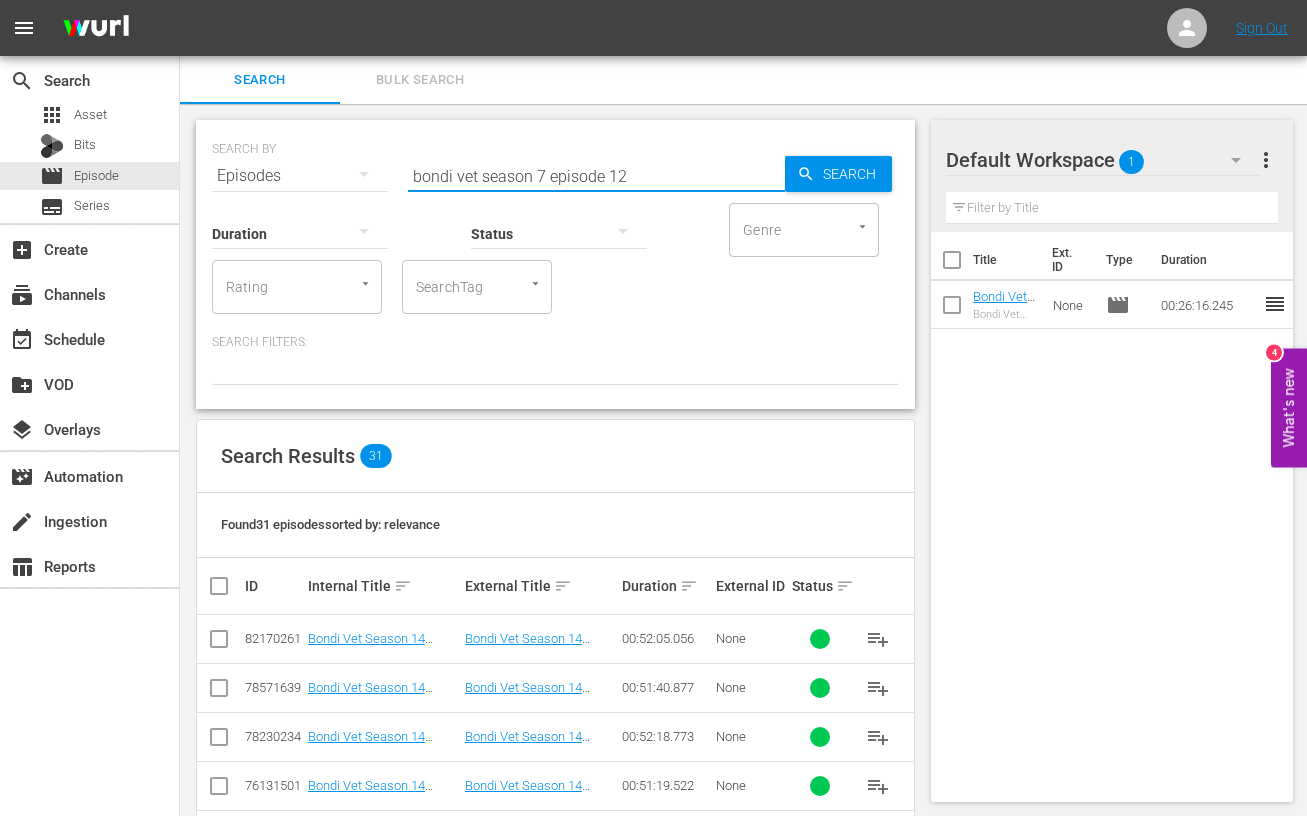 type on "Bondi Vet Season 7 Episode 12" 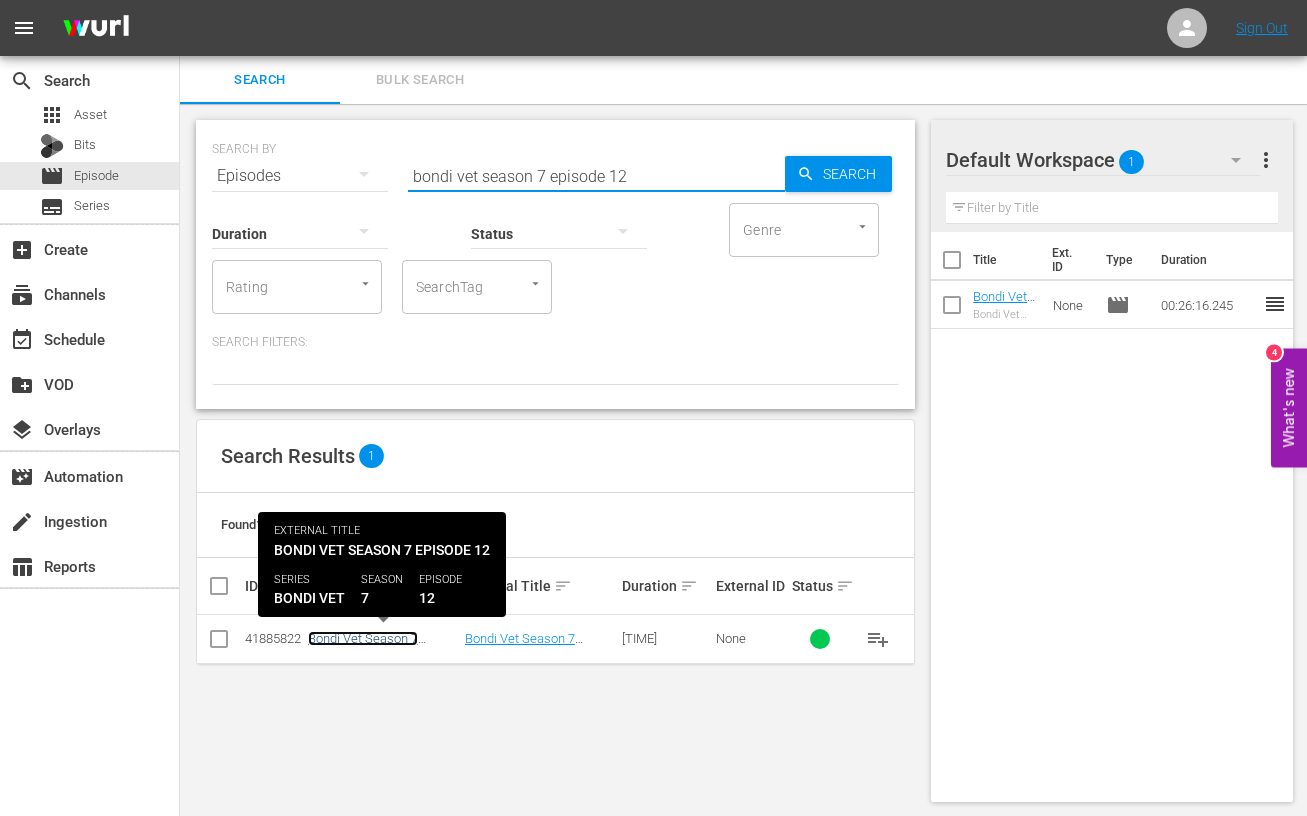 click on "Bondi Vet Season 7 Episode 12" at bounding box center (363, 646) 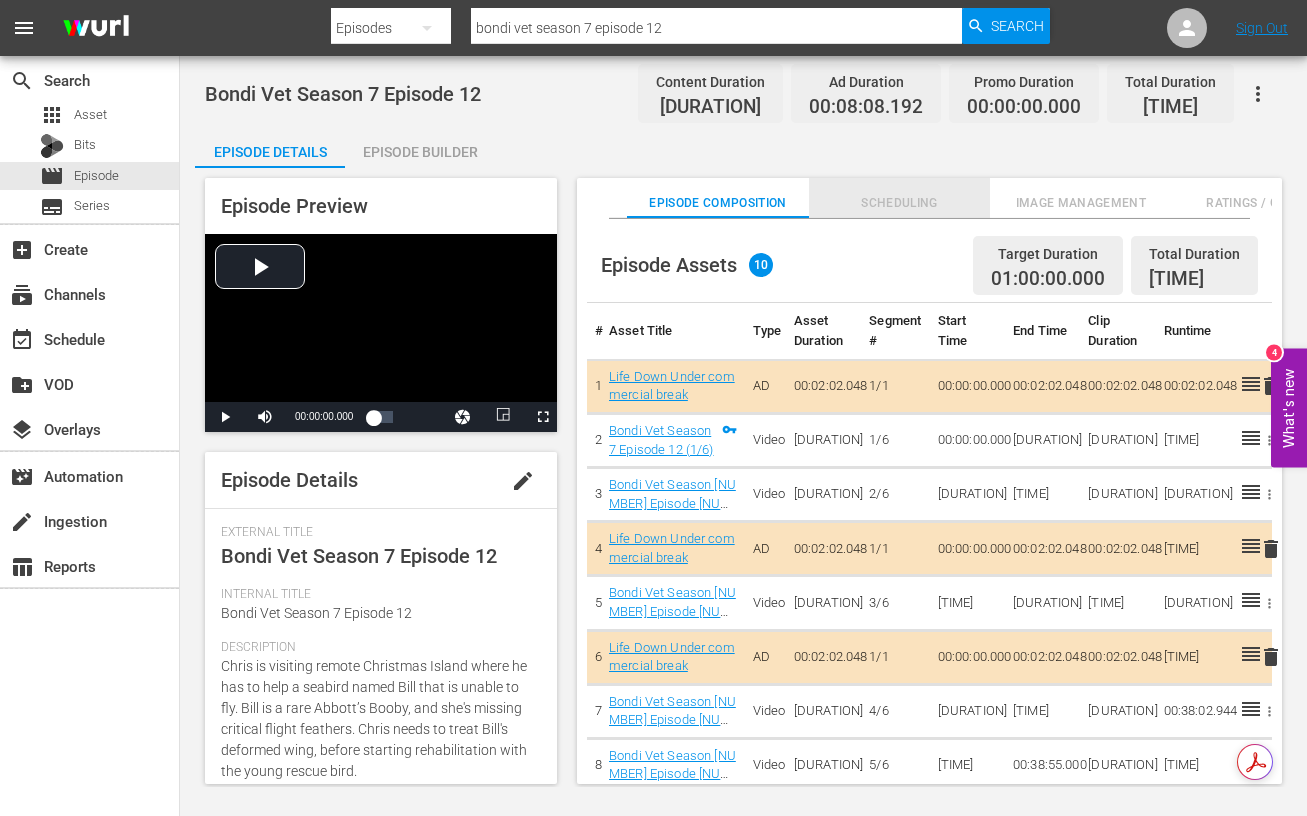 click on "Scheduling" at bounding box center (899, 203) 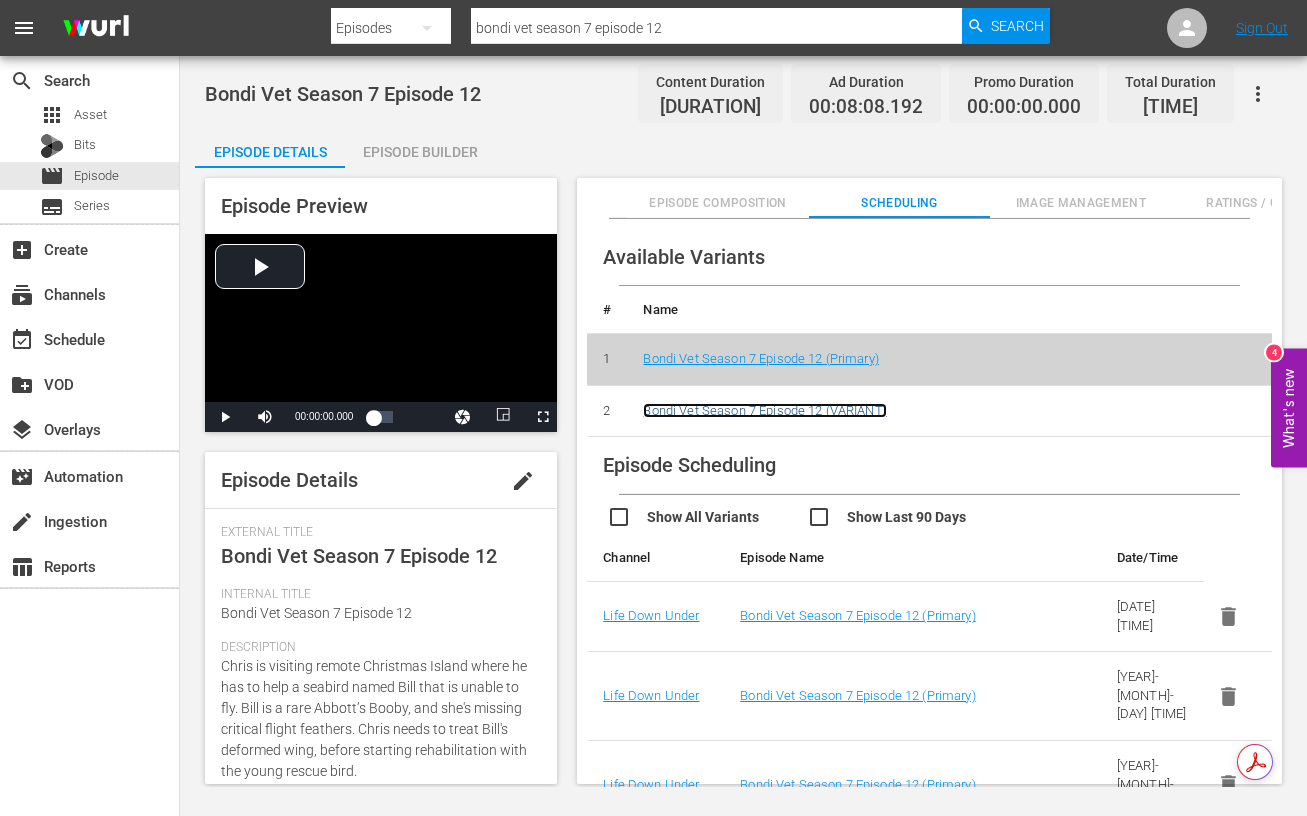 click on "Bondi Vet Season 7 Episode 12 (VARIANT)" at bounding box center [764, 410] 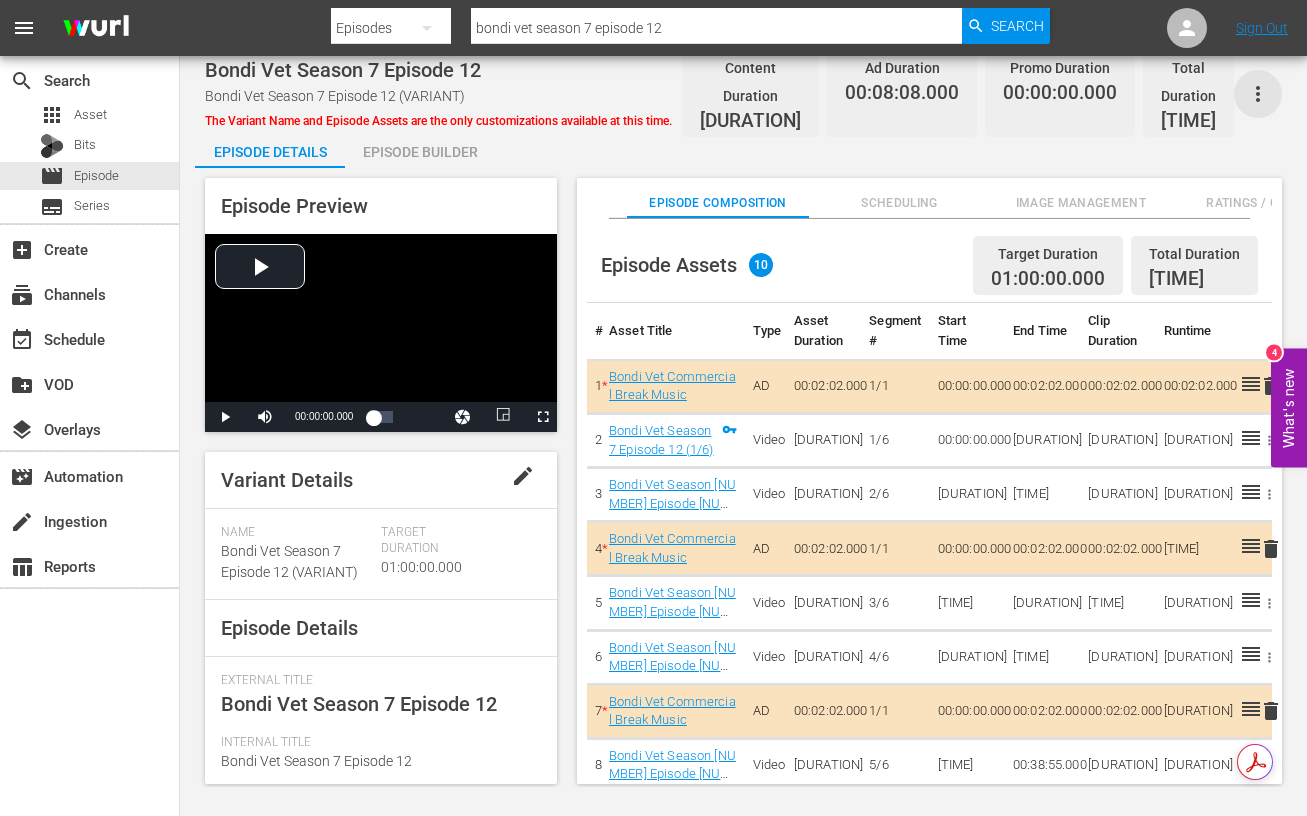 click 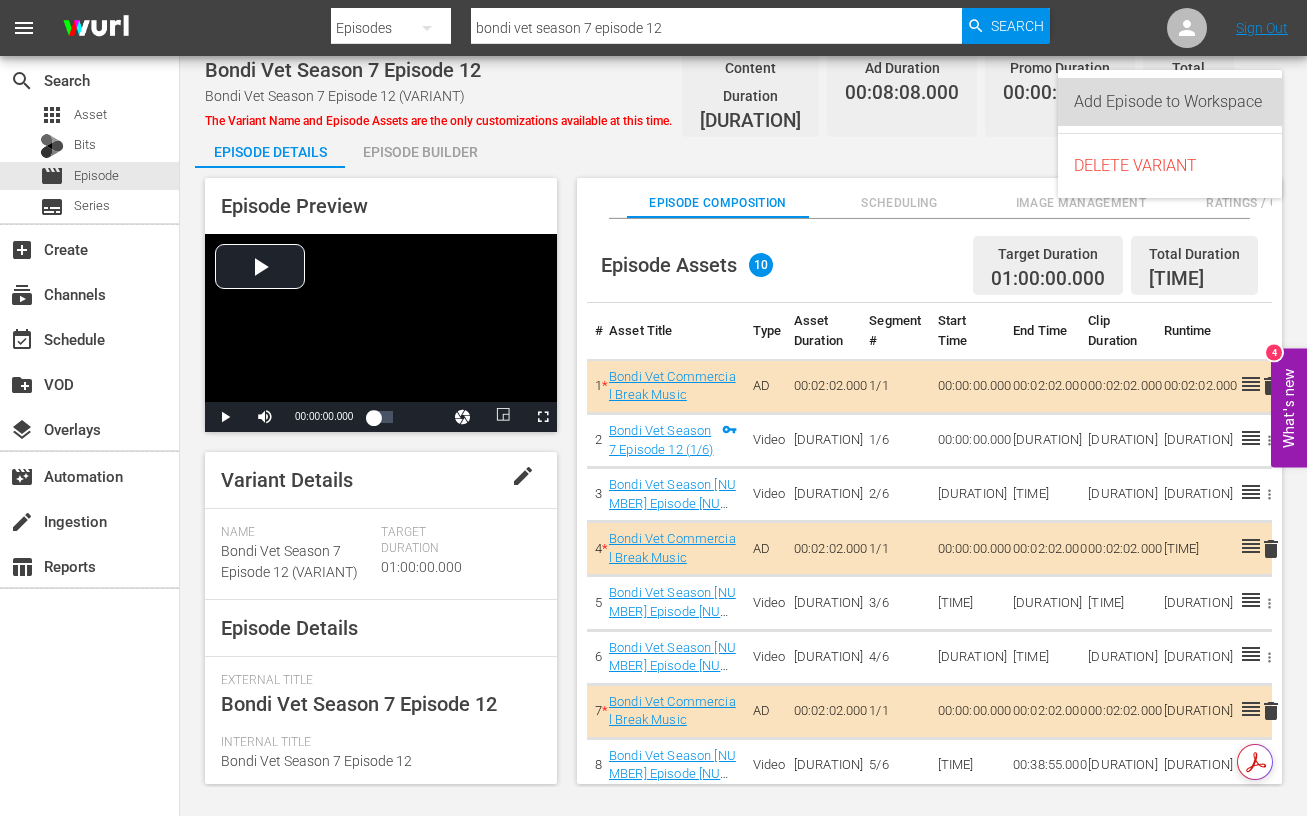 click on "Add Episode to Workspace" at bounding box center [1170, 102] 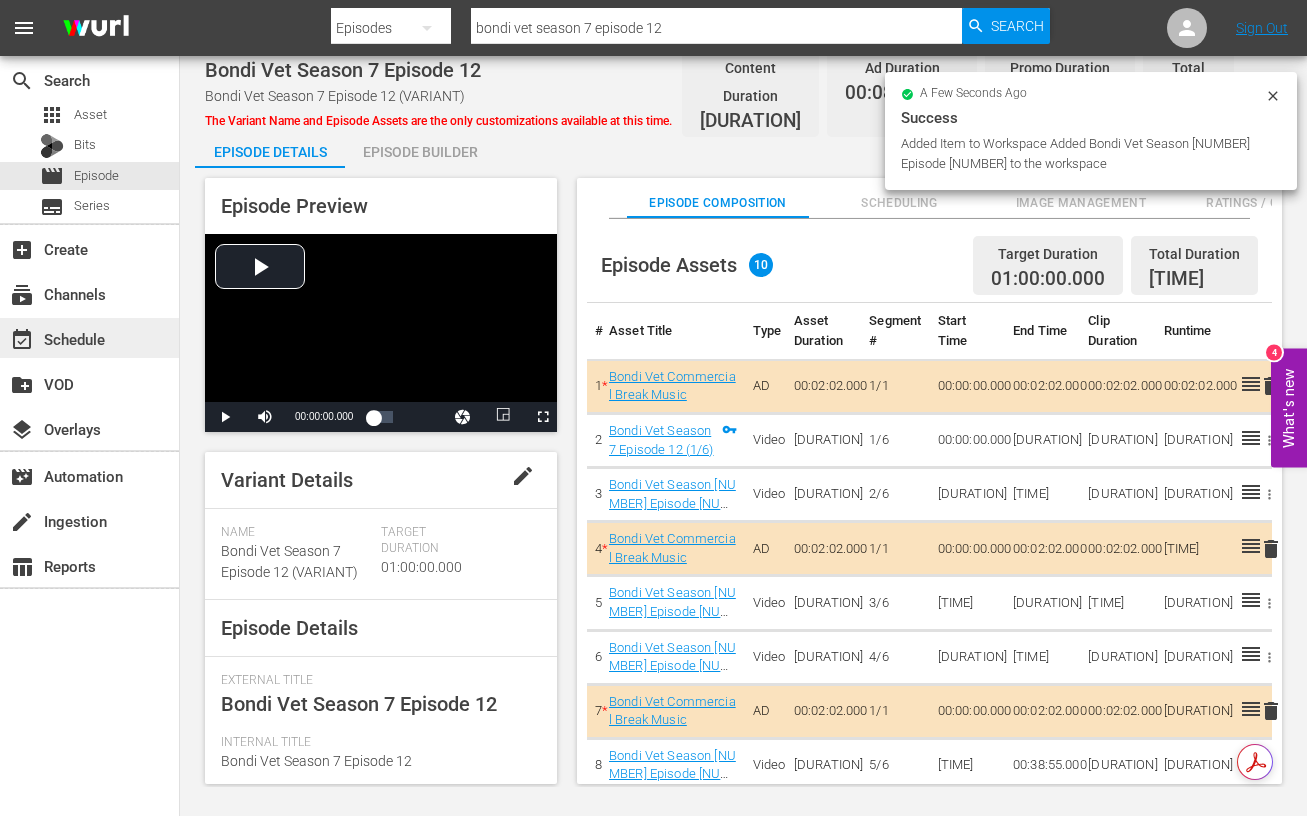 click on "event_available   Schedule" at bounding box center (56, 336) 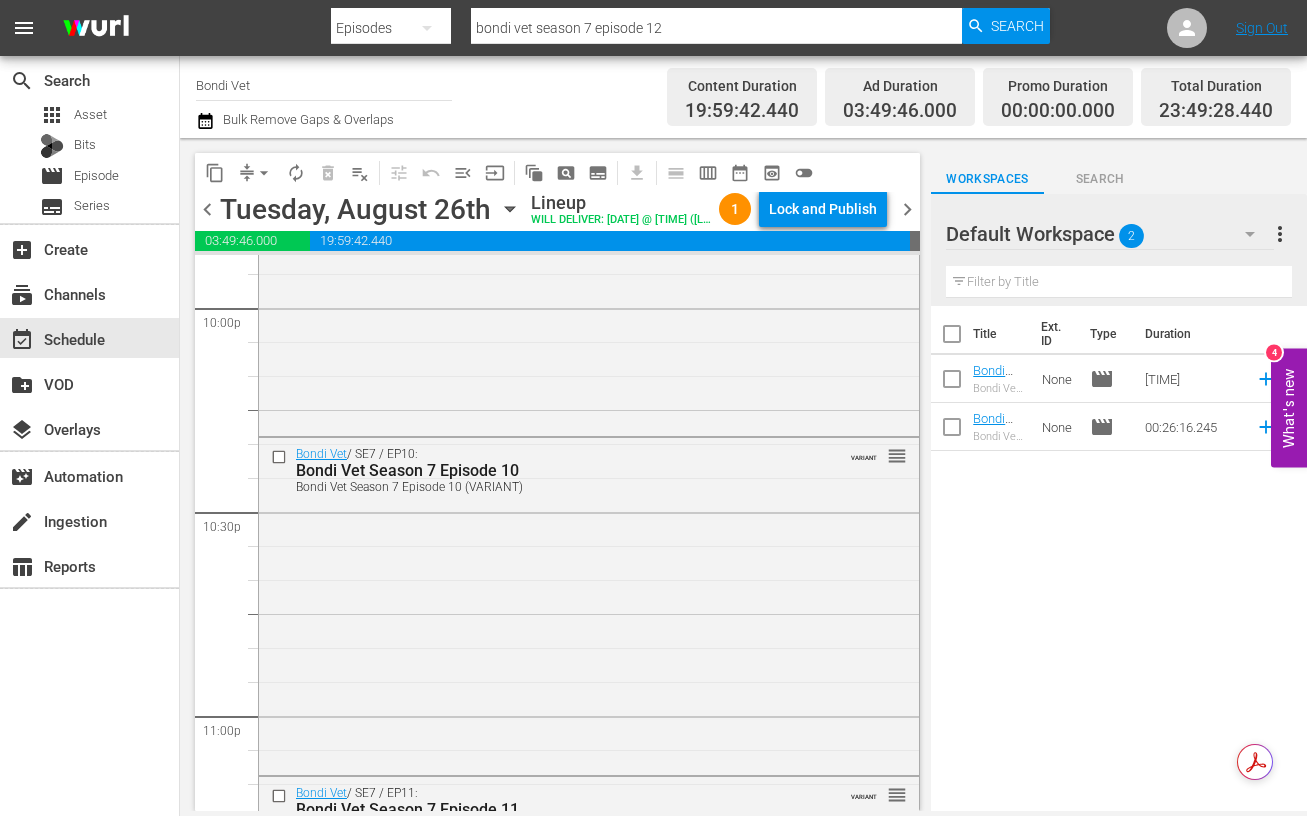 scroll, scrollTop: 9235, scrollLeft: 0, axis: vertical 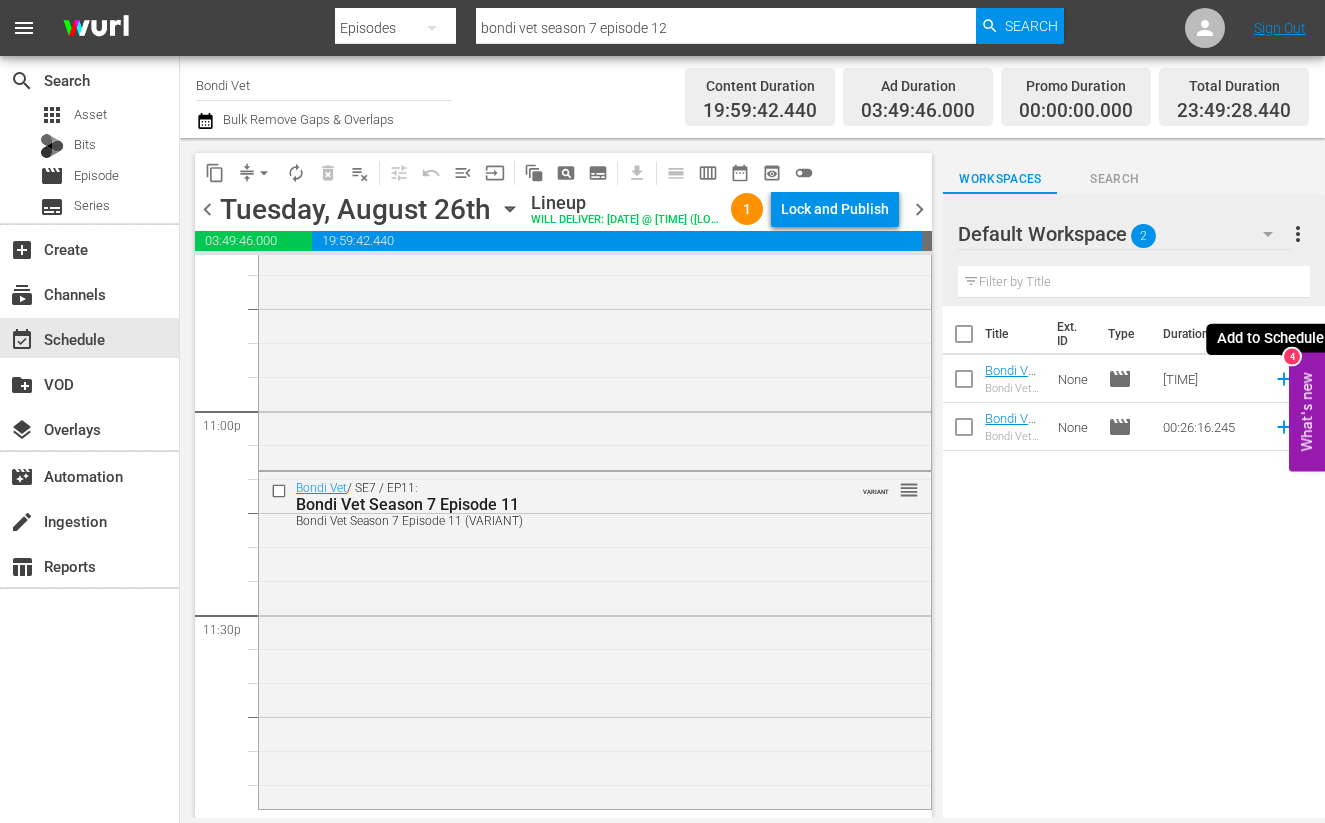 click 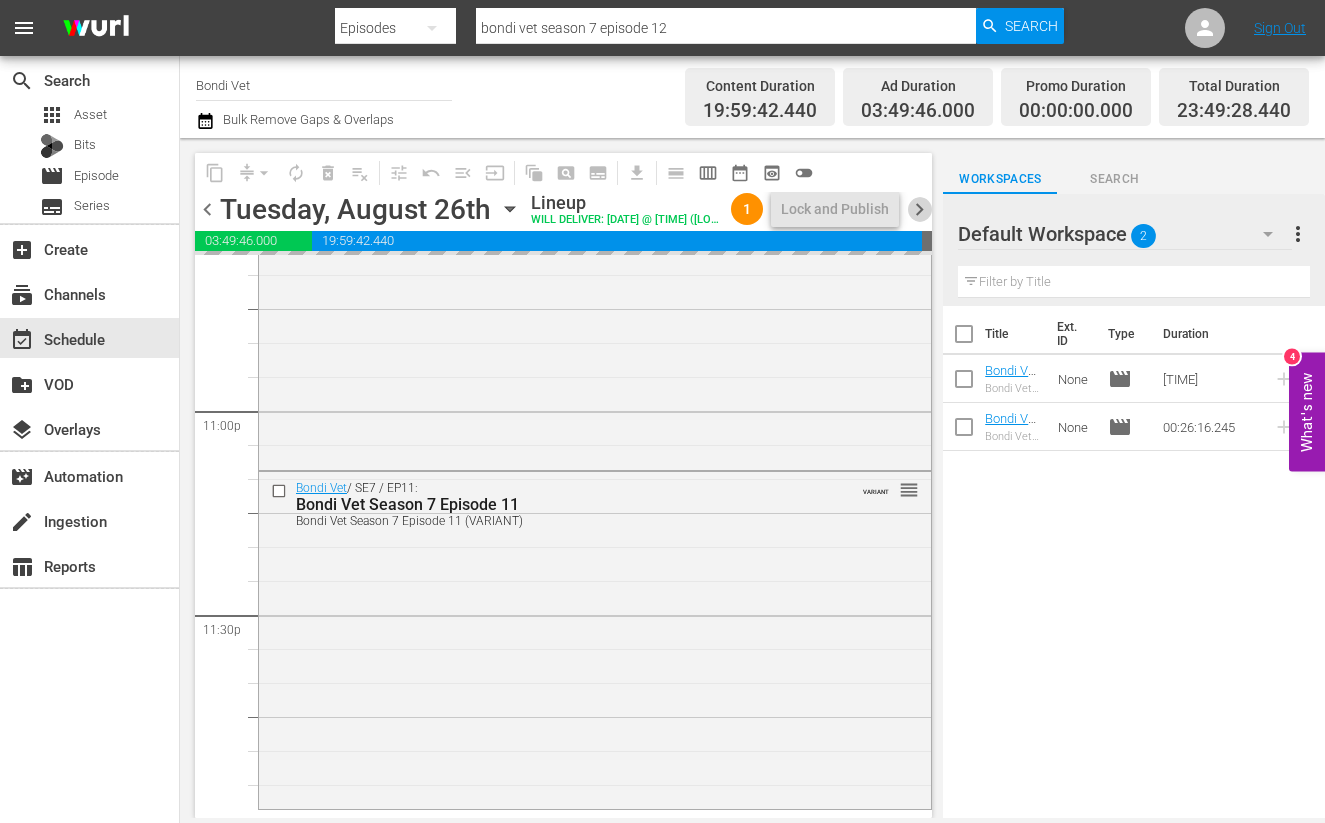 click on "chevron_right" at bounding box center (919, 209) 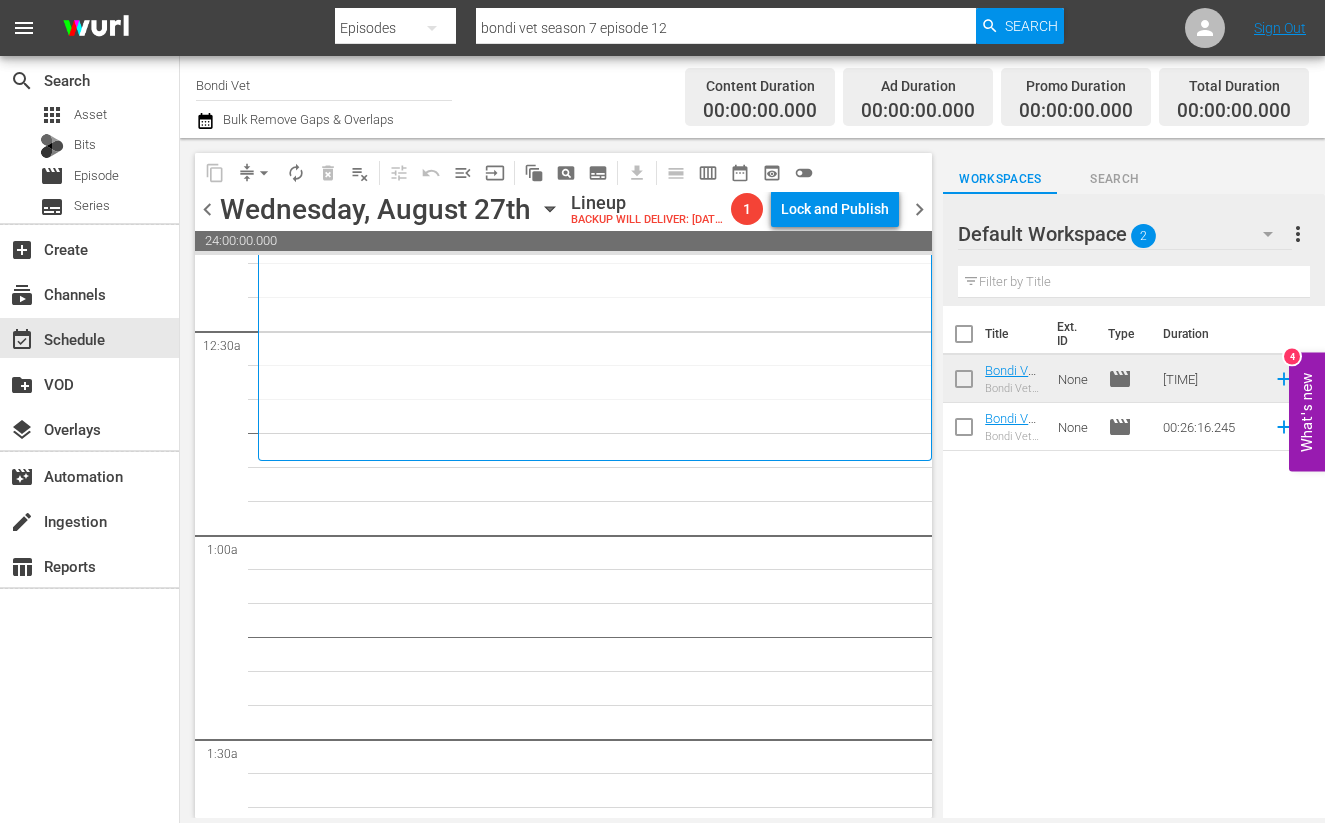scroll, scrollTop: 0, scrollLeft: 0, axis: both 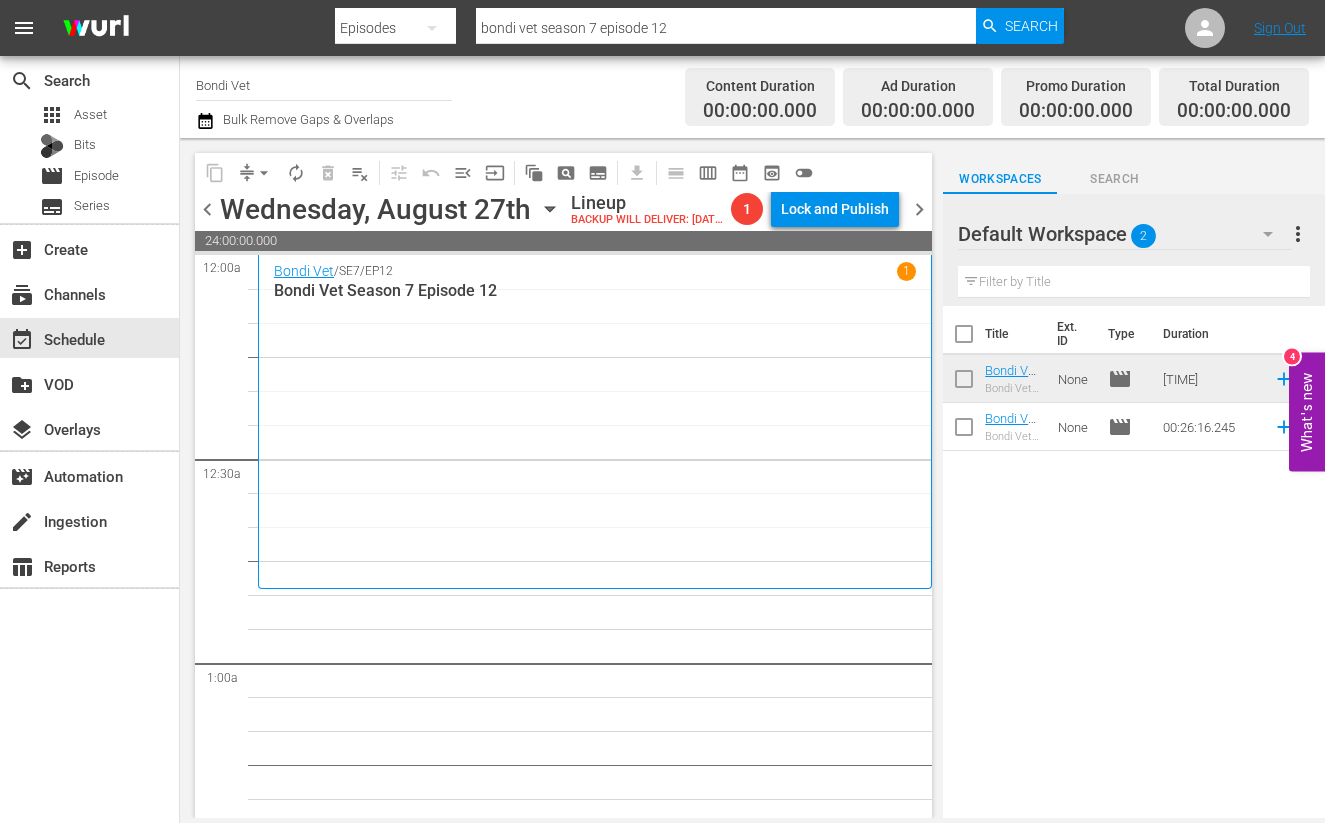 click on "chevron_left" at bounding box center (207, 209) 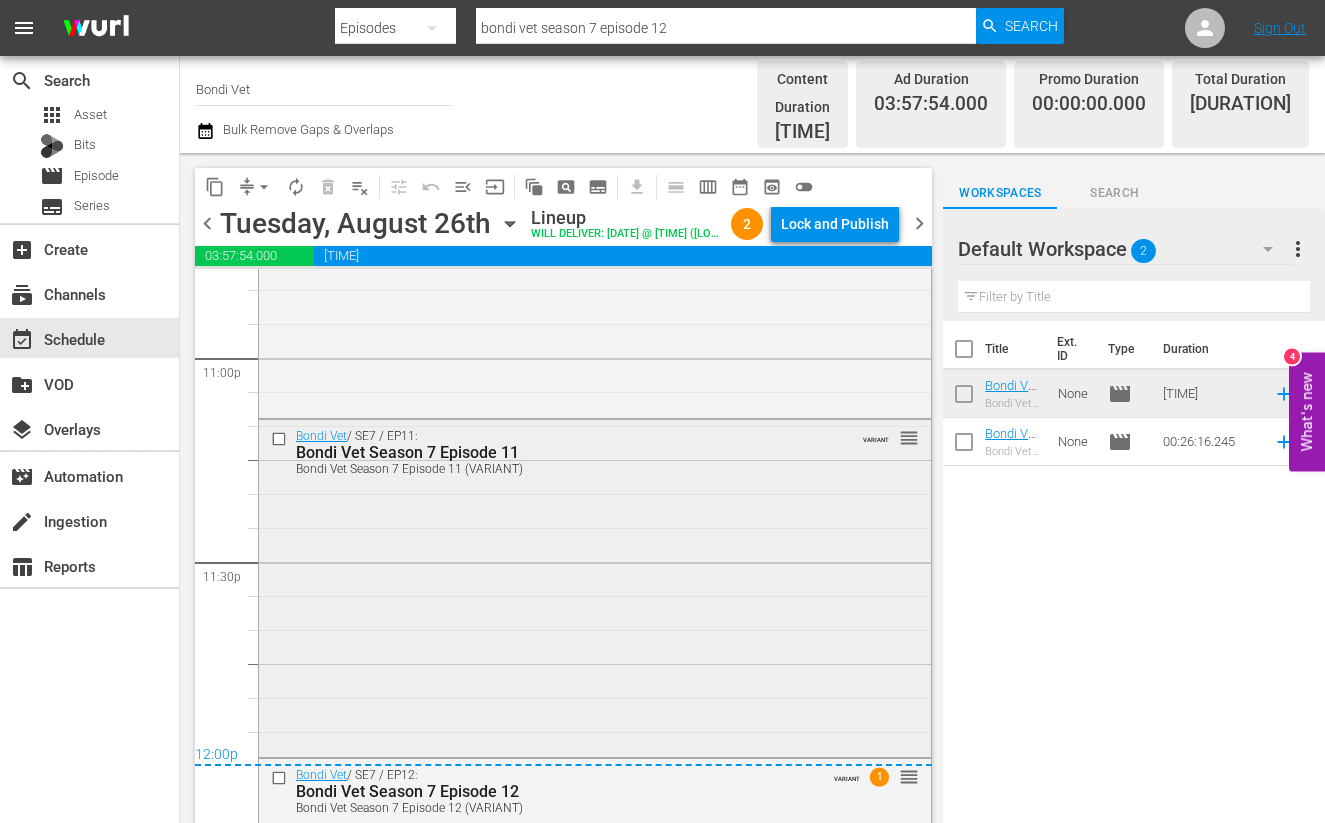 scroll, scrollTop: 9563, scrollLeft: 0, axis: vertical 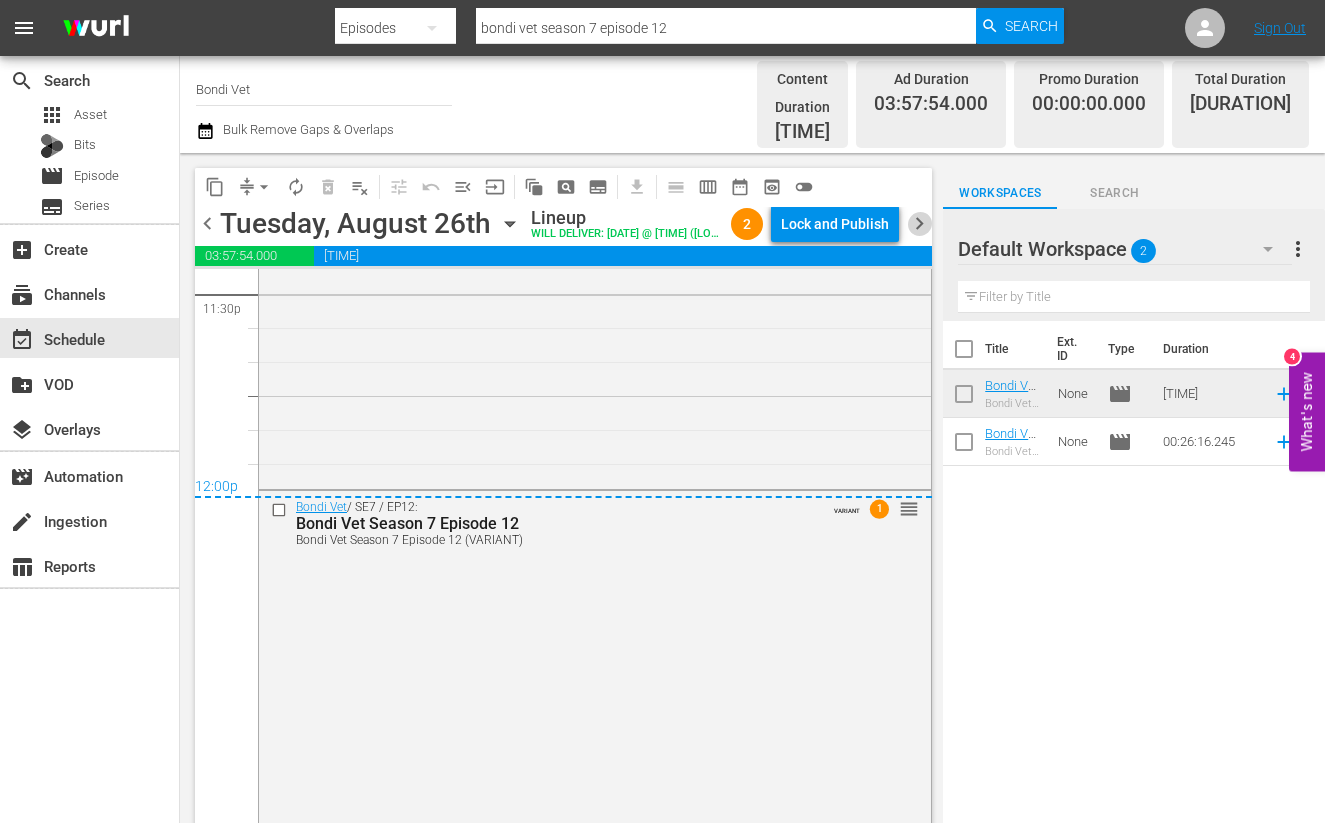 click on "chevron_right" at bounding box center (919, 223) 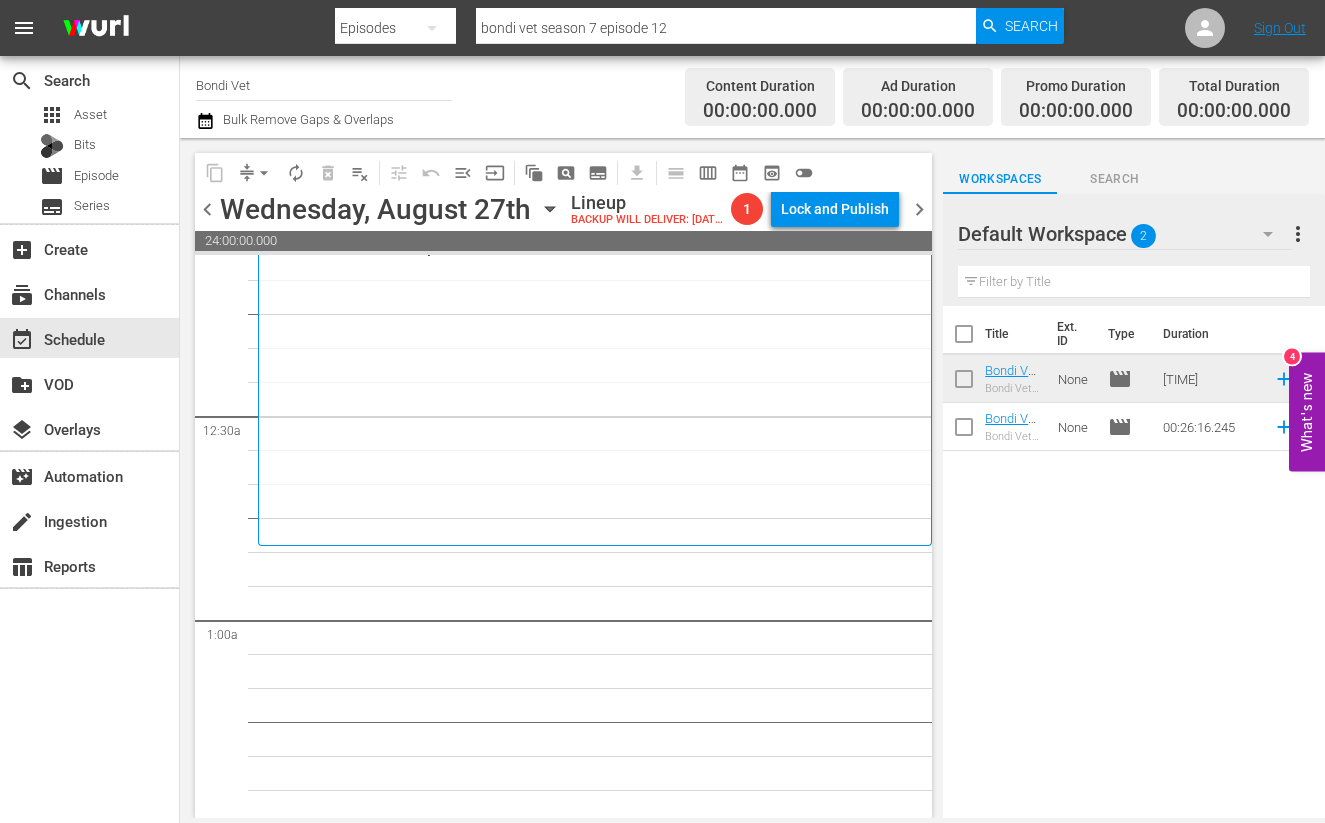 scroll, scrollTop: 0, scrollLeft: 0, axis: both 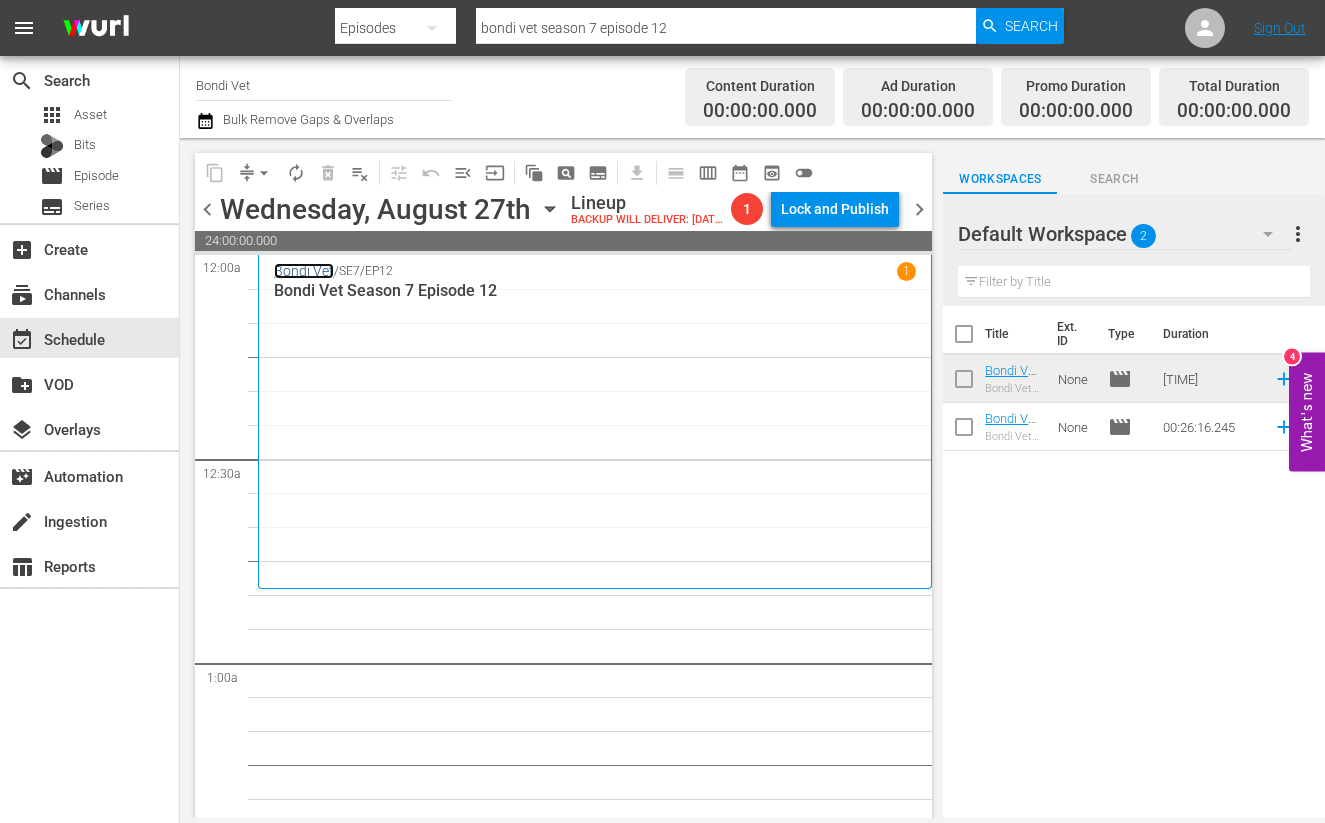 click on "Bondi Vet" at bounding box center (304, 271) 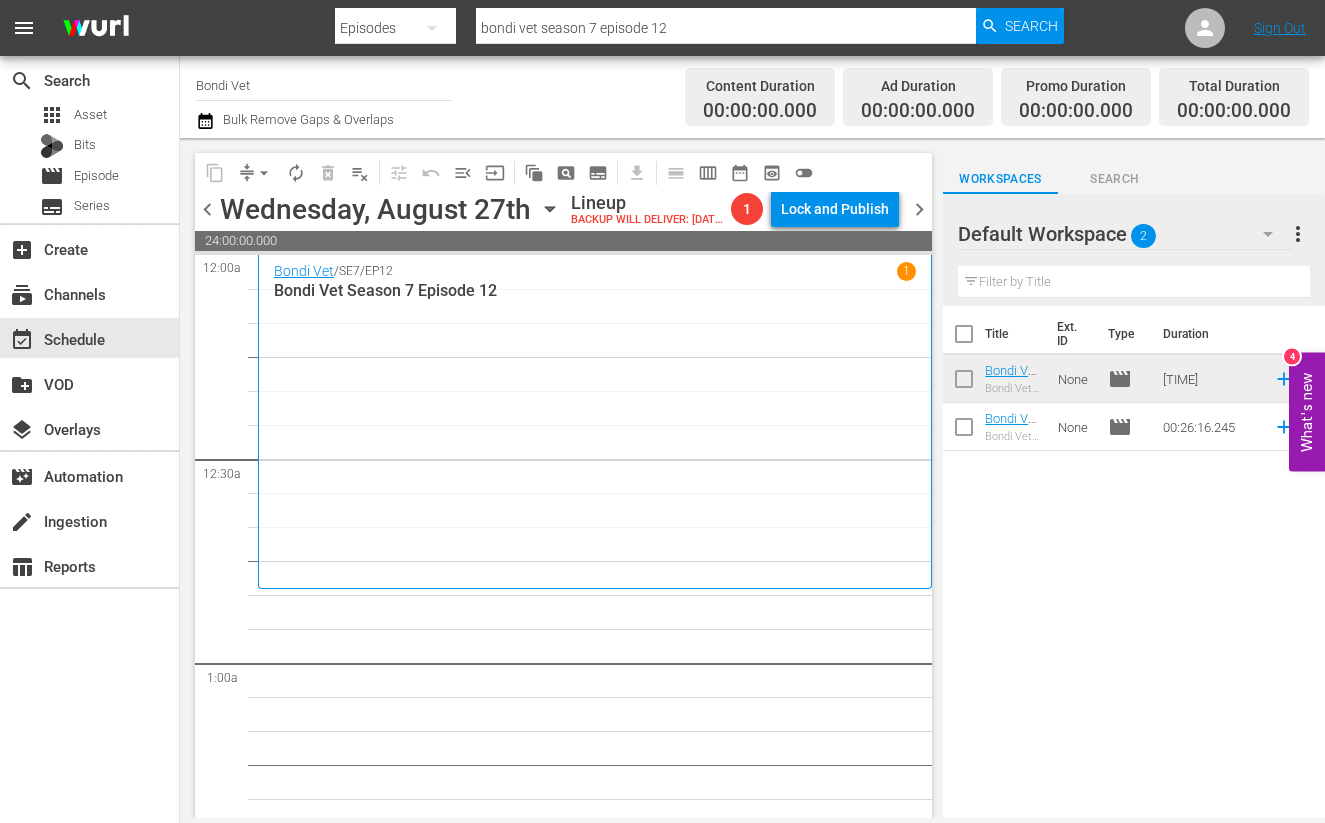 click on "Bondi Vet Season 7 Episode 12" at bounding box center (595, 290) 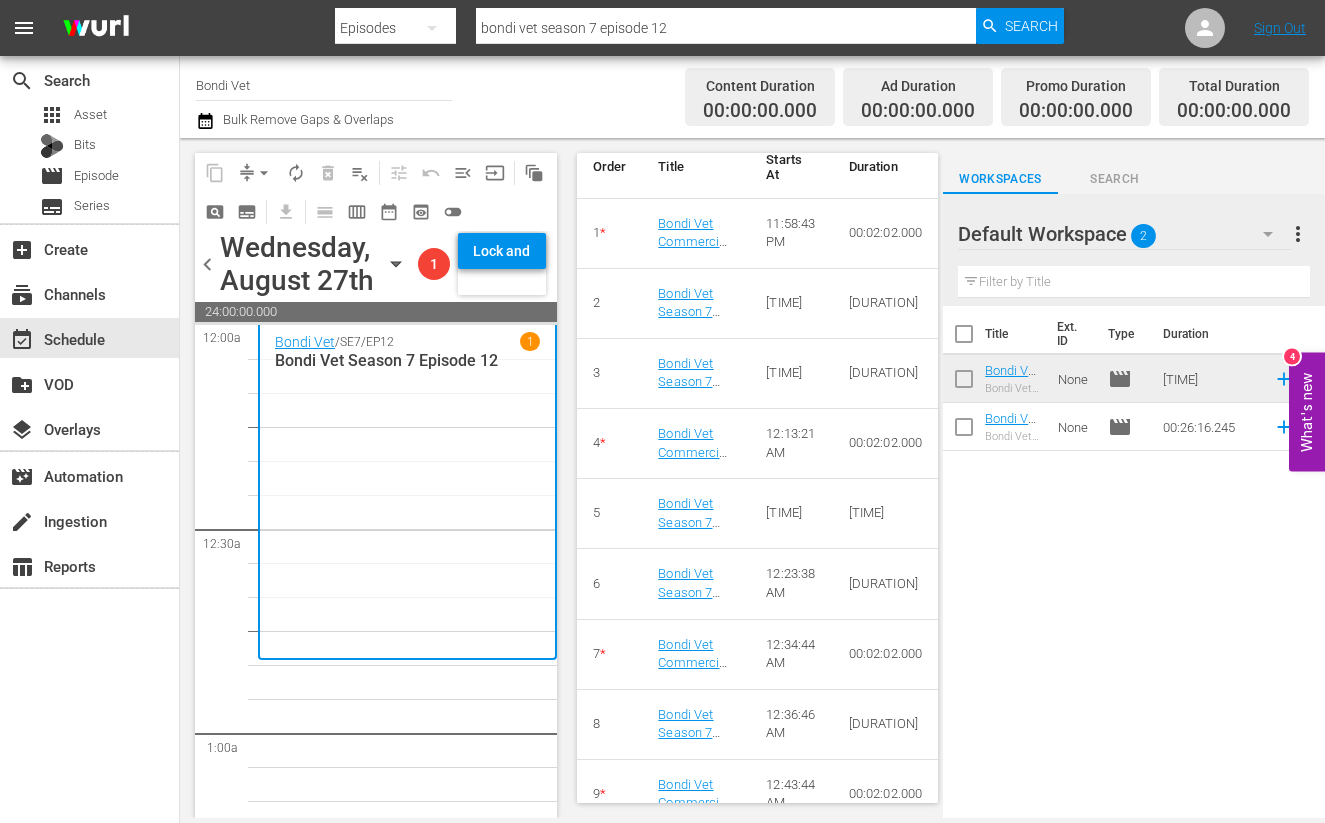 scroll, scrollTop: 1851, scrollLeft: 0, axis: vertical 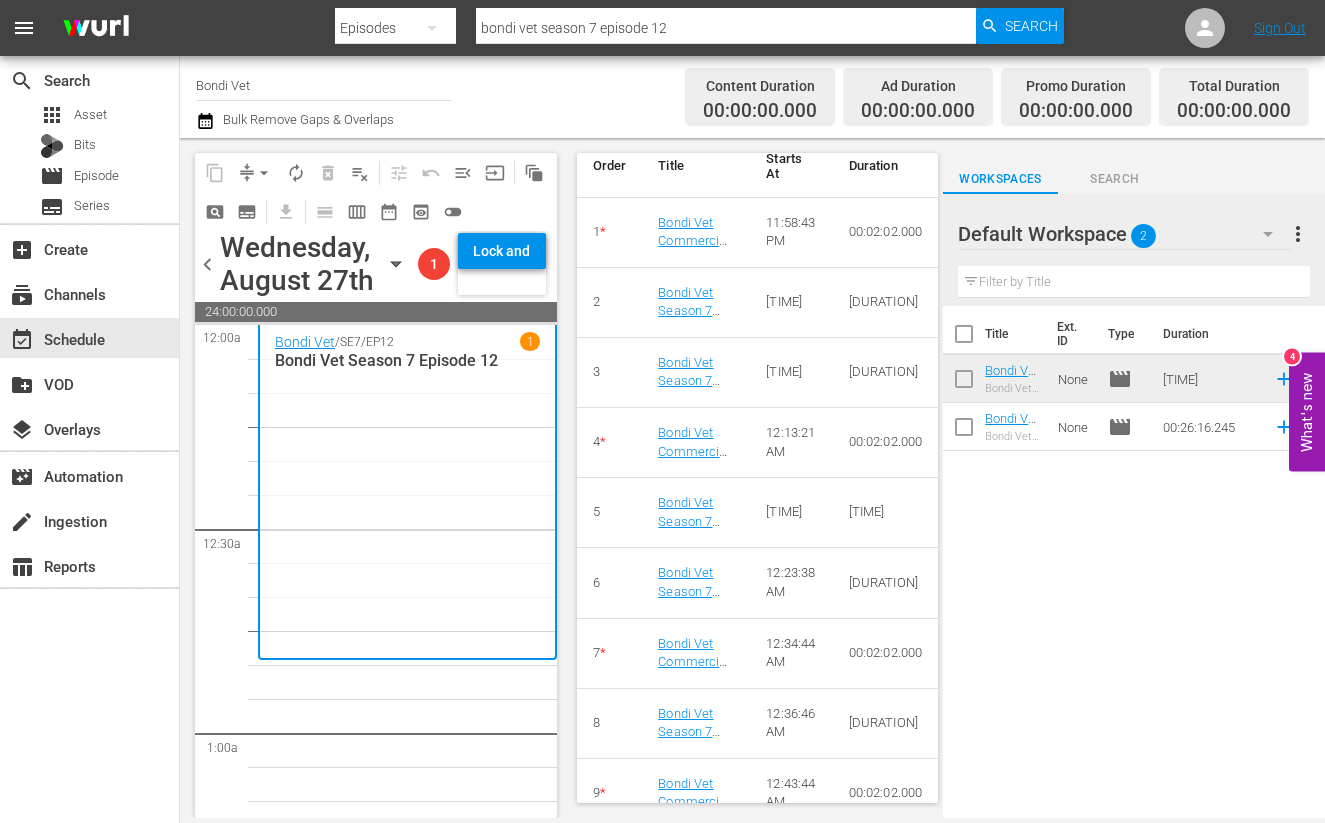 click on "27" at bounding box center (407, 5221) 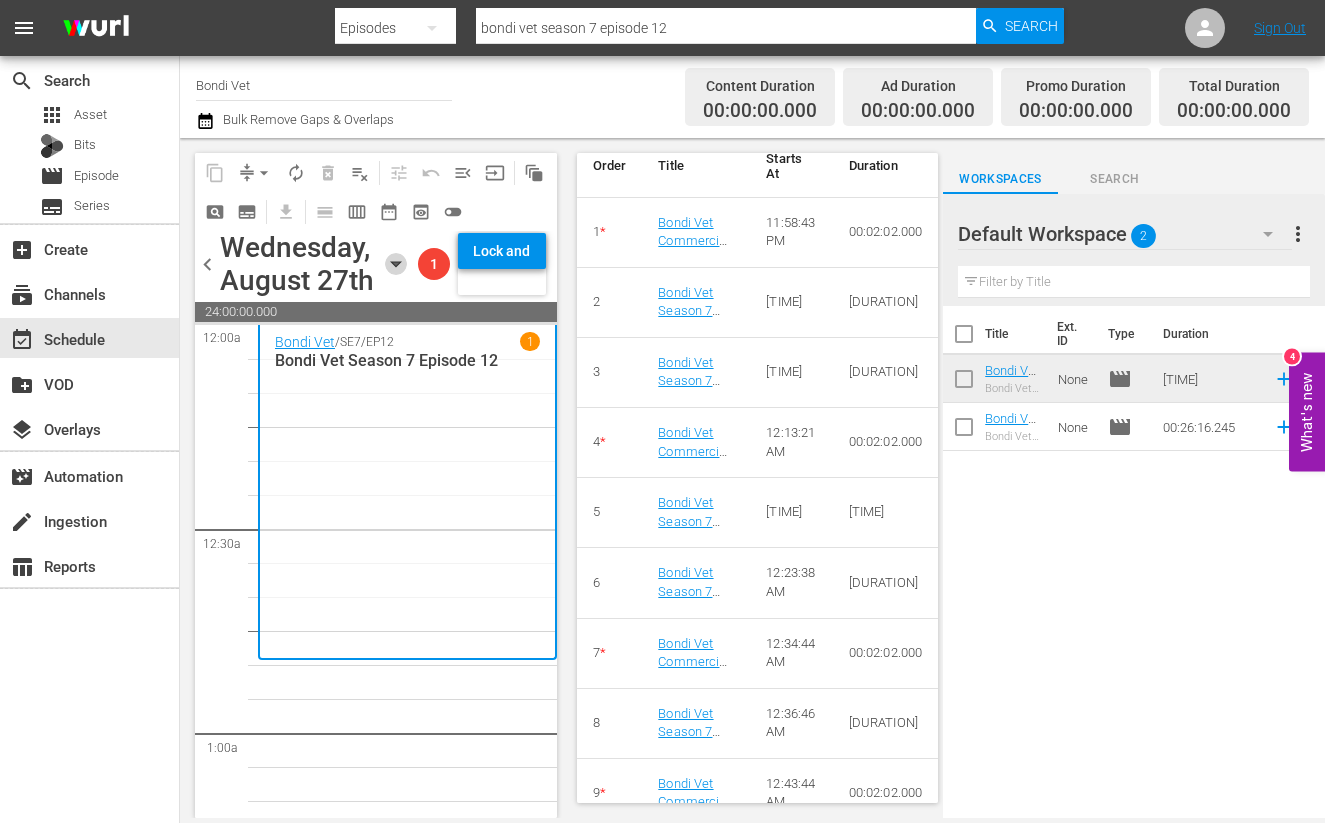 click 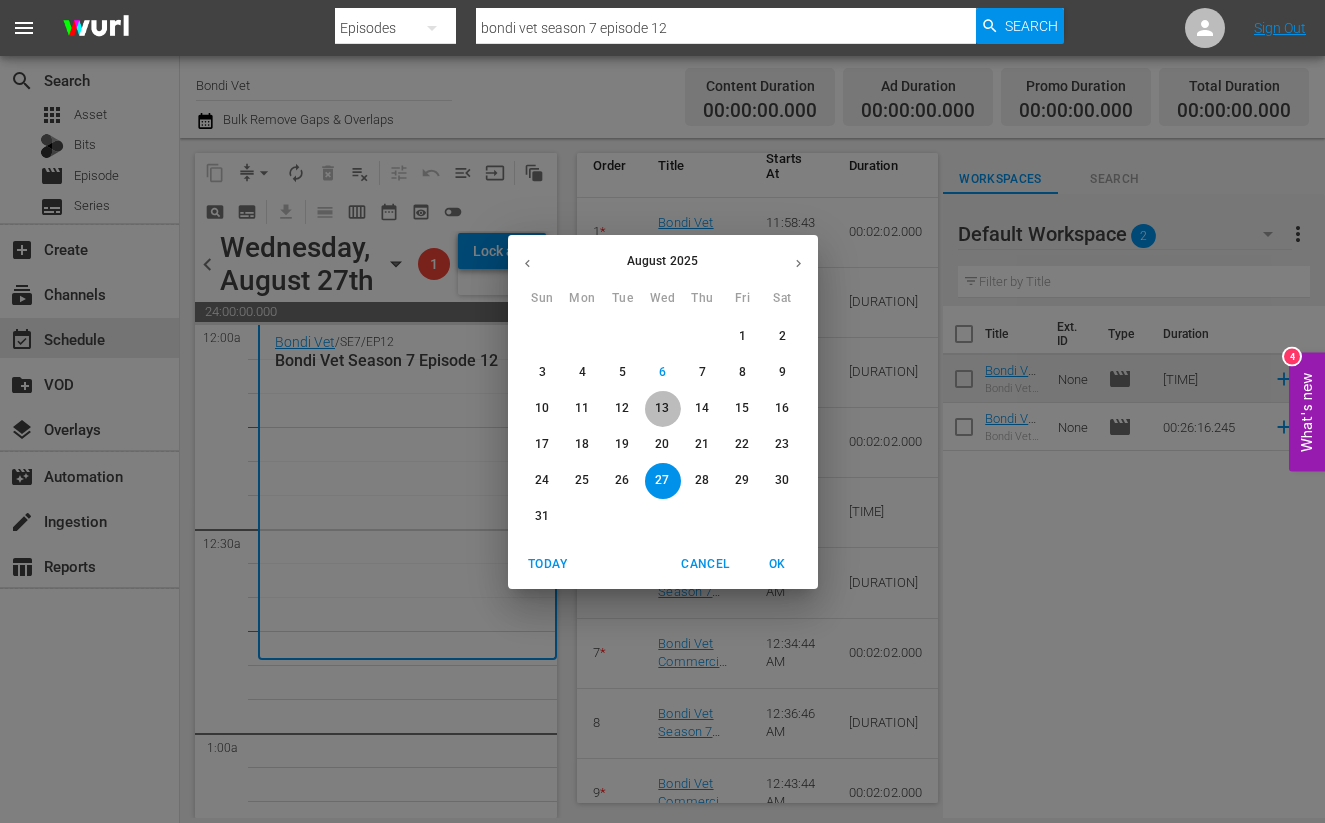 click on "13" at bounding box center (662, 408) 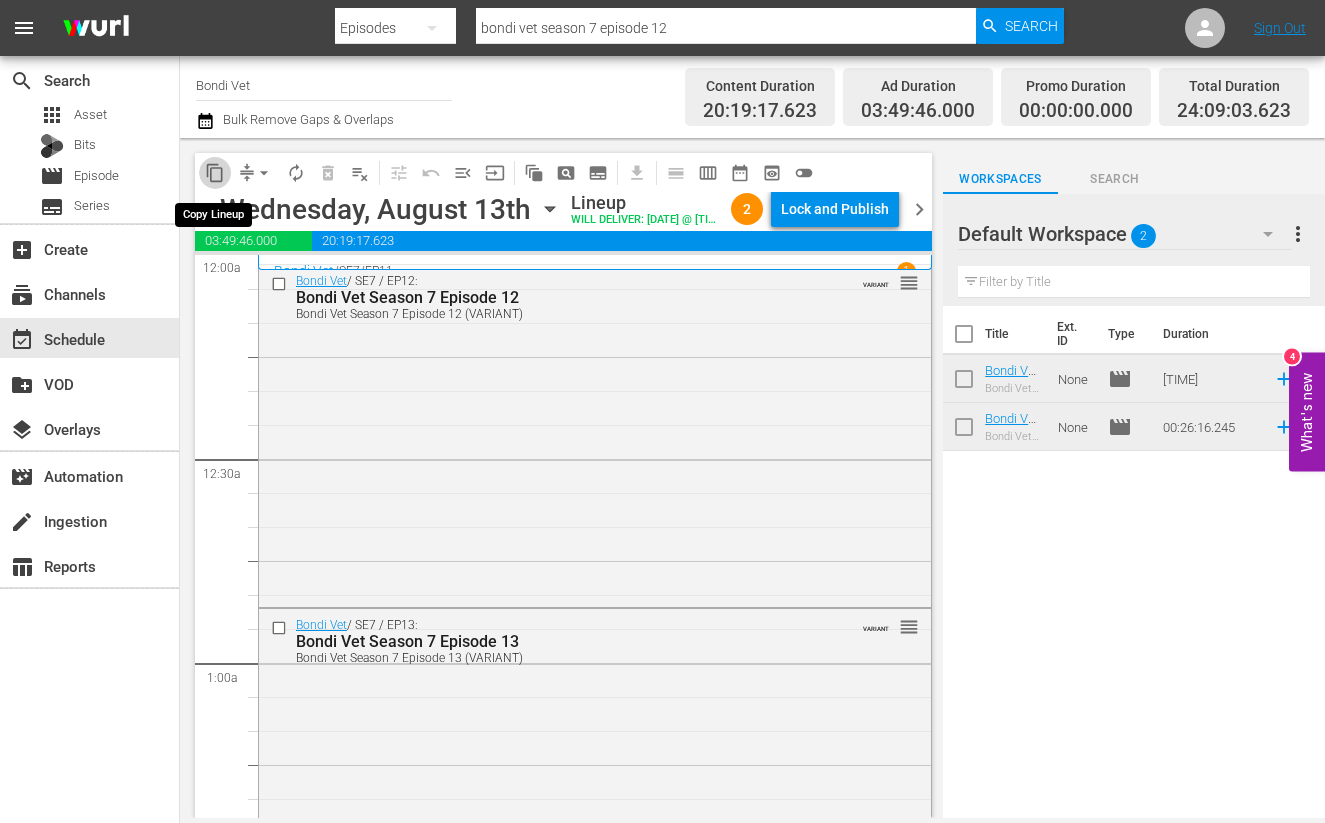 click on "content_copy" at bounding box center (215, 173) 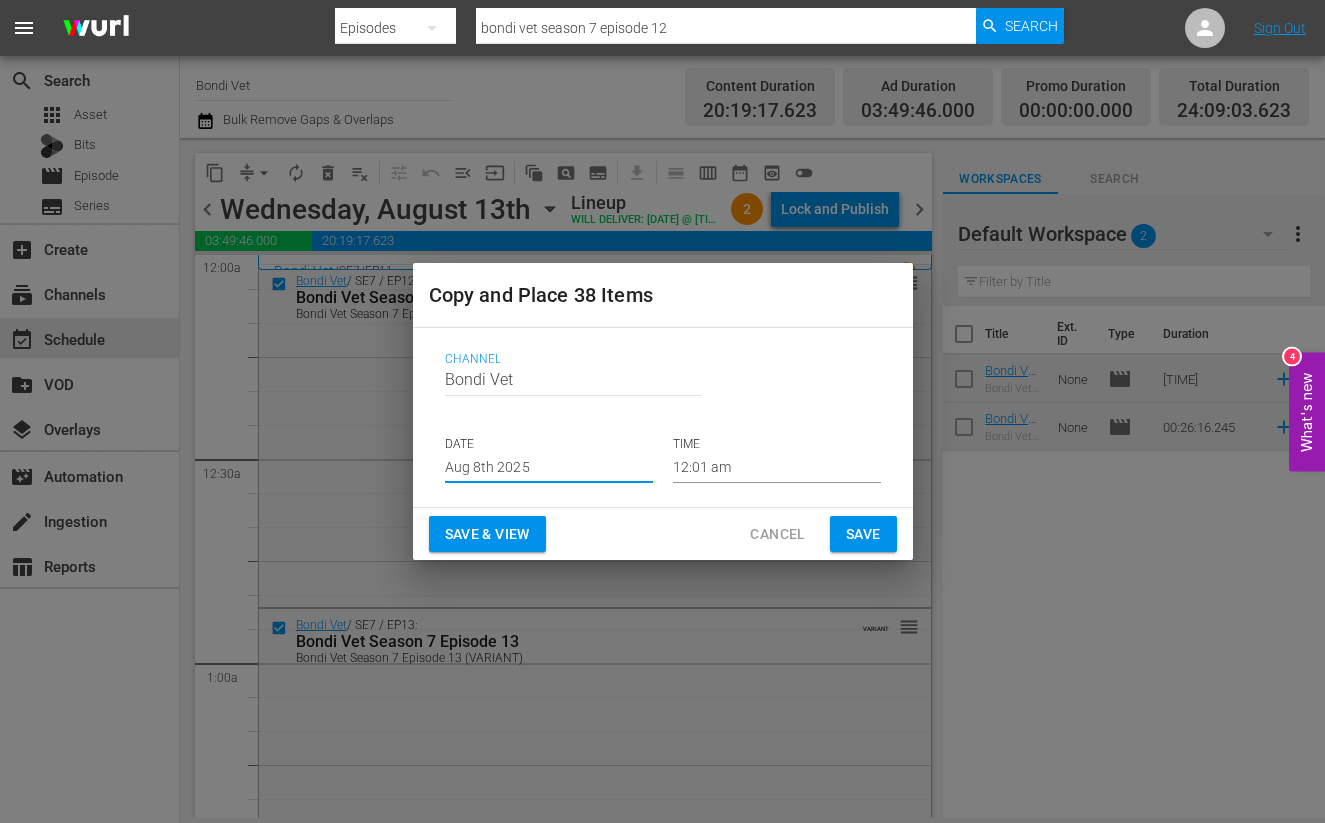 click on "Aug 8th 2025" at bounding box center (549, 468) 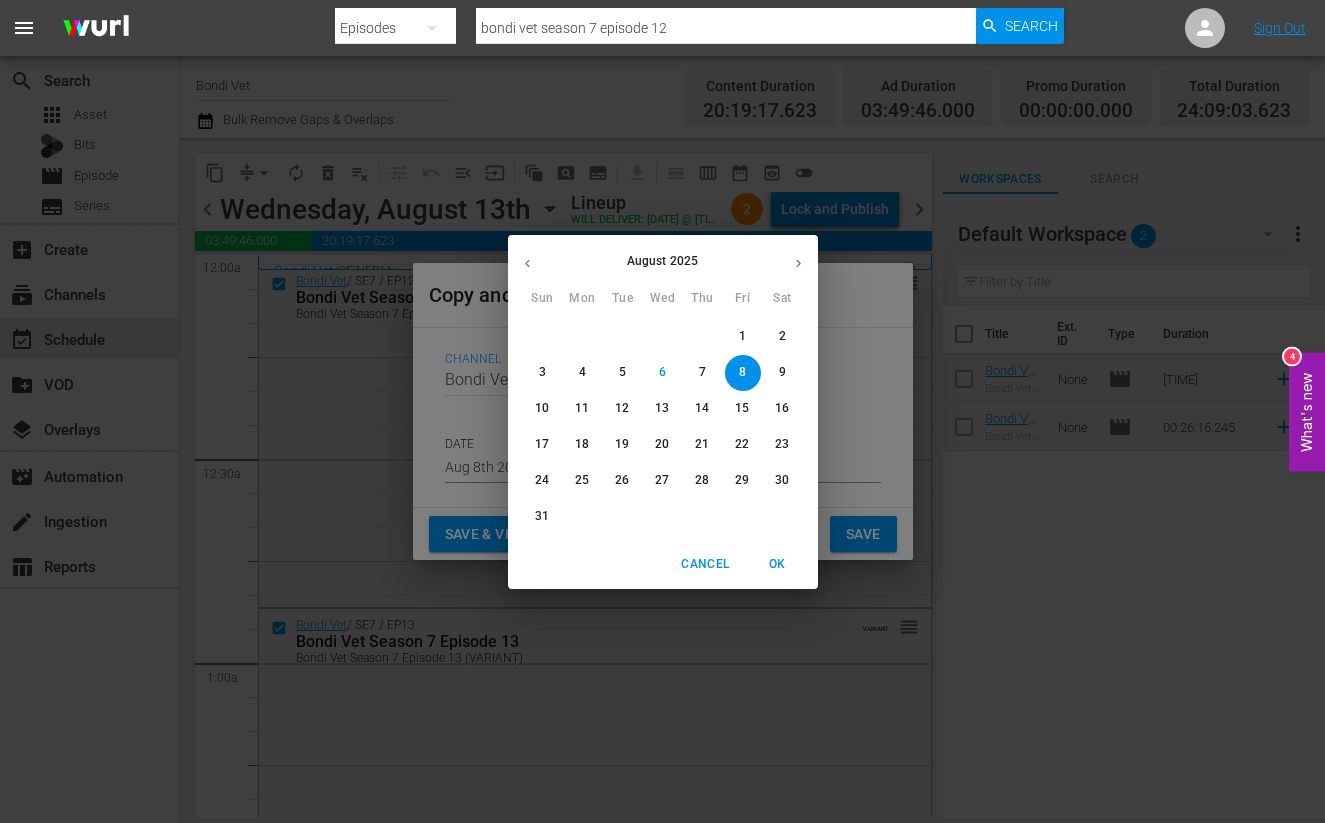 click on "27" at bounding box center (662, 480) 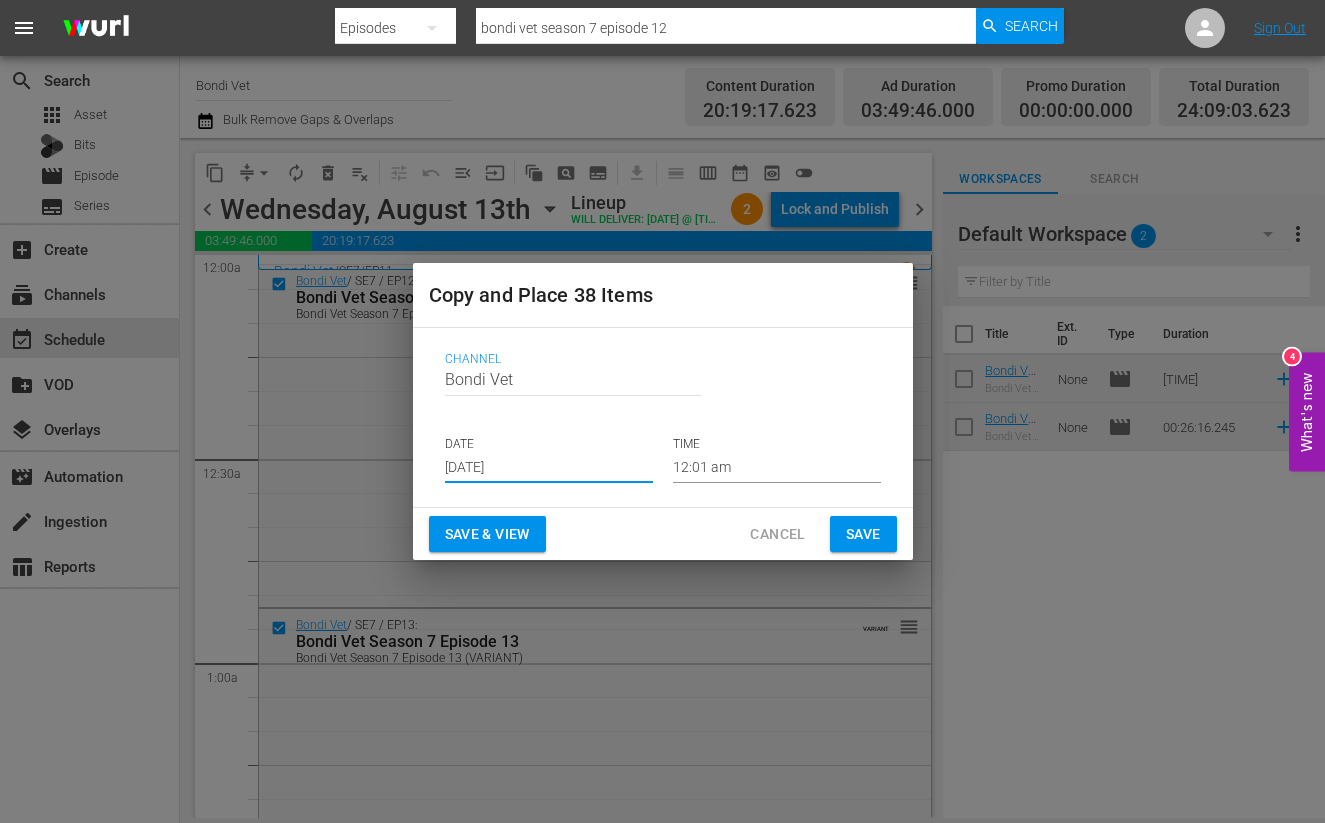 click on "Save & View" at bounding box center [487, 534] 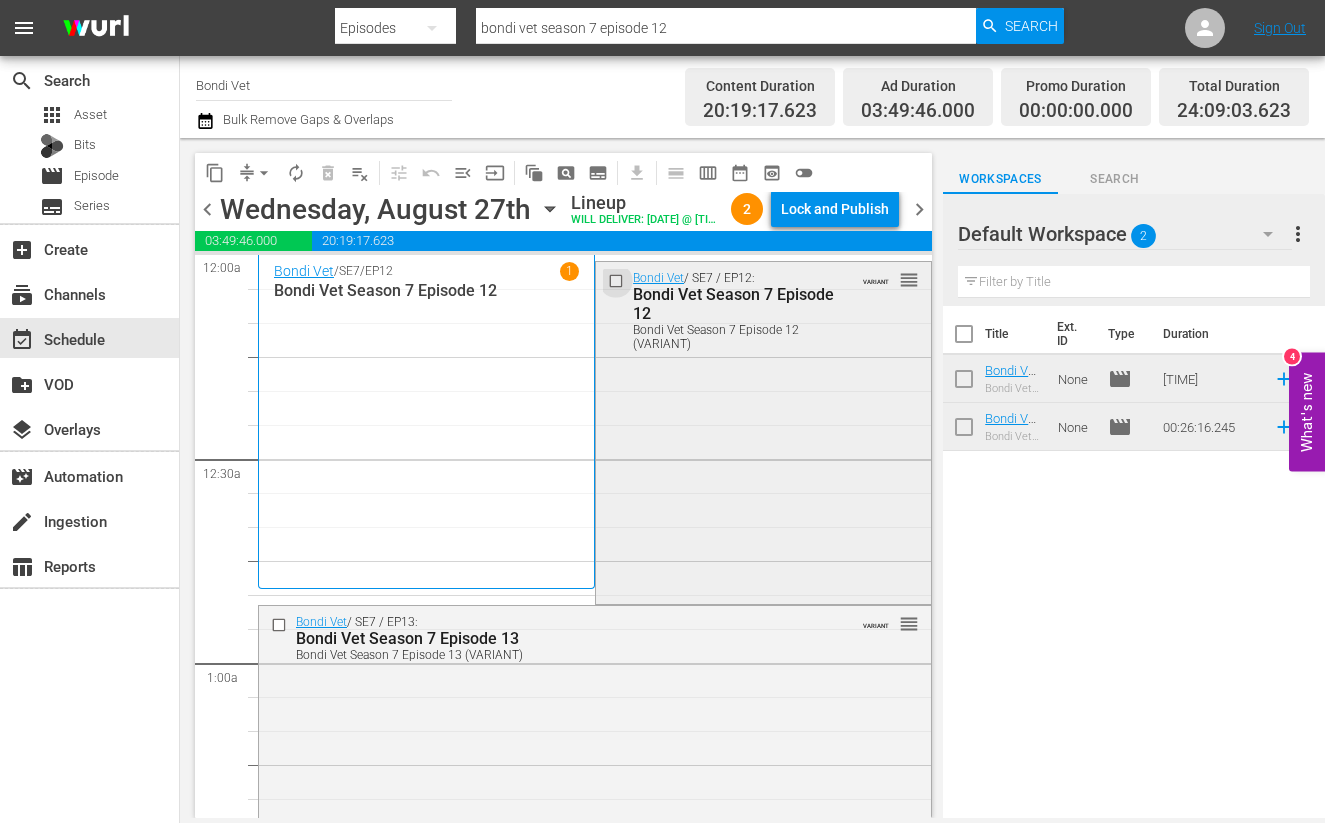 click at bounding box center [618, 281] 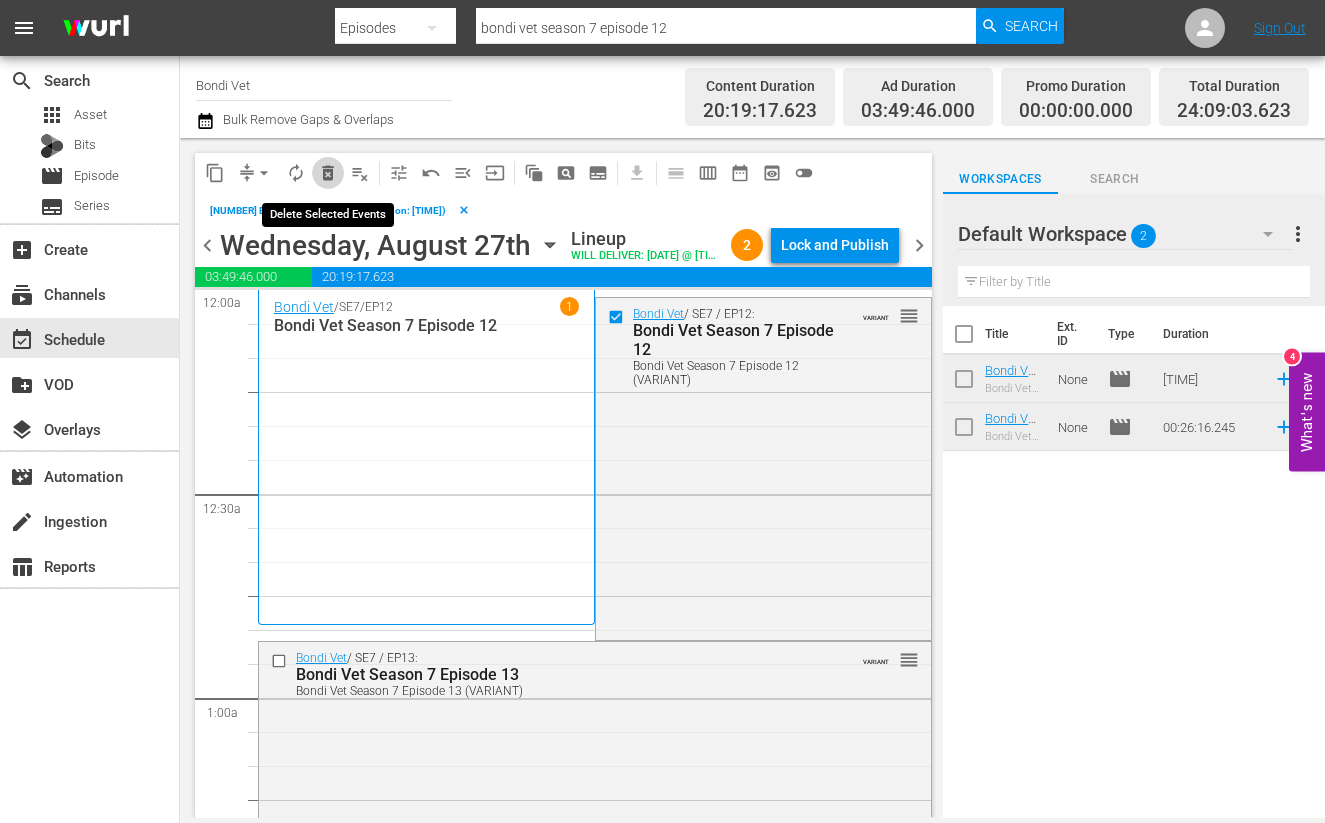 click on "delete_forever_outlined" at bounding box center (328, 173) 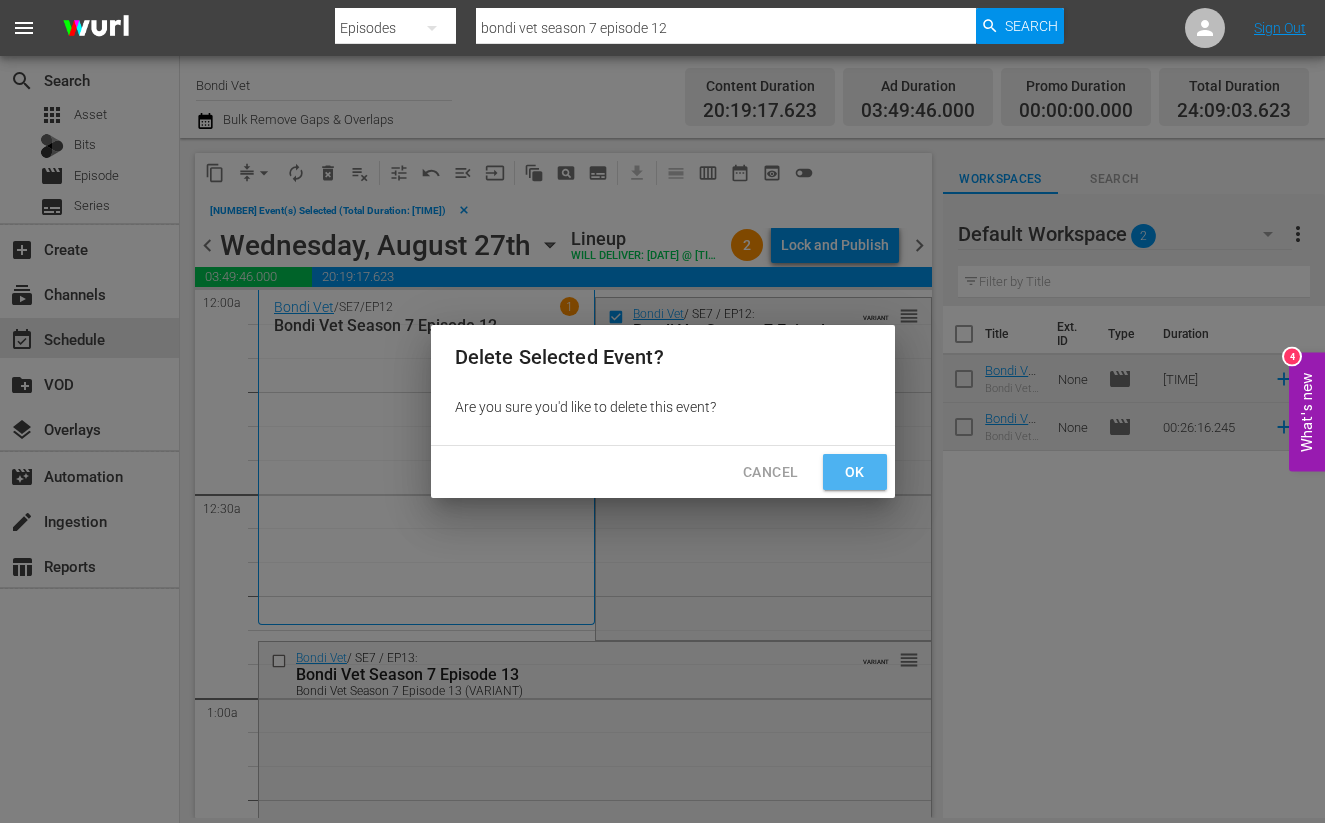click on "Ok" at bounding box center (855, 472) 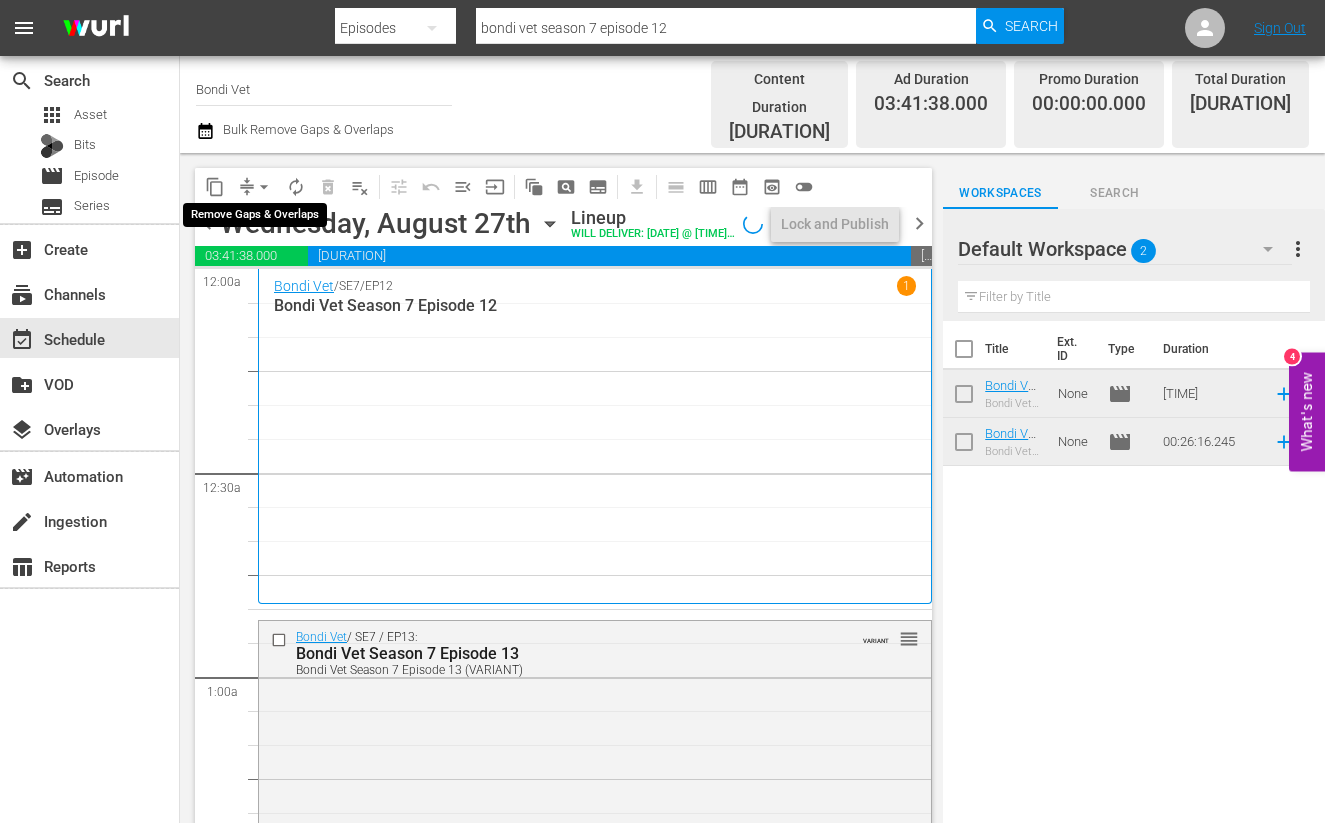 click on "arrow_drop_down" at bounding box center (264, 187) 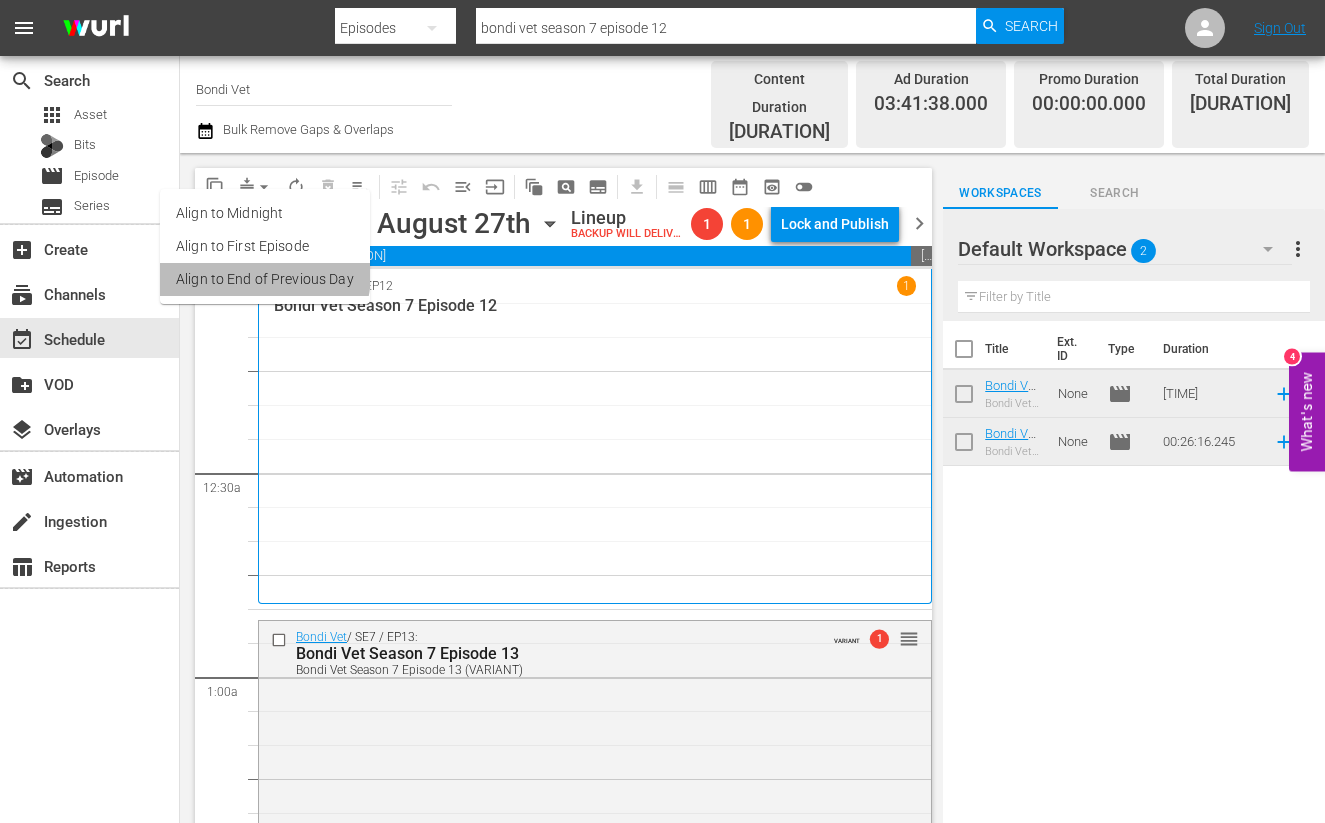click on "Align to End of Previous Day" at bounding box center (265, 279) 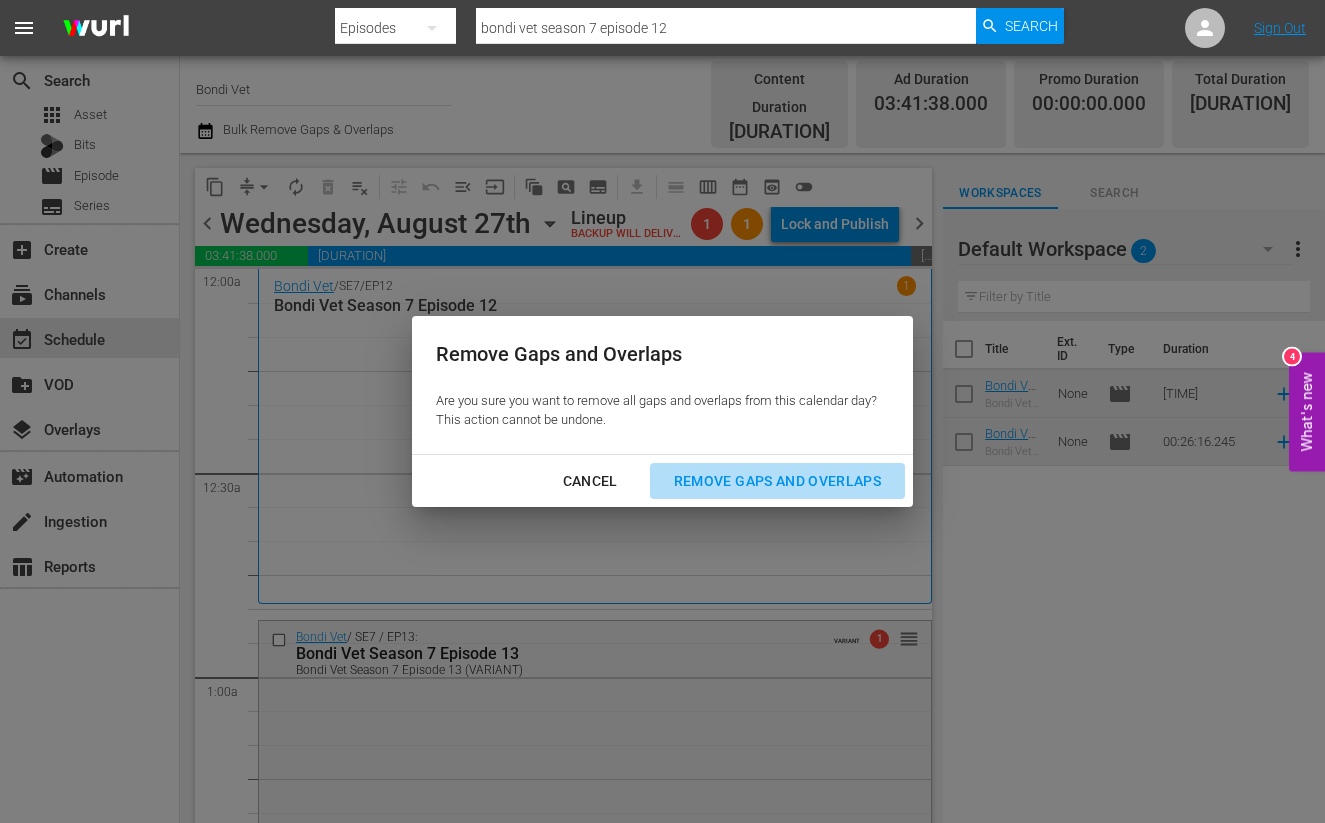 click on "Remove Gaps and Overlaps" at bounding box center (777, 481) 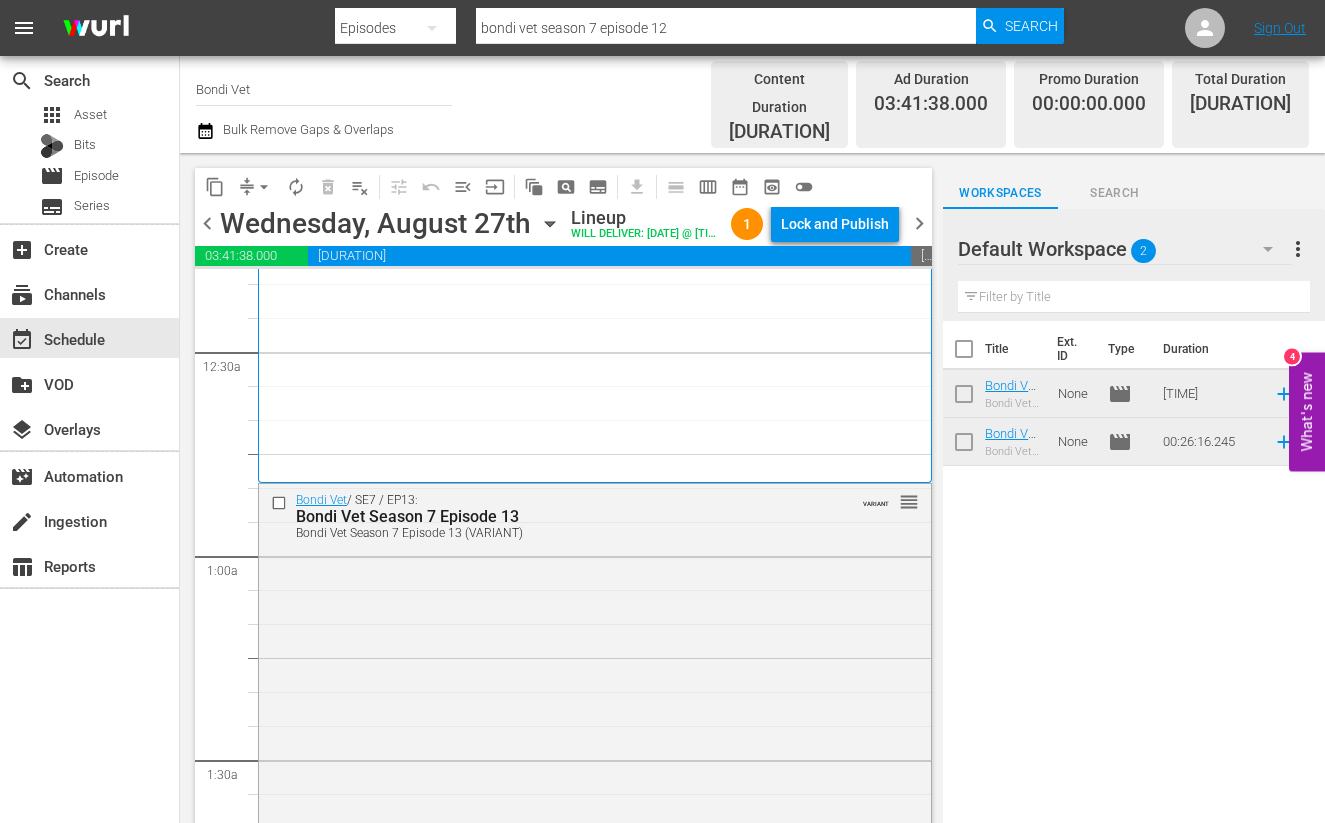 scroll, scrollTop: 0, scrollLeft: 0, axis: both 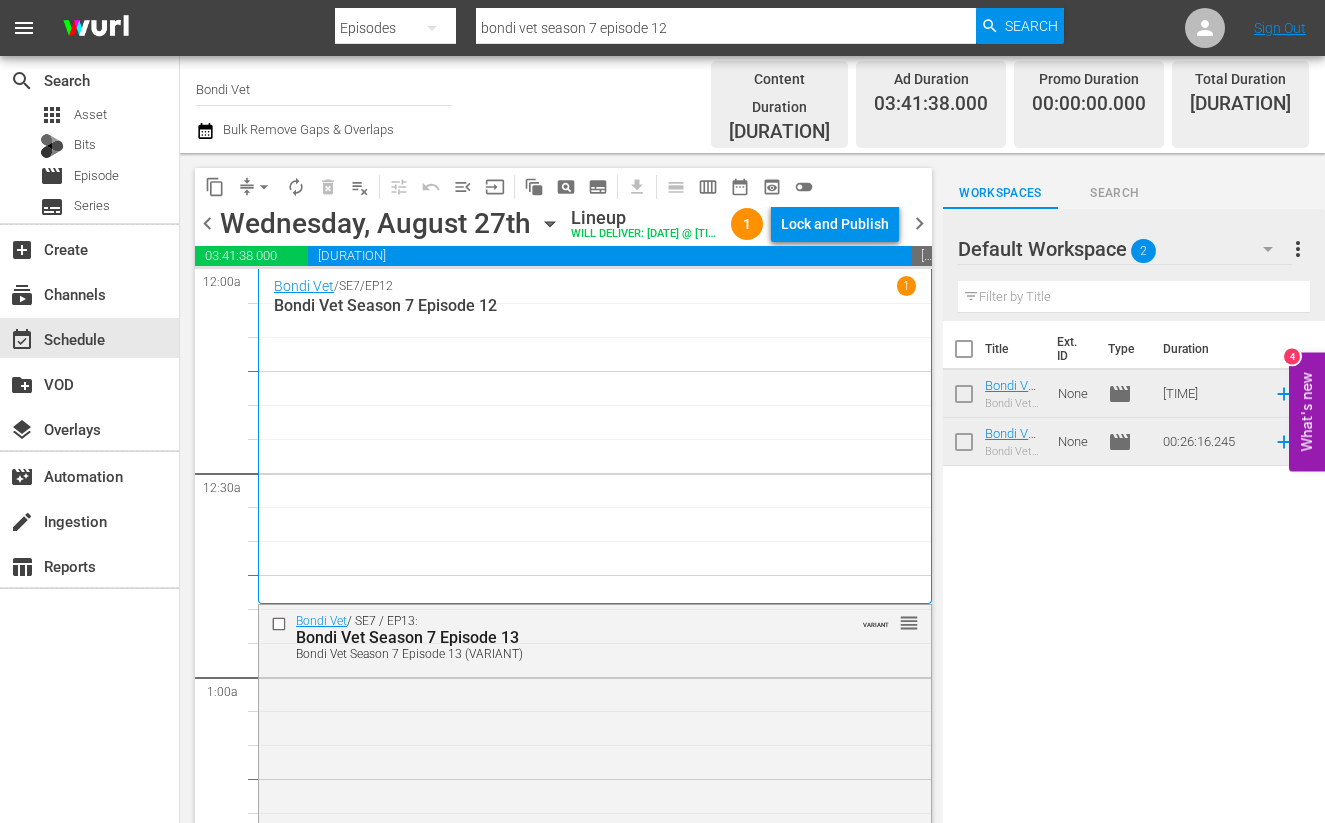 click on "chevron_left" at bounding box center (207, 223) 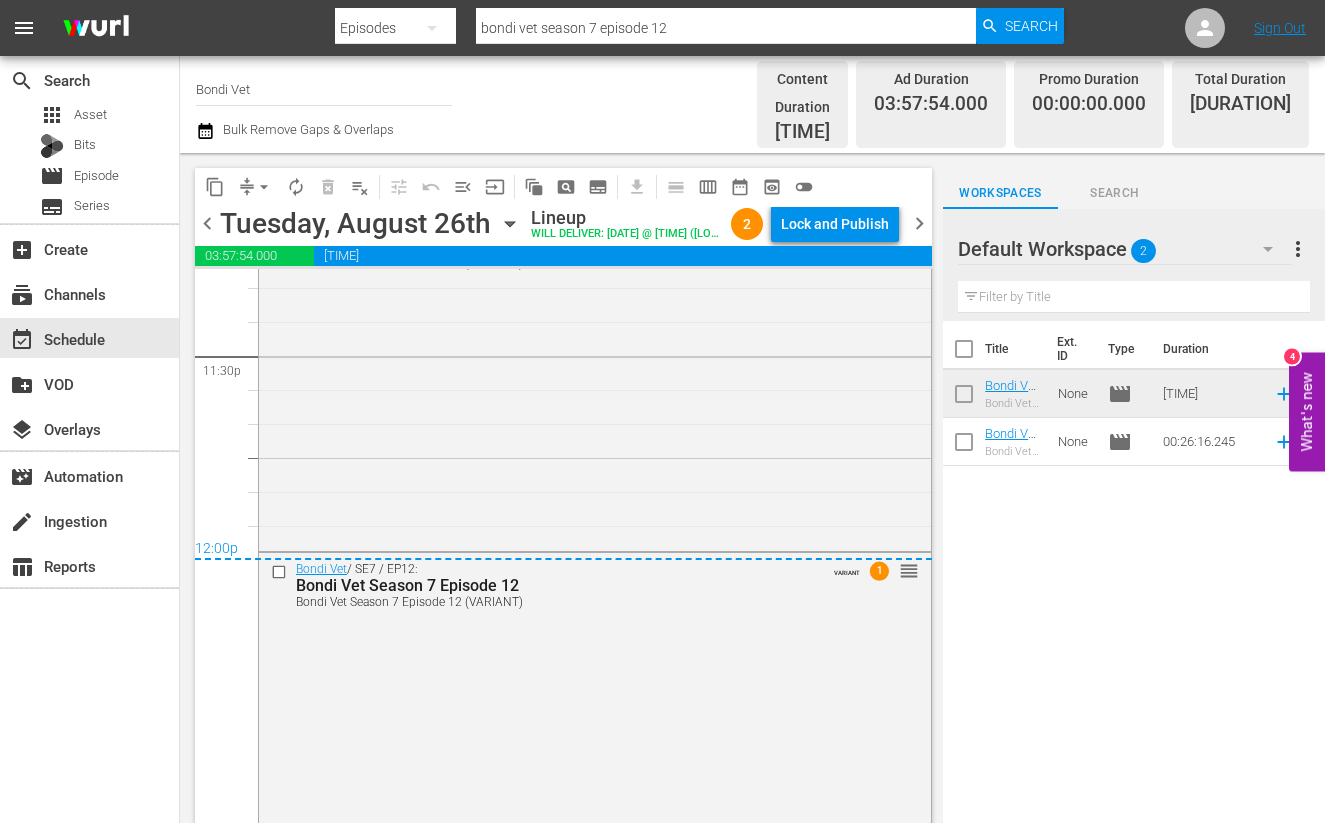 scroll, scrollTop: 9563, scrollLeft: 0, axis: vertical 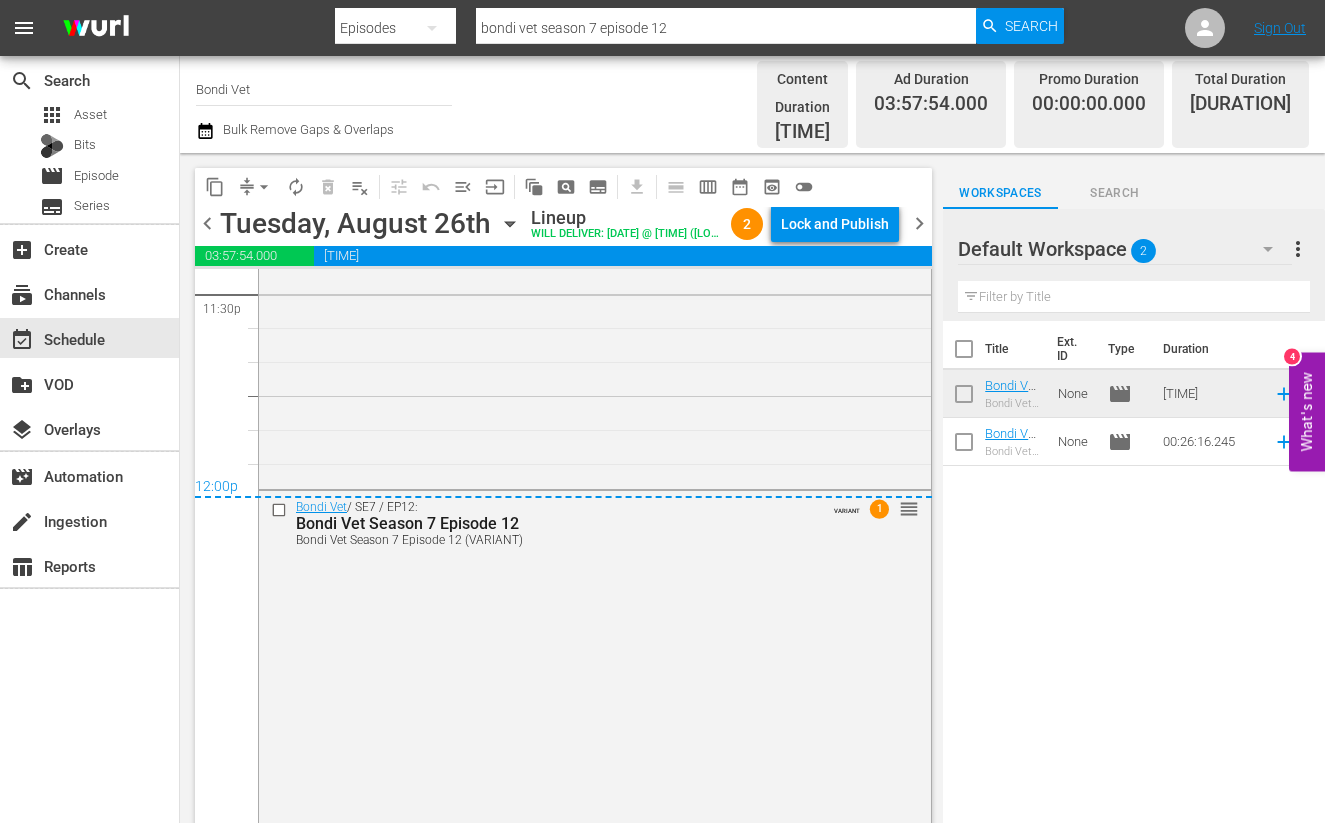 drag, startPoint x: 923, startPoint y: 205, endPoint x: 915, endPoint y: 225, distance: 21.540659 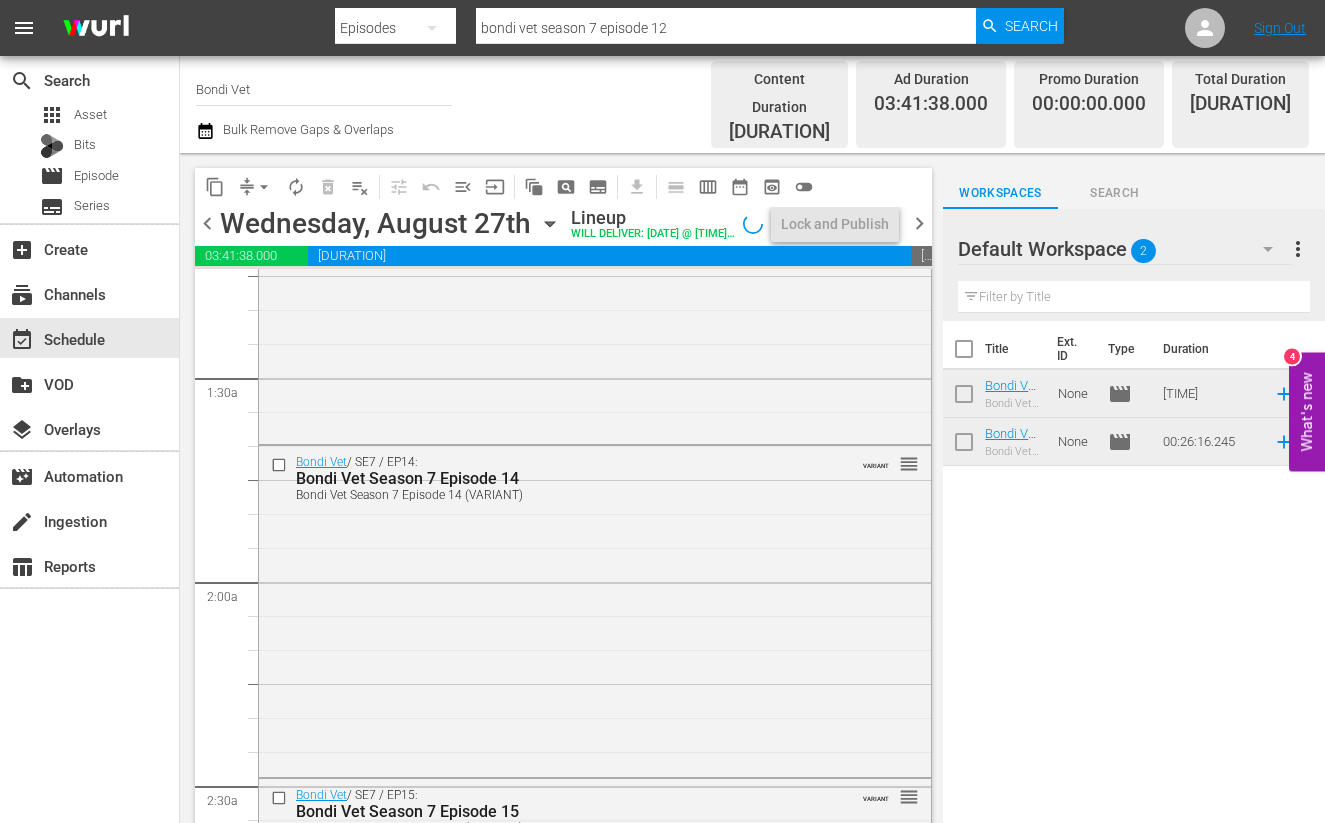 scroll, scrollTop: 0, scrollLeft: 0, axis: both 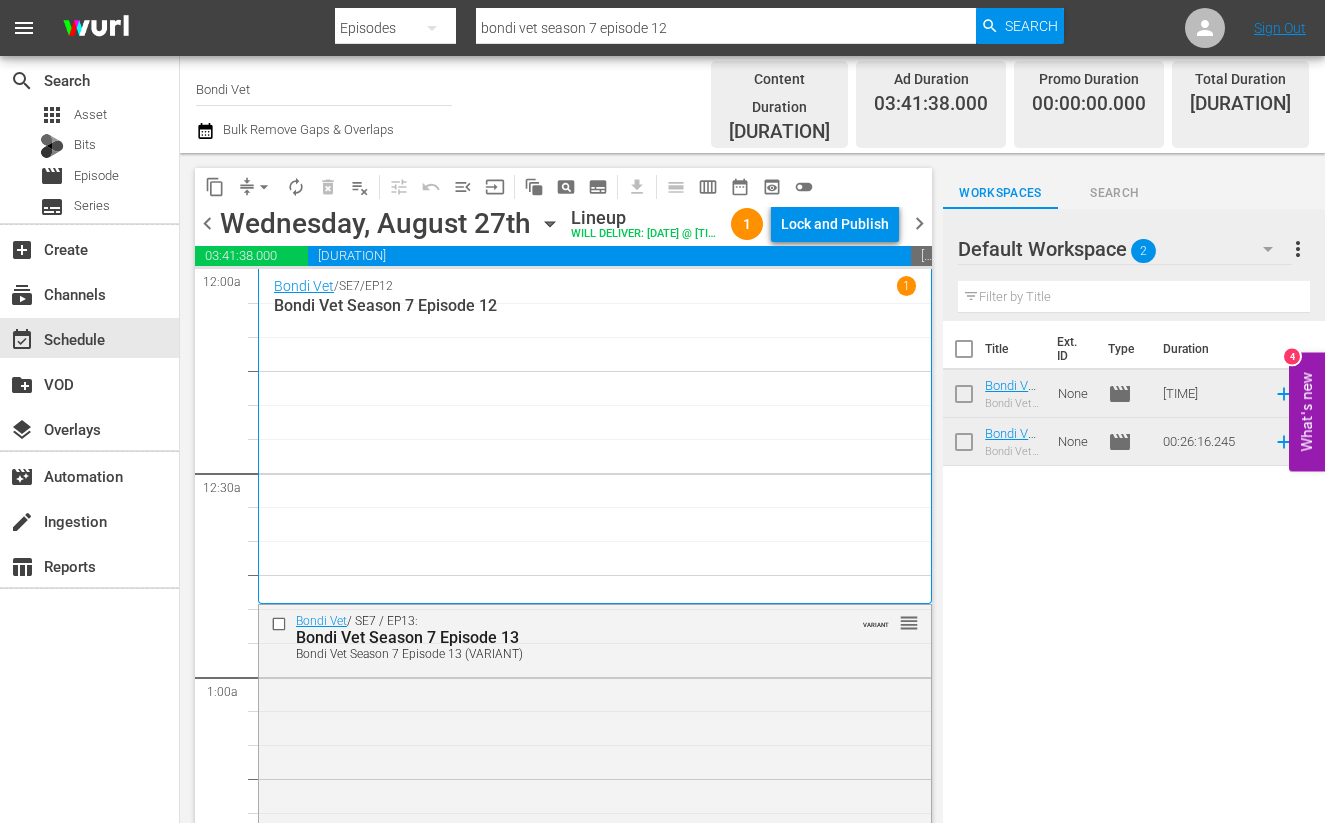 click on "Bondi Vet Season 7 Episode 12" at bounding box center (595, 305) 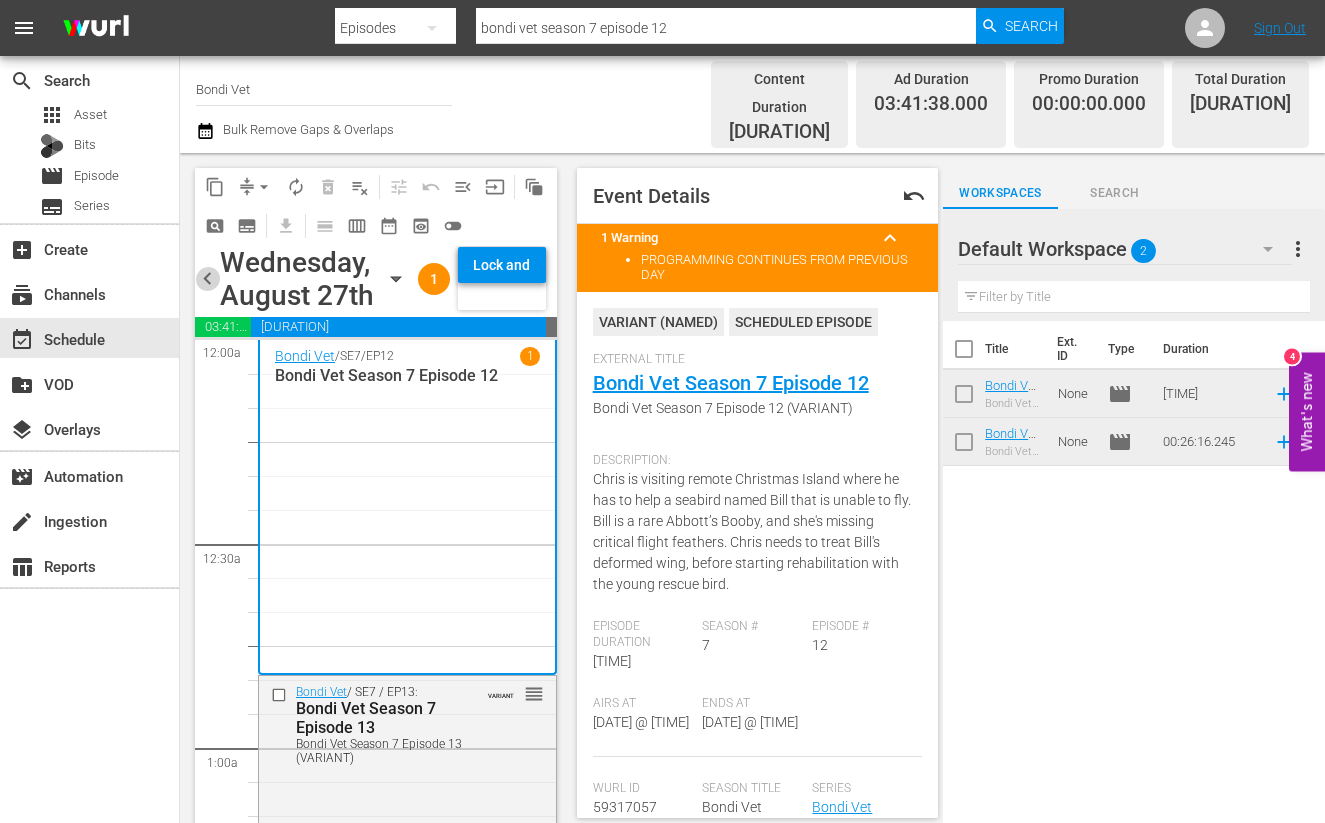 click on "chevron_left" at bounding box center [207, 278] 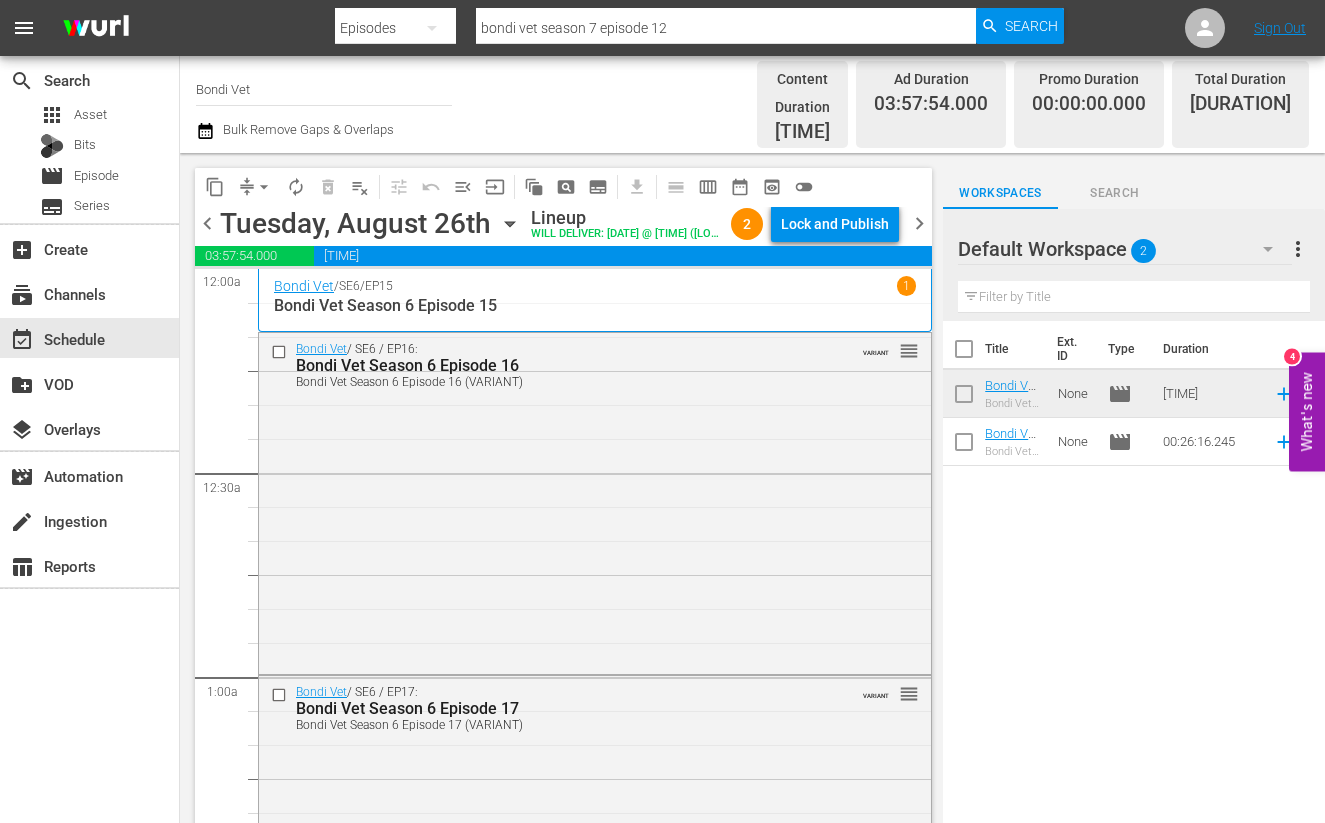 click on "chevron_right" at bounding box center (919, 223) 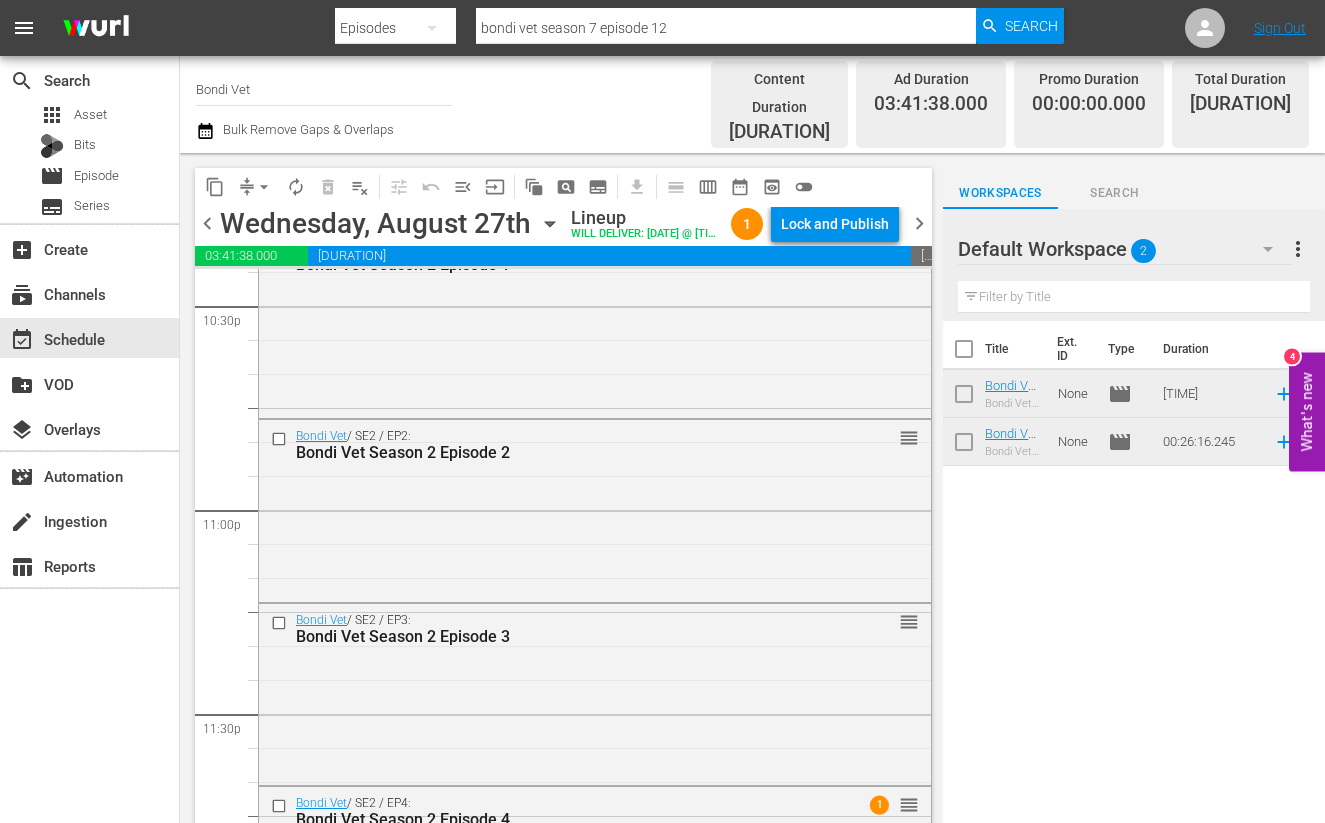 scroll, scrollTop: 9281, scrollLeft: 0, axis: vertical 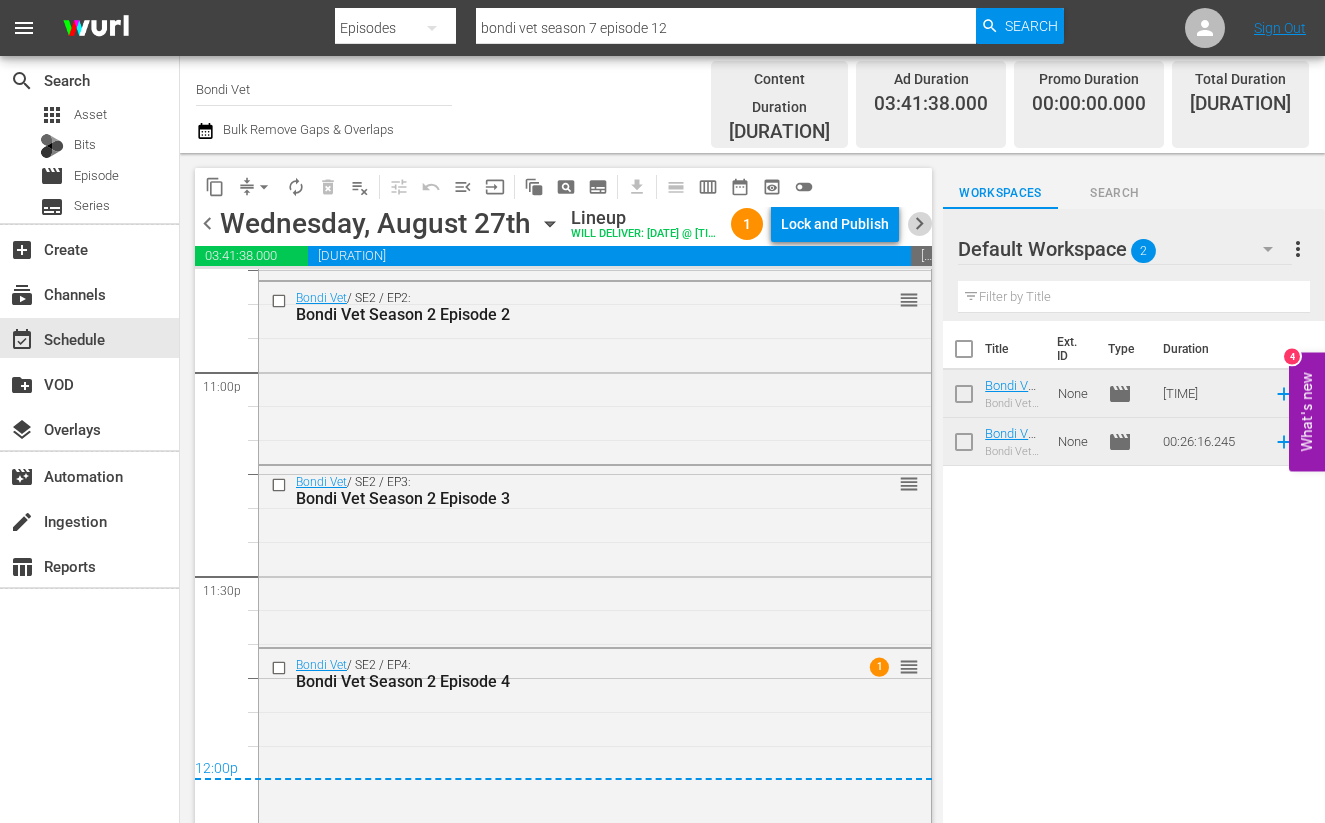 click on "chevron_right" at bounding box center [919, 223] 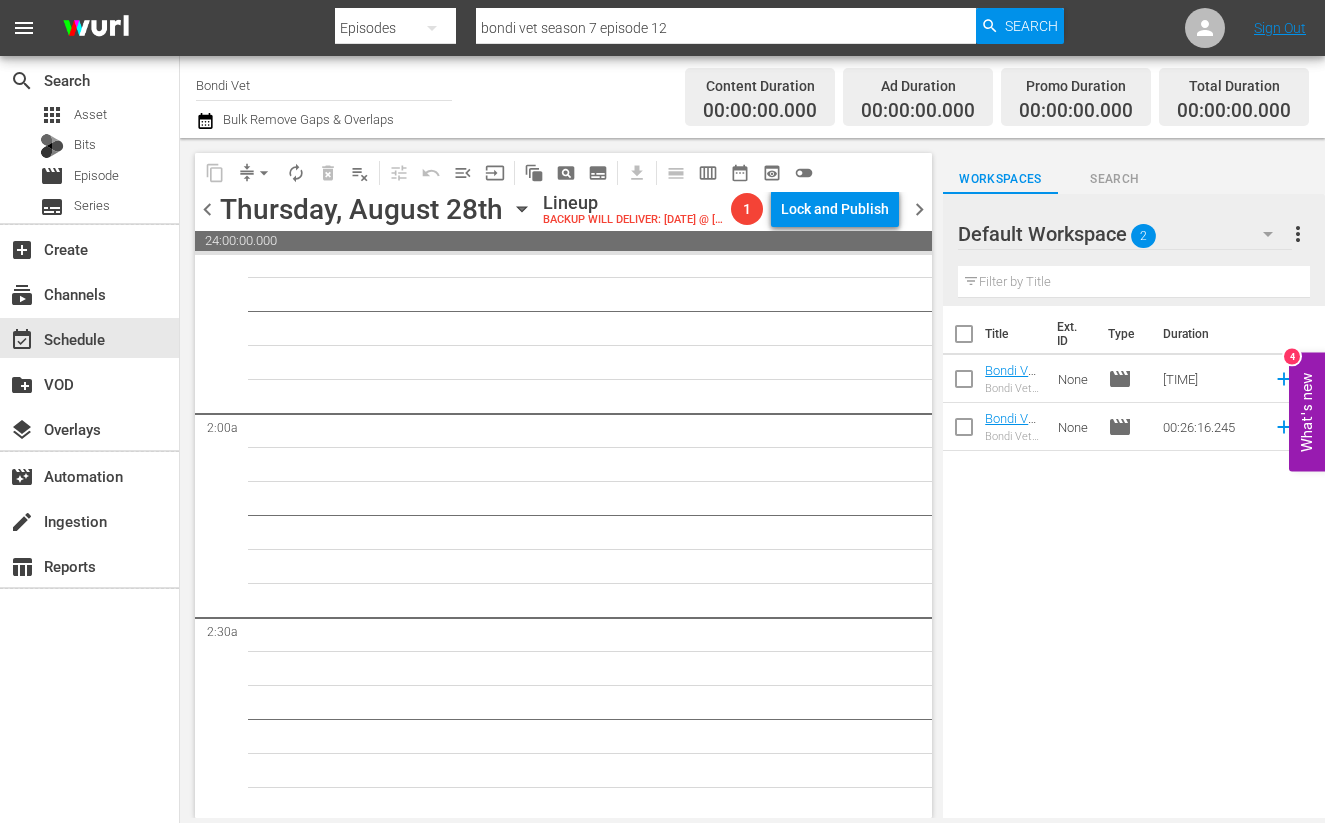 scroll, scrollTop: 0, scrollLeft: 0, axis: both 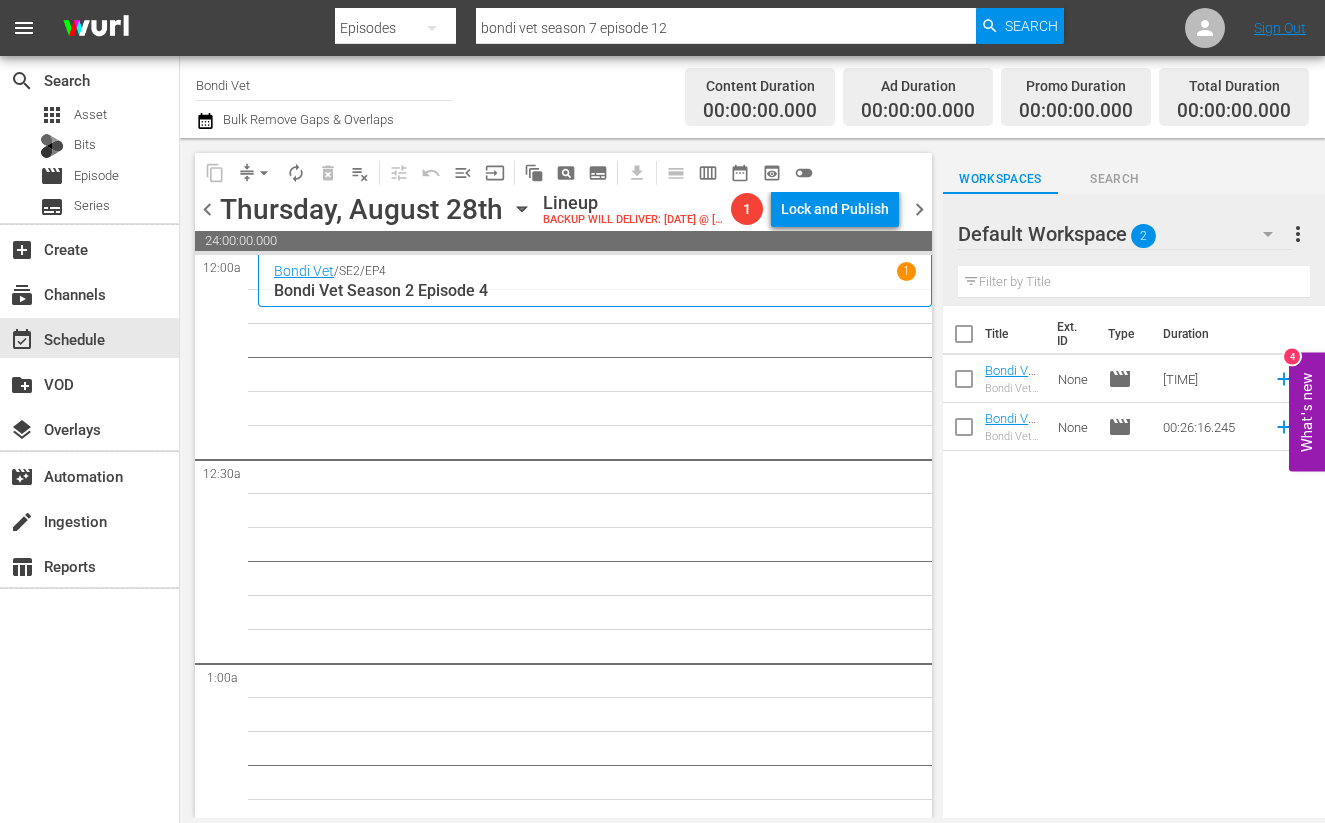 click 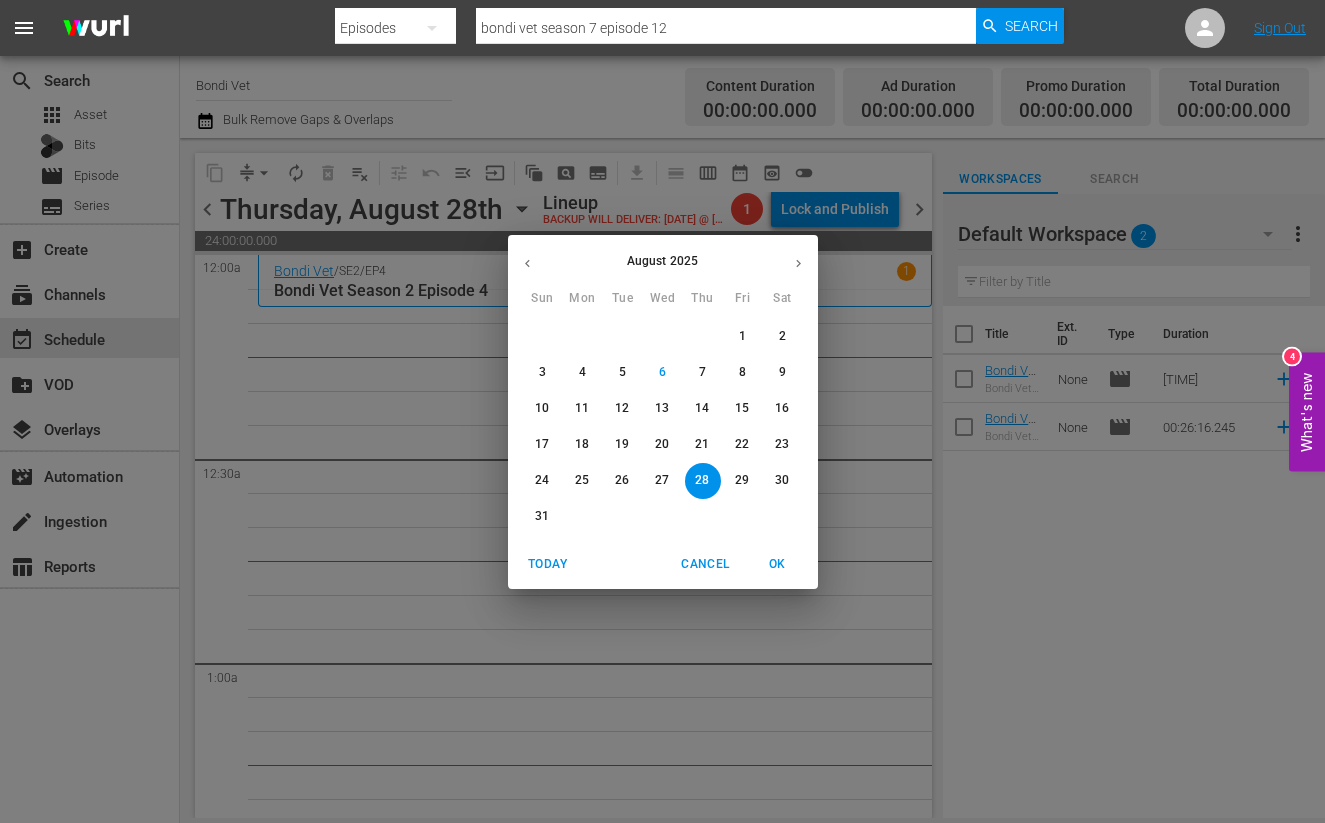 click on "12" at bounding box center (622, 408) 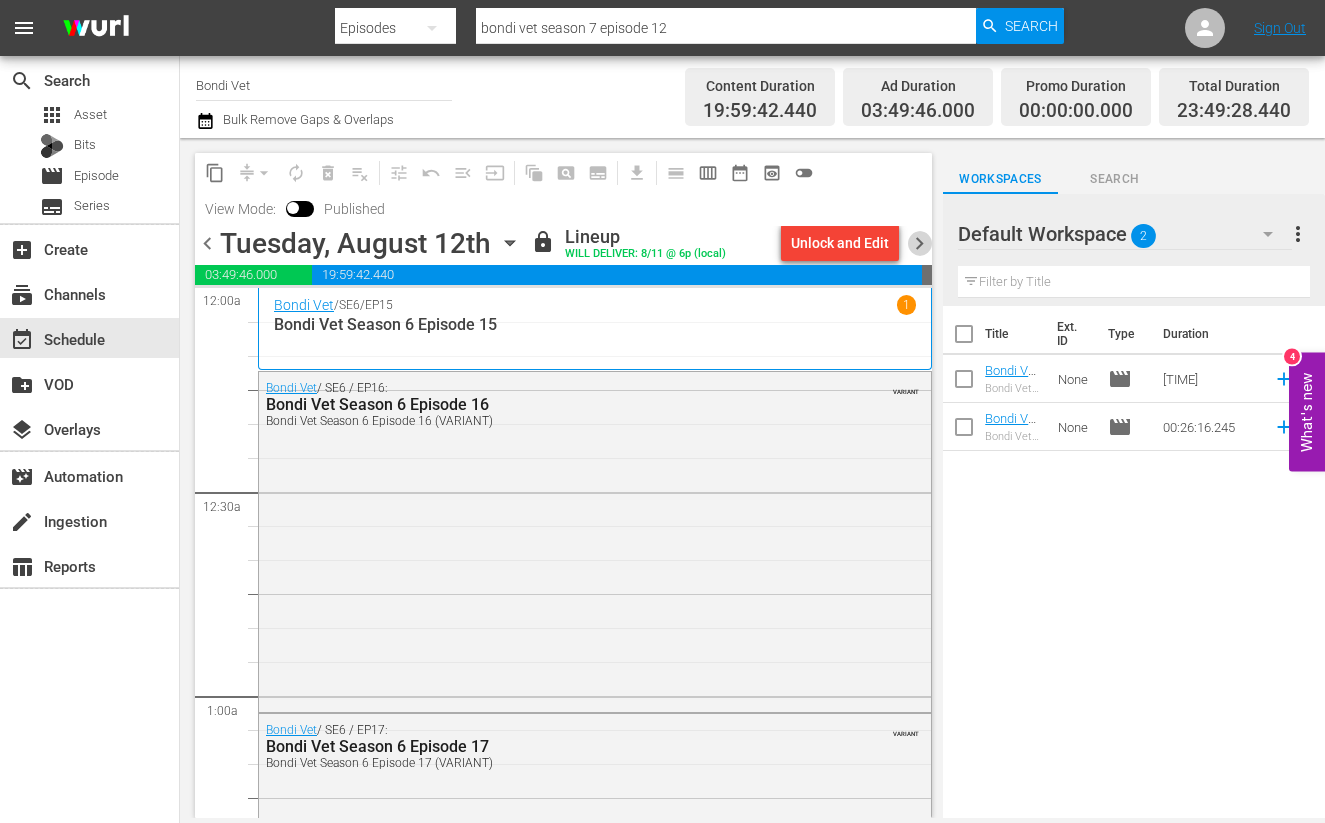 click on "chevron_right" at bounding box center (919, 243) 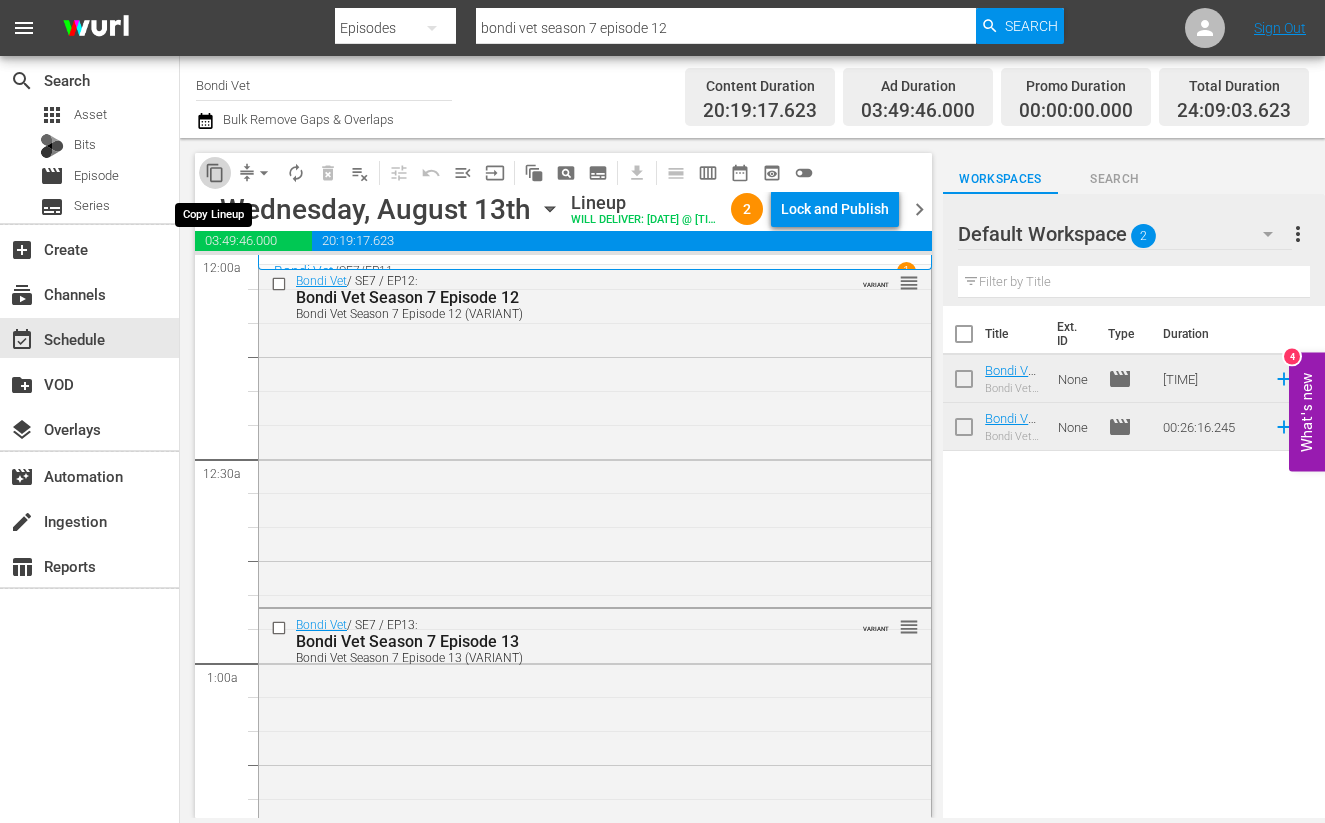 click on "content_copy" at bounding box center [215, 173] 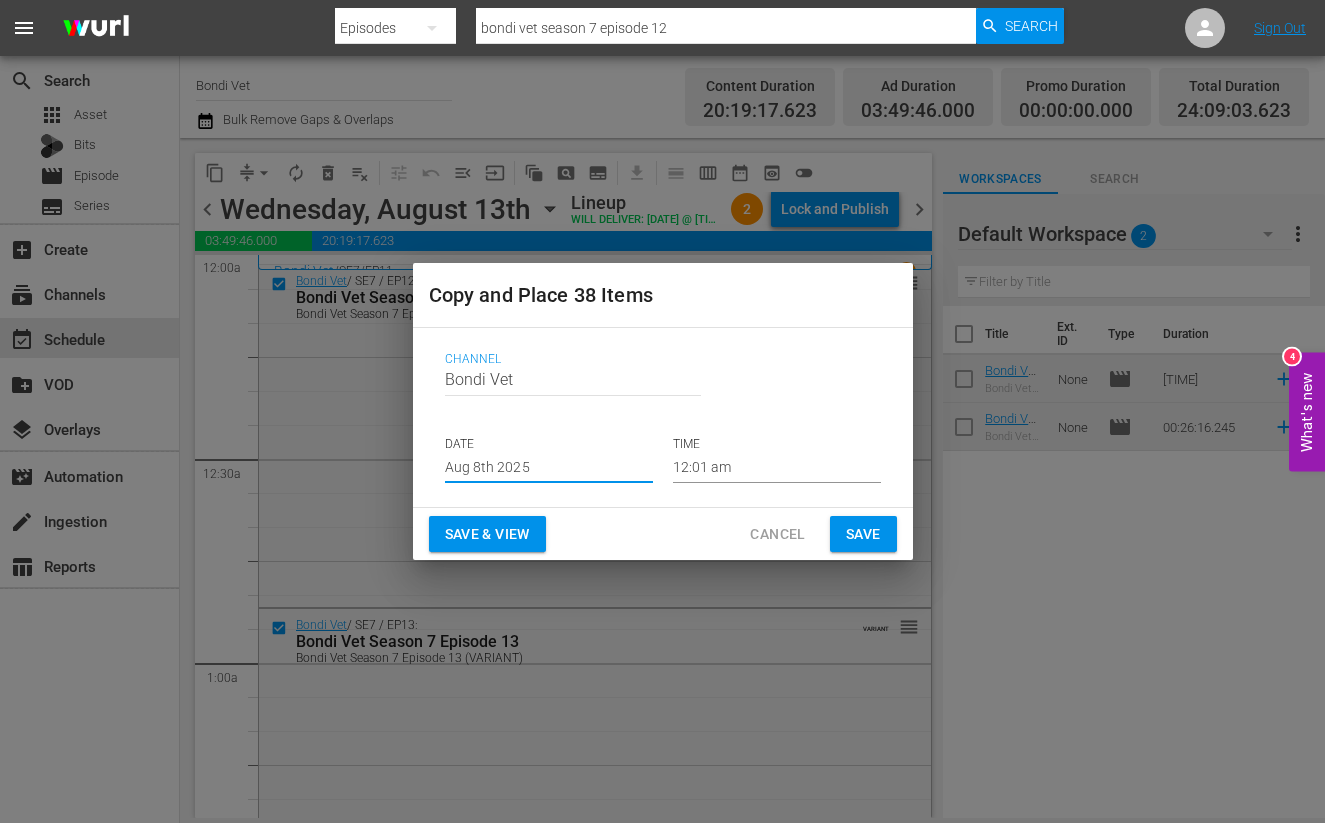 click on "Aug 8th 2025" at bounding box center [549, 468] 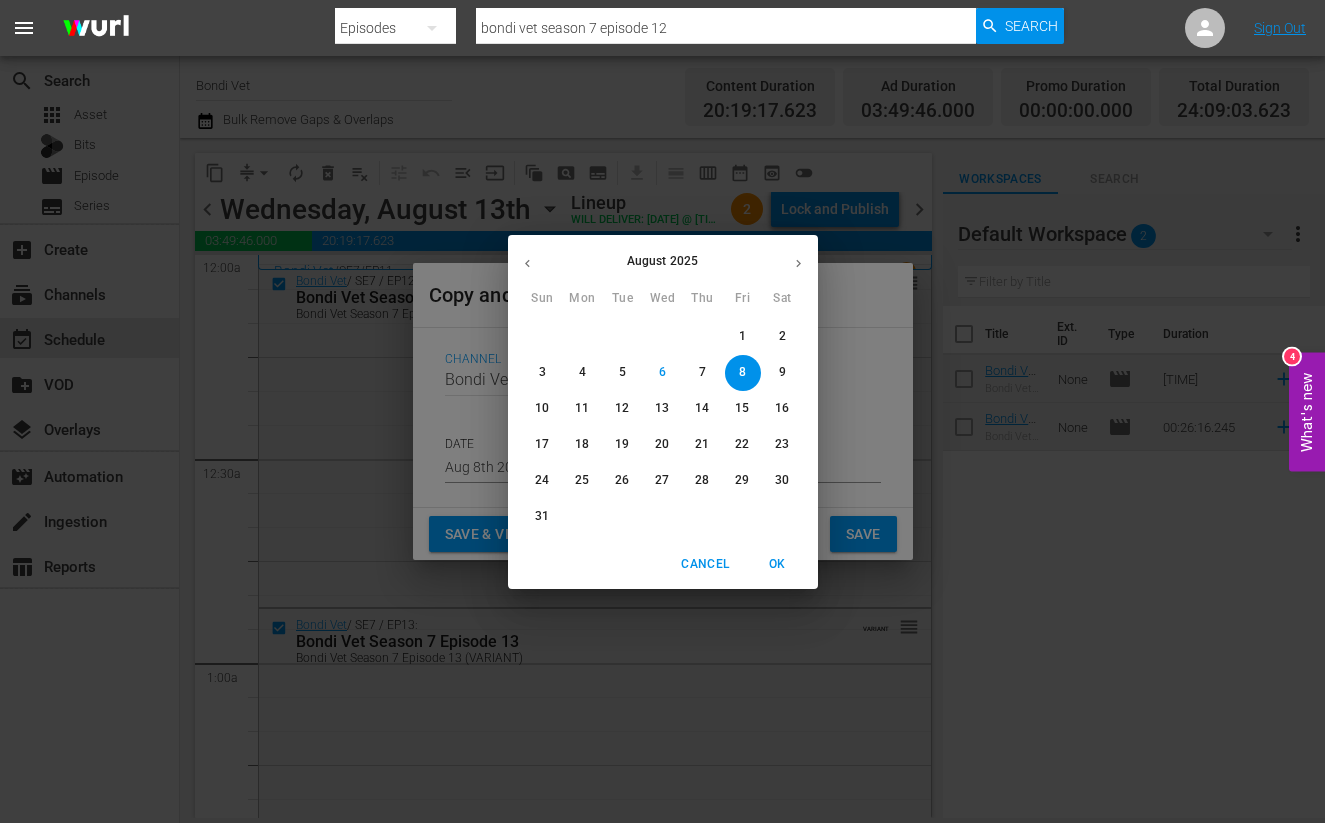 click on "27" at bounding box center [662, 480] 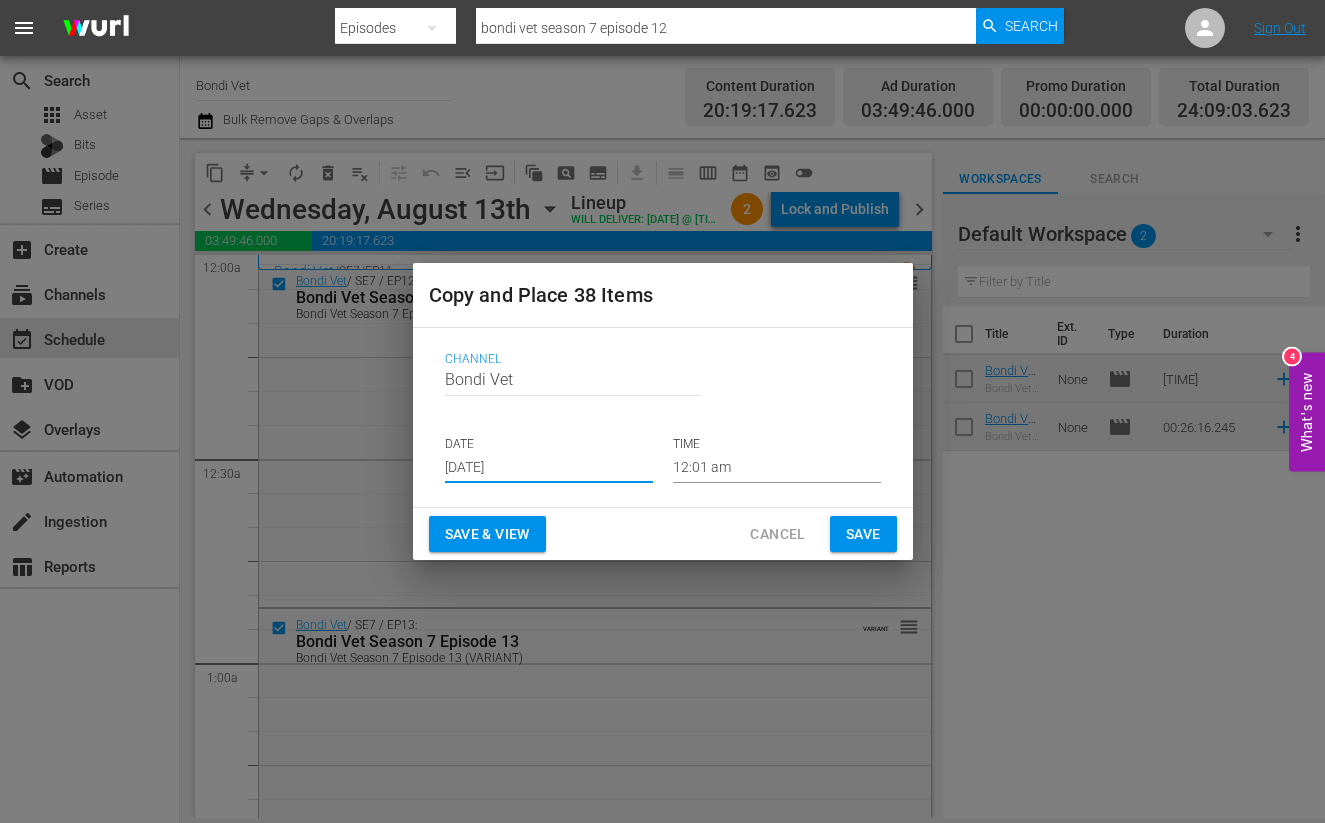 click on "Save & View" at bounding box center [487, 534] 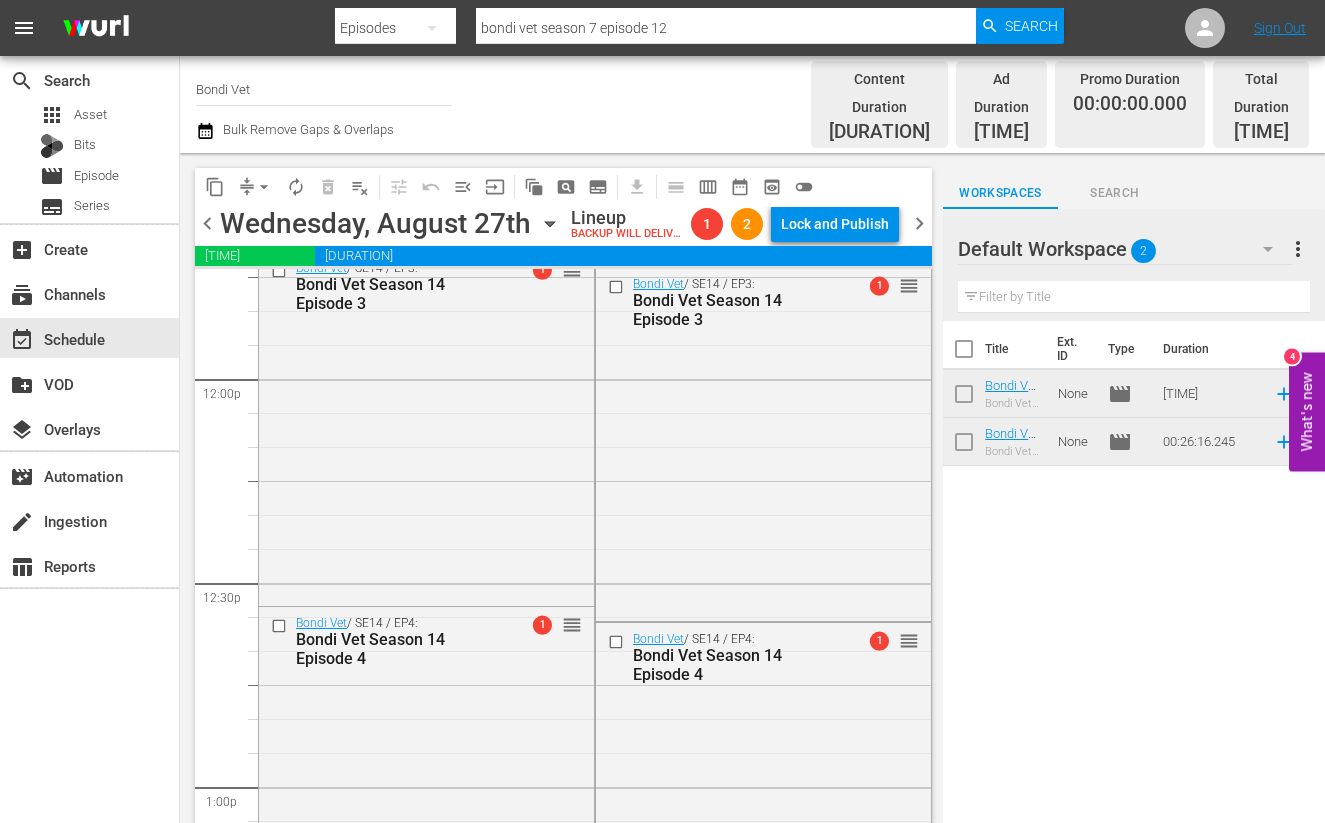 scroll, scrollTop: 0, scrollLeft: 0, axis: both 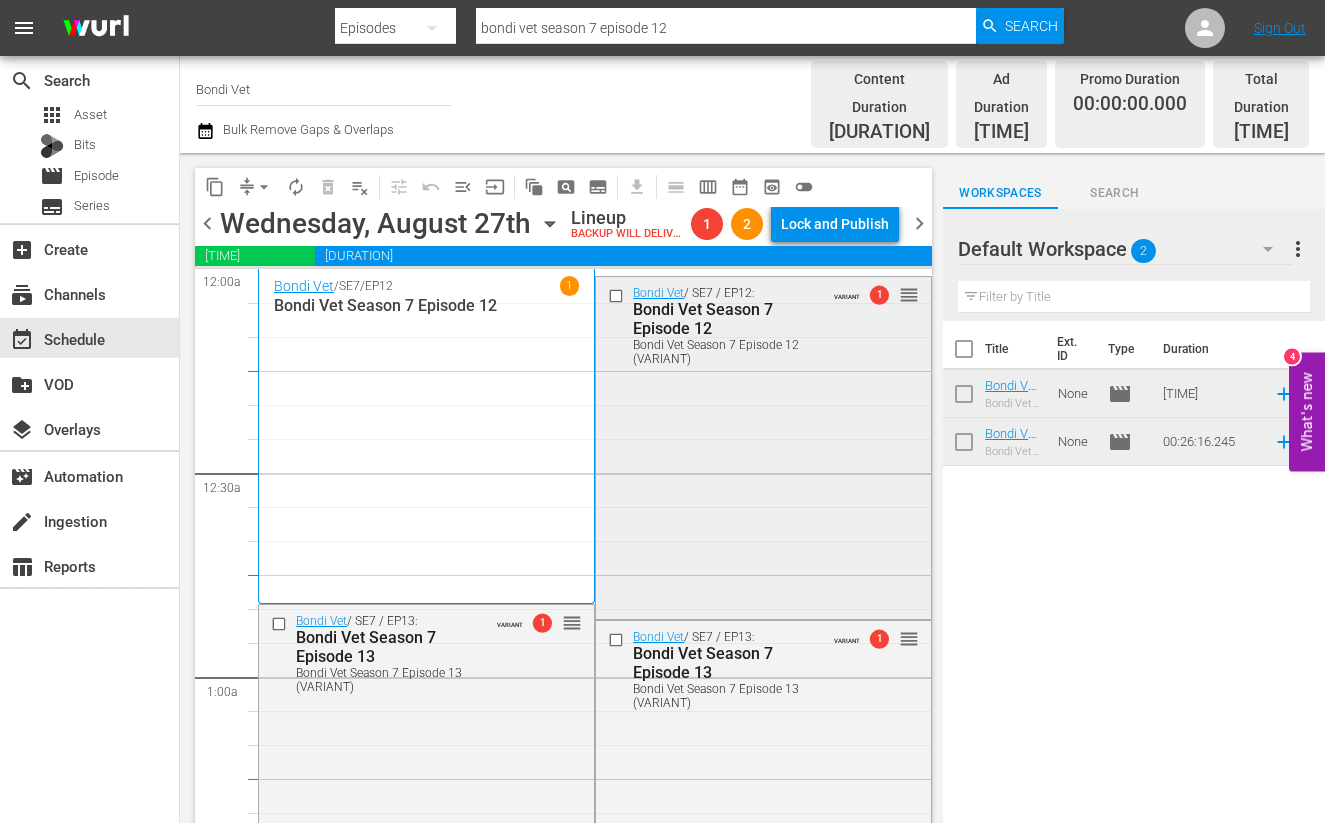 click at bounding box center (618, 296) 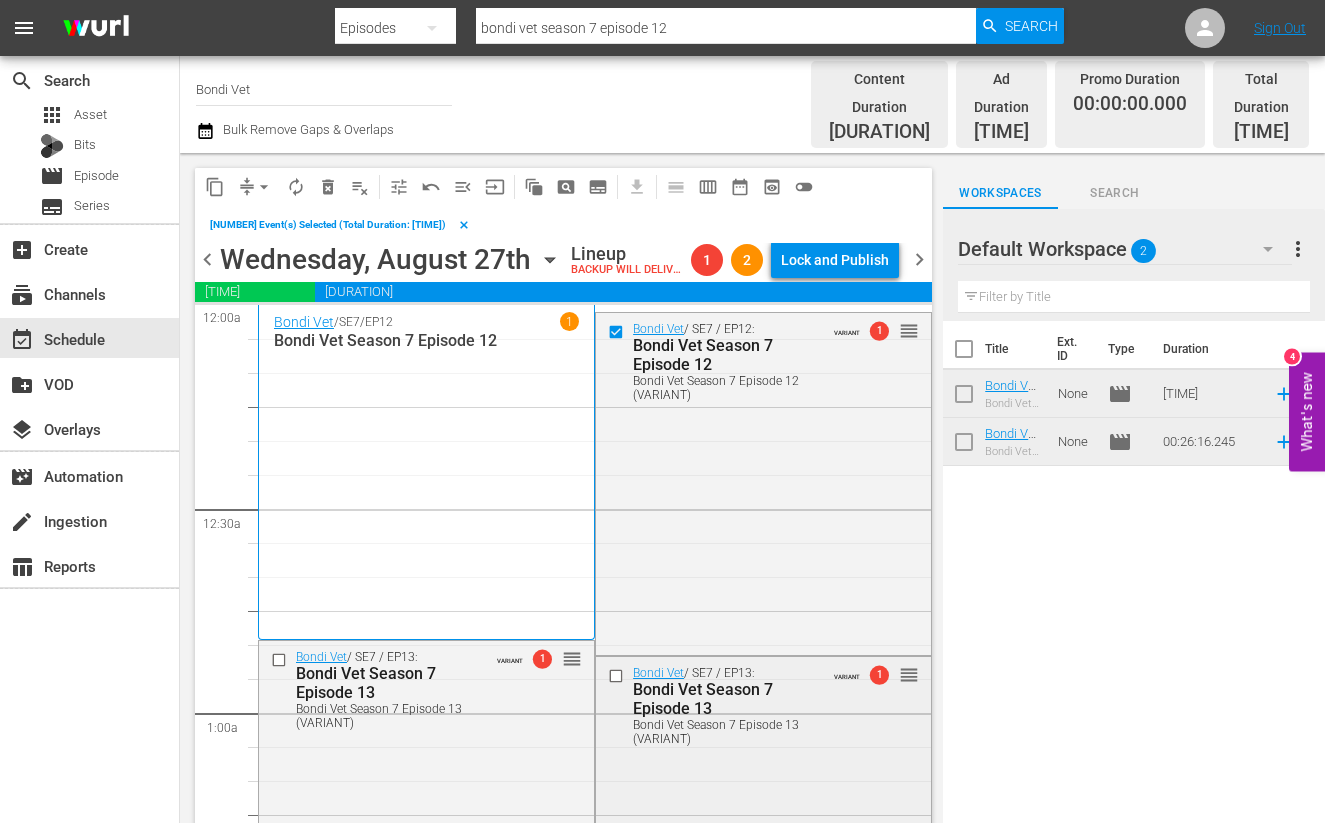 click at bounding box center [618, 675] 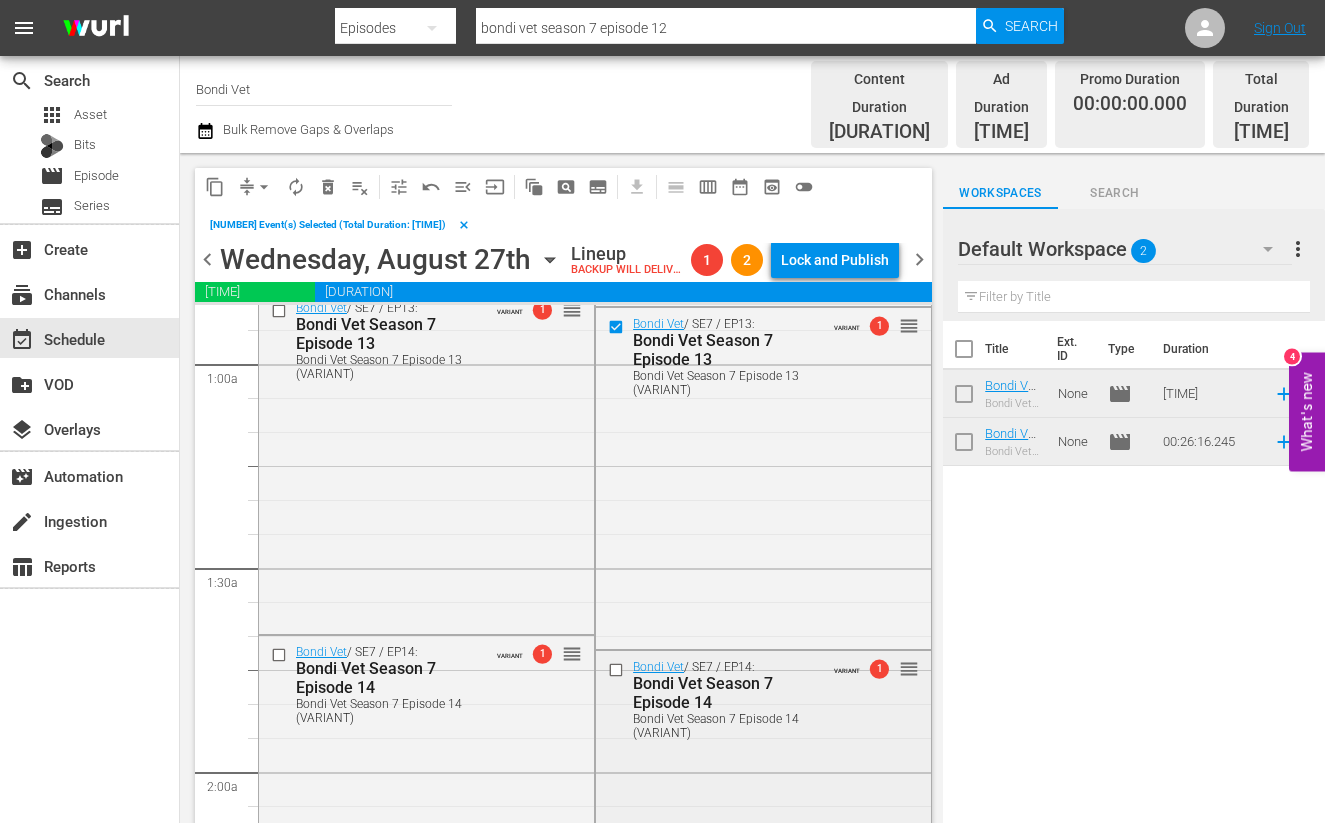 scroll, scrollTop: 352, scrollLeft: 0, axis: vertical 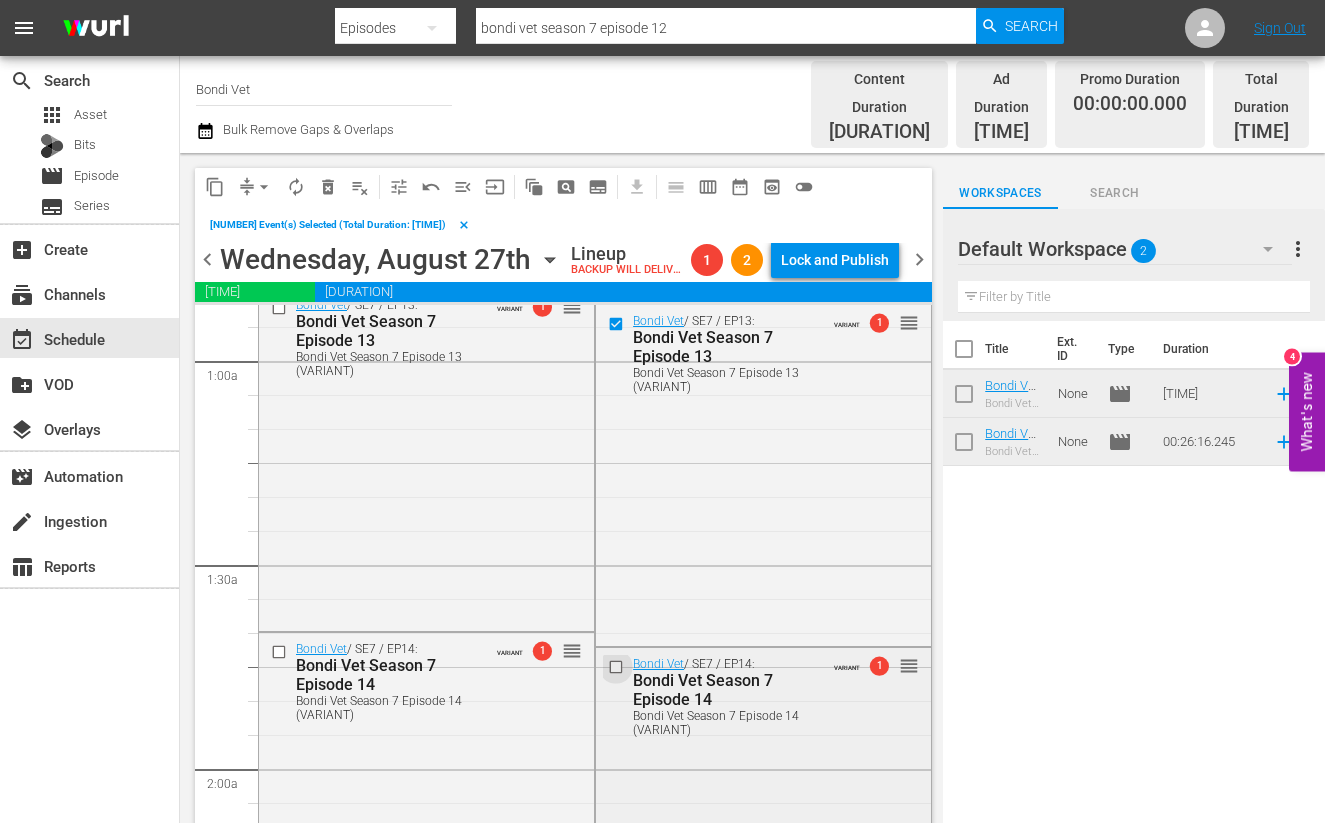 click at bounding box center [618, 667] 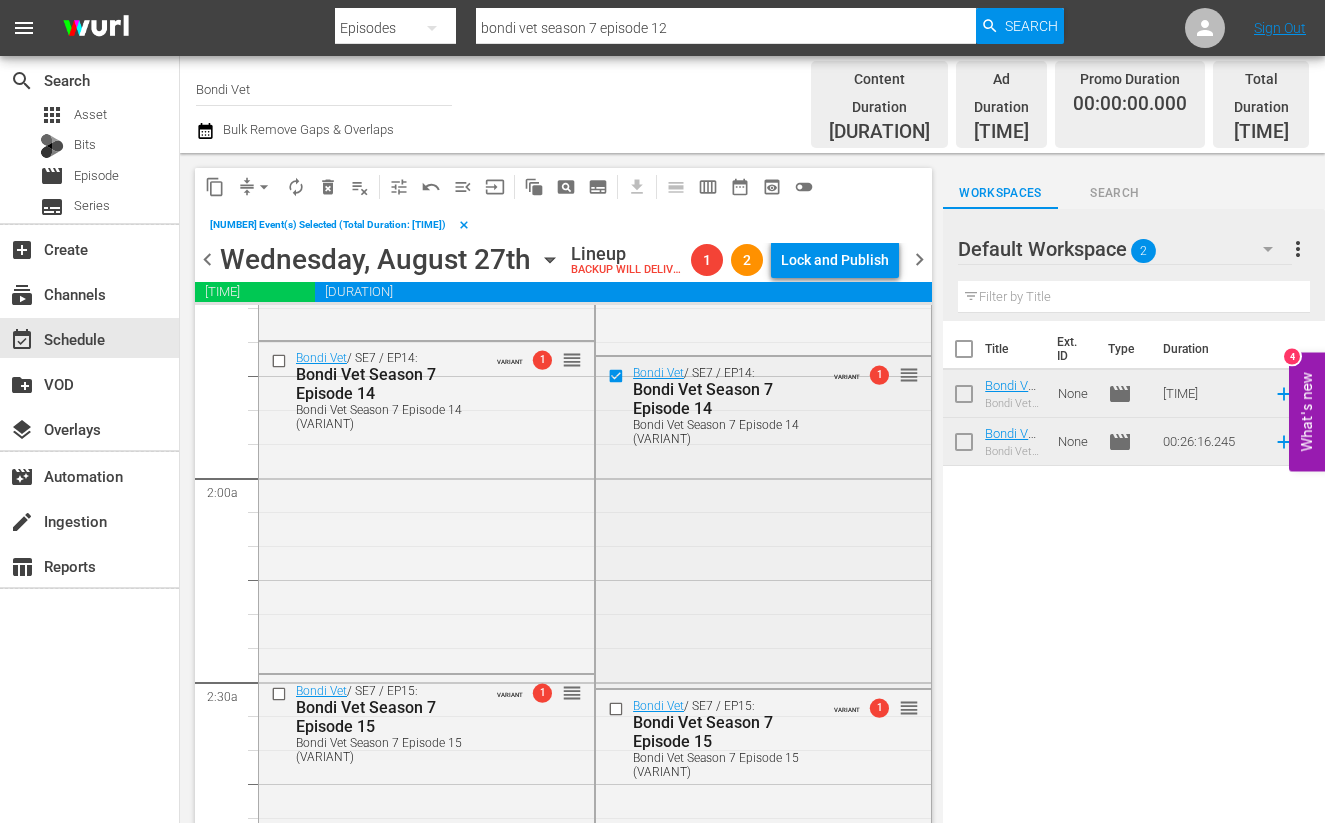 scroll, scrollTop: 660, scrollLeft: 0, axis: vertical 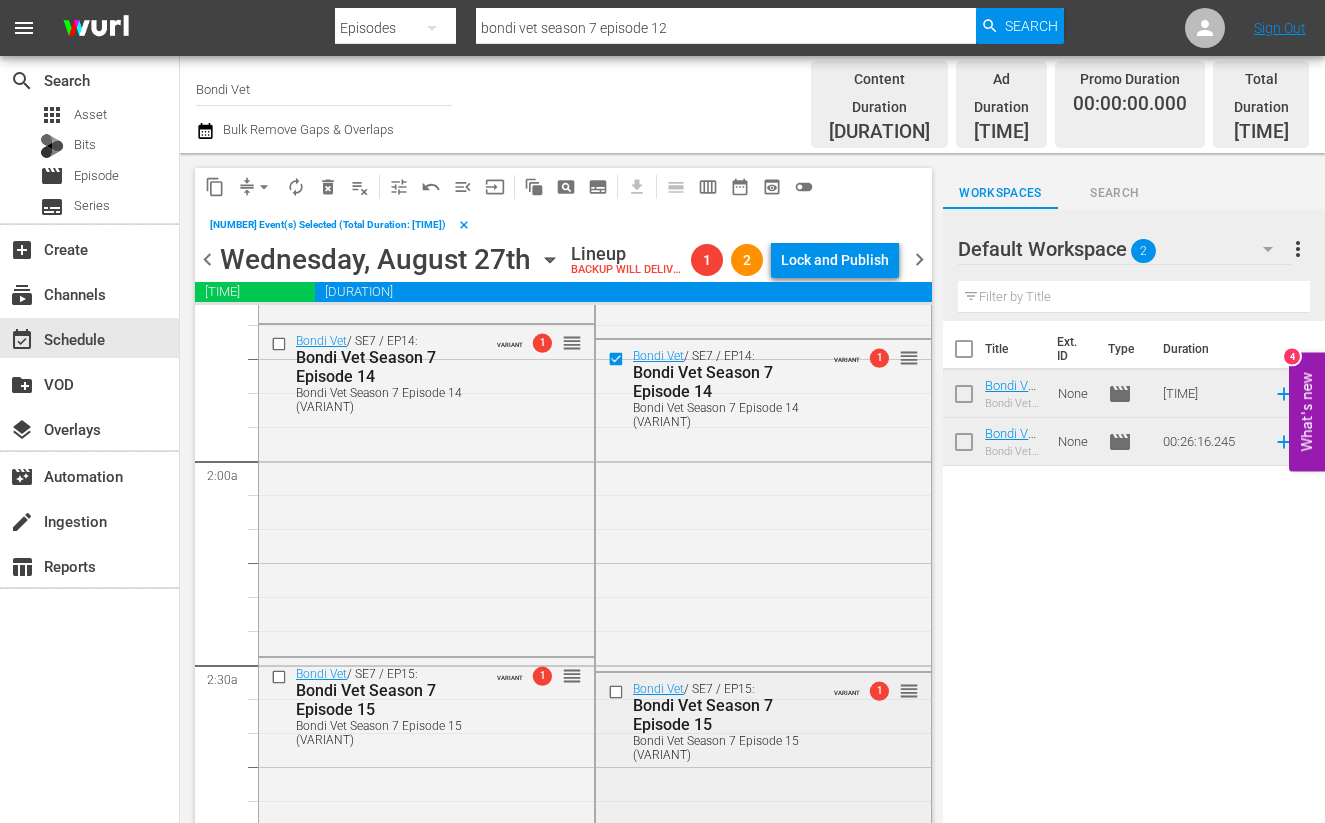 click at bounding box center [618, 692] 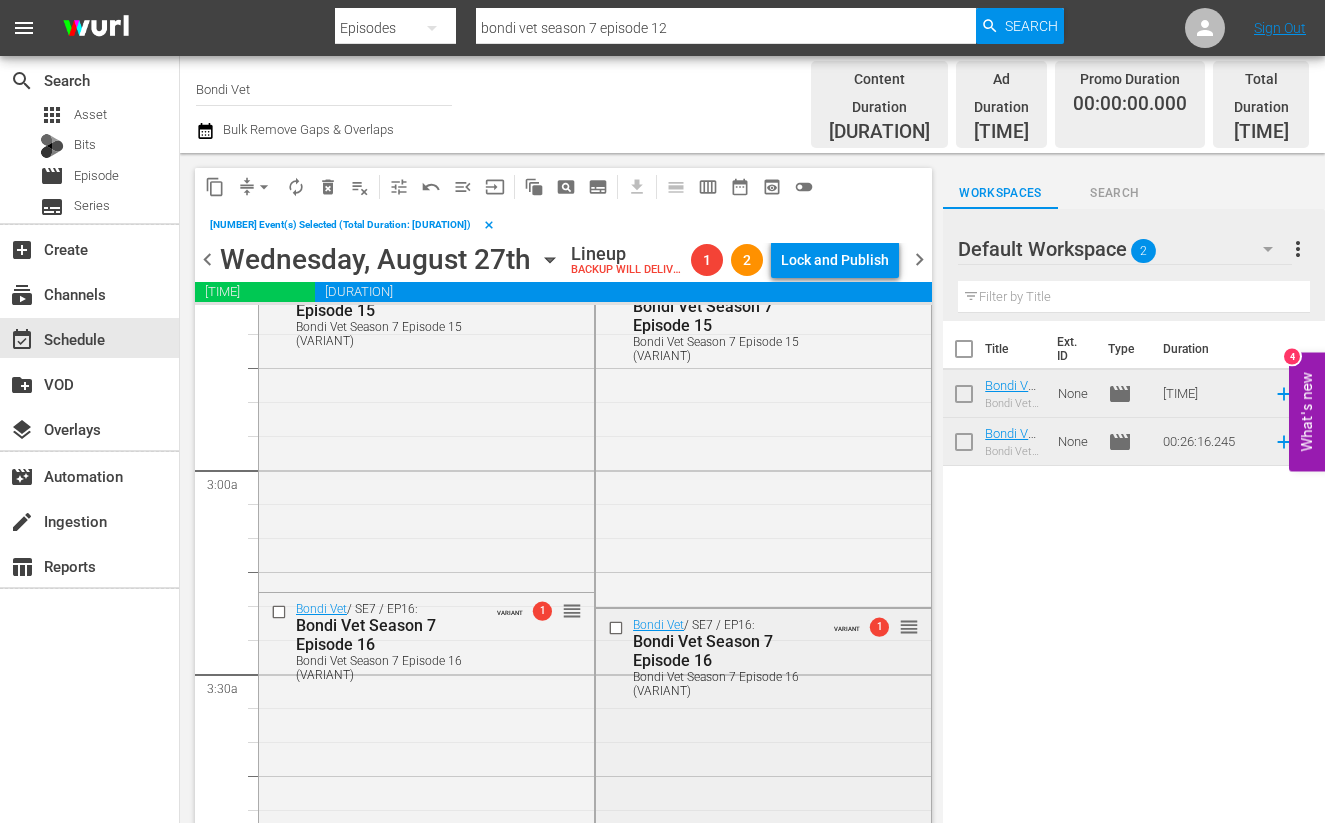scroll, scrollTop: 1065, scrollLeft: 0, axis: vertical 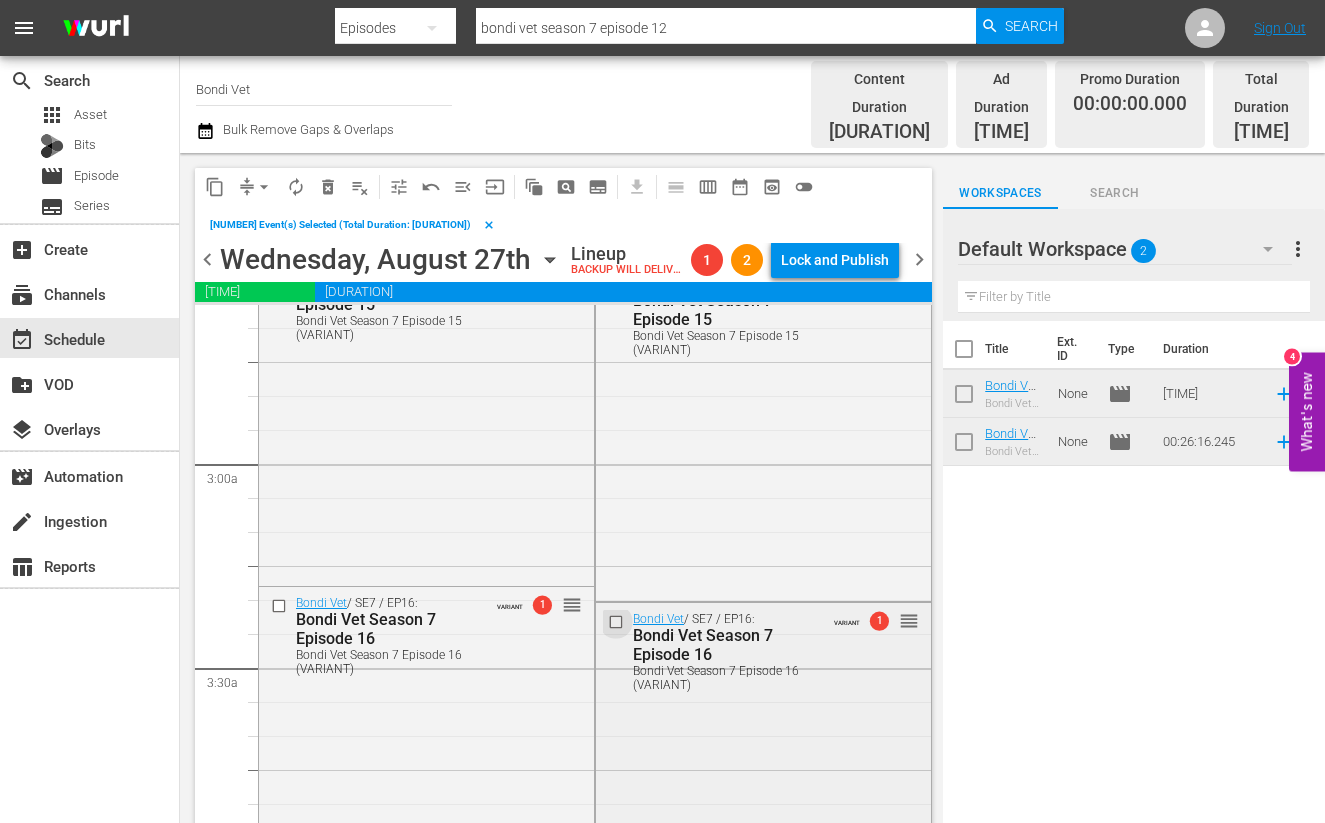 click at bounding box center (618, 622) 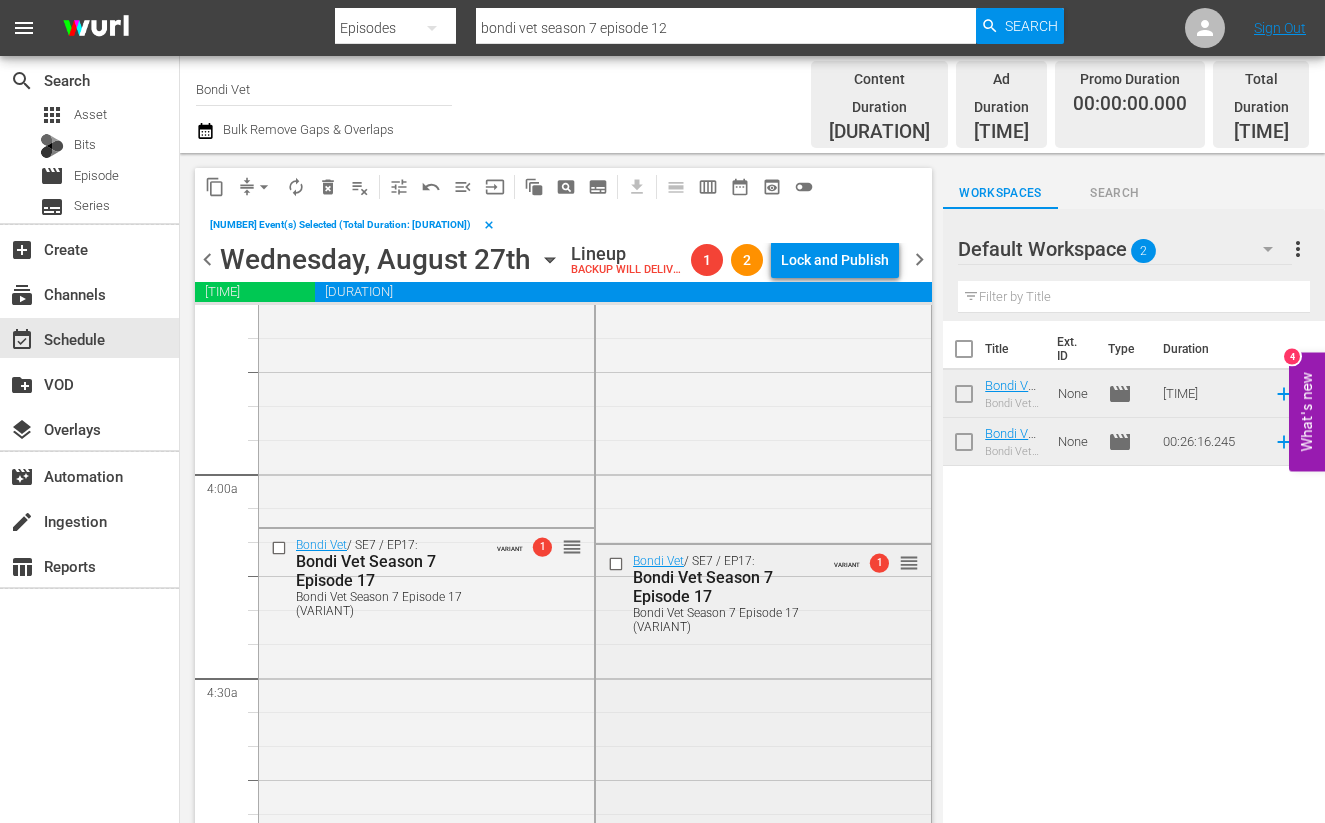 scroll, scrollTop: 1465, scrollLeft: 0, axis: vertical 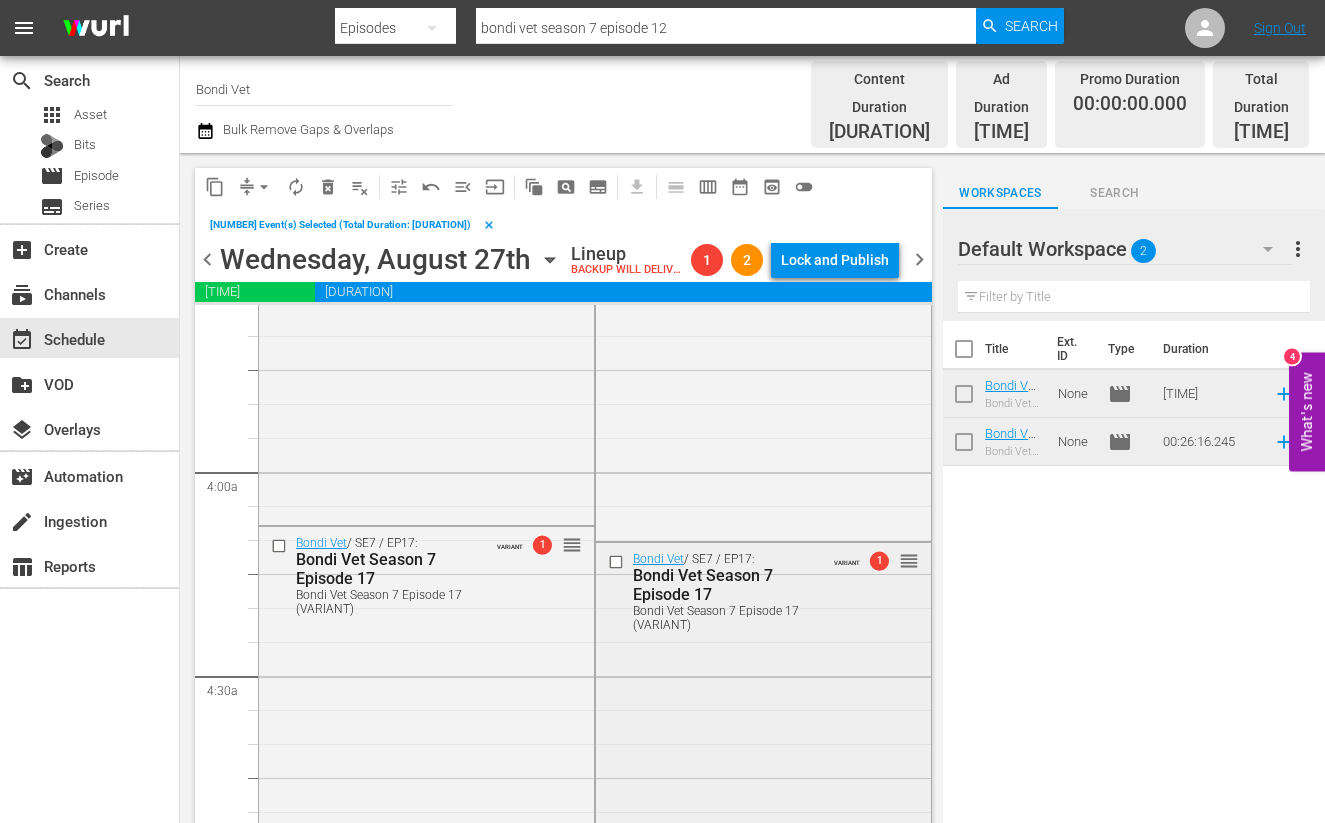 click at bounding box center [618, 562] 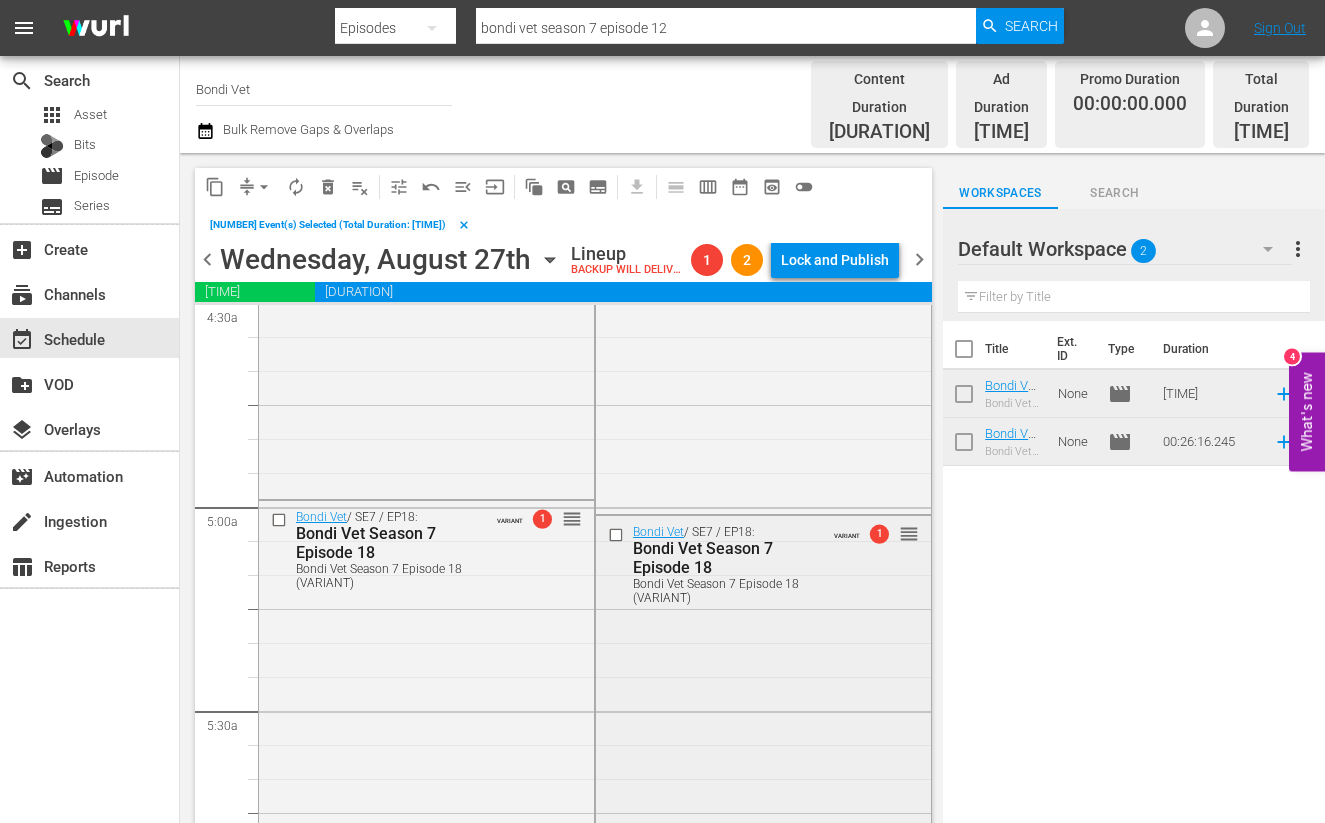 scroll, scrollTop: 1842, scrollLeft: 0, axis: vertical 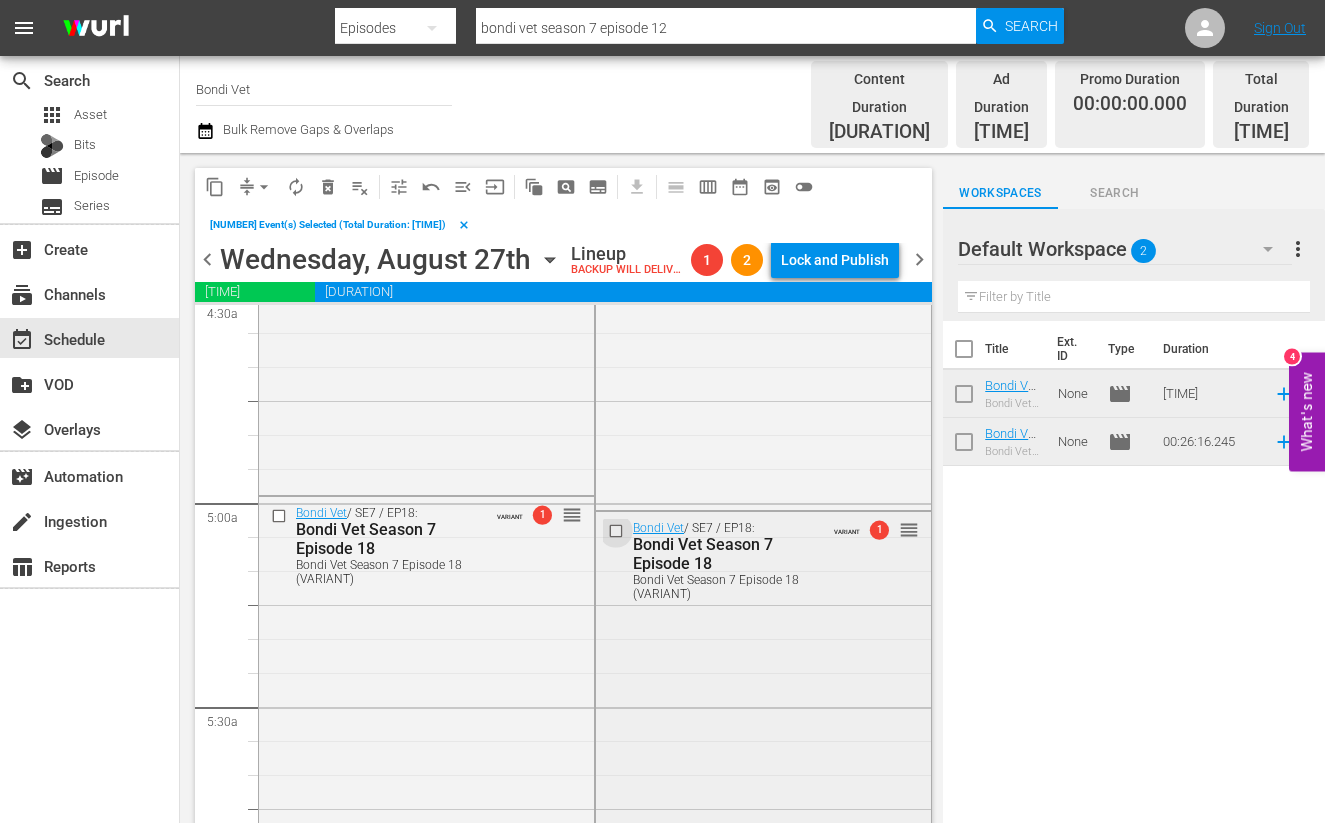 click at bounding box center [618, 530] 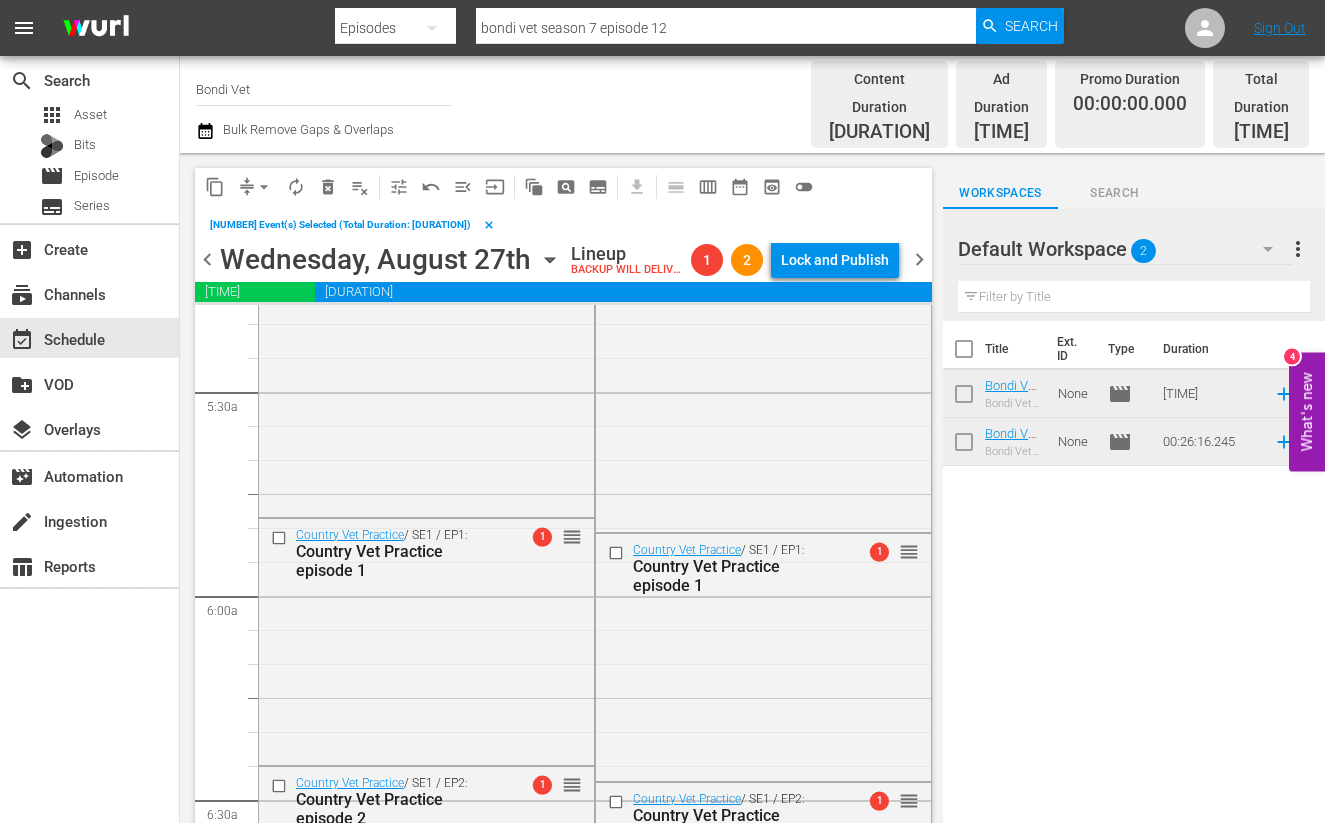 scroll, scrollTop: 2180, scrollLeft: 0, axis: vertical 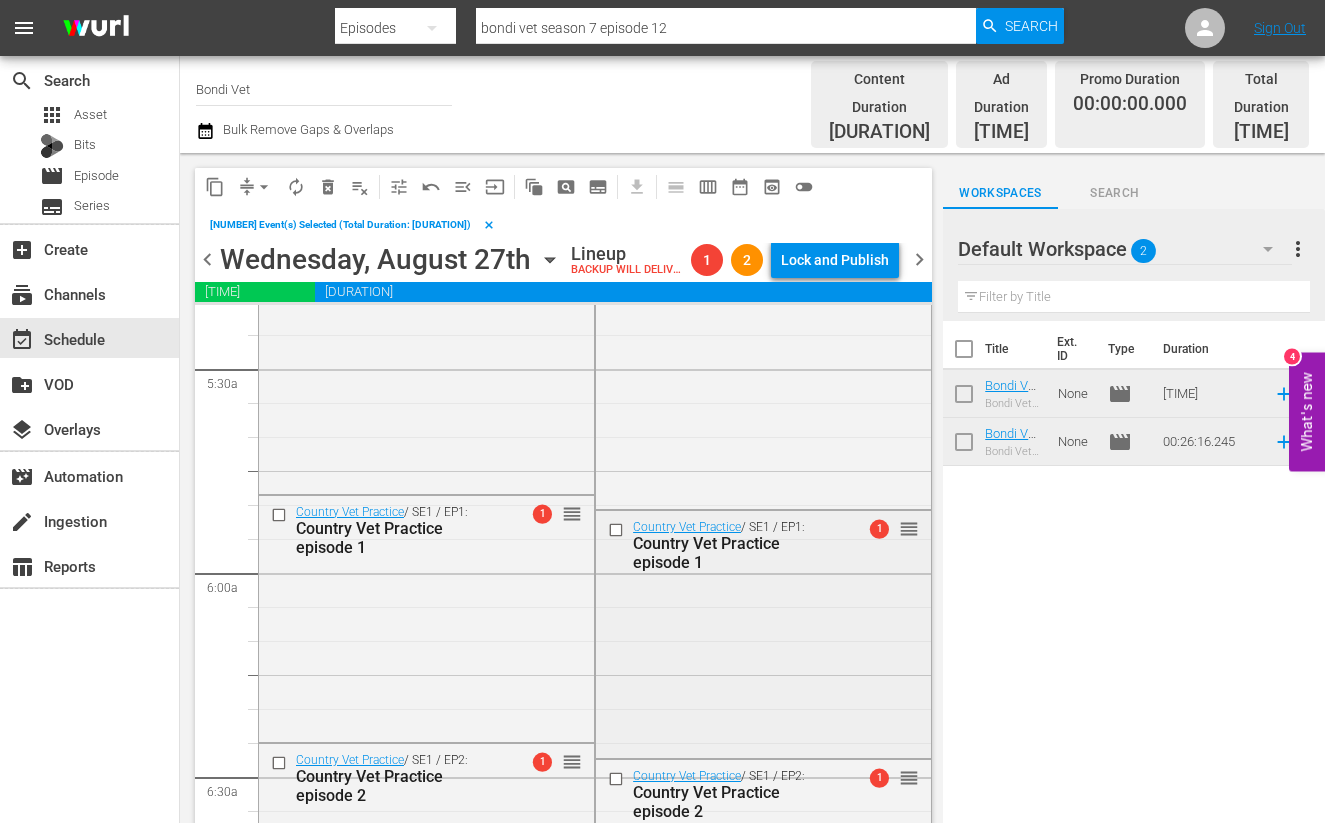 click at bounding box center [618, 530] 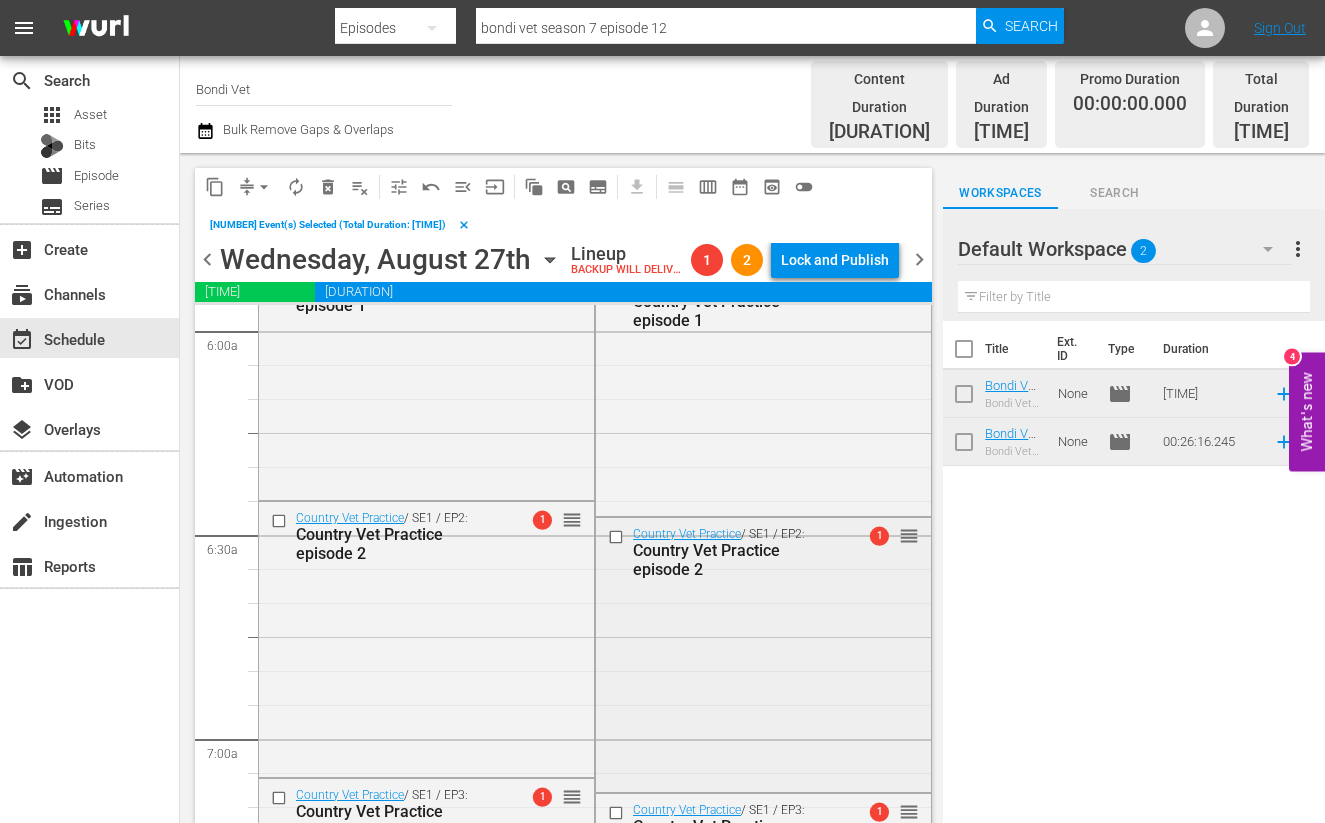 scroll, scrollTop: 2437, scrollLeft: 0, axis: vertical 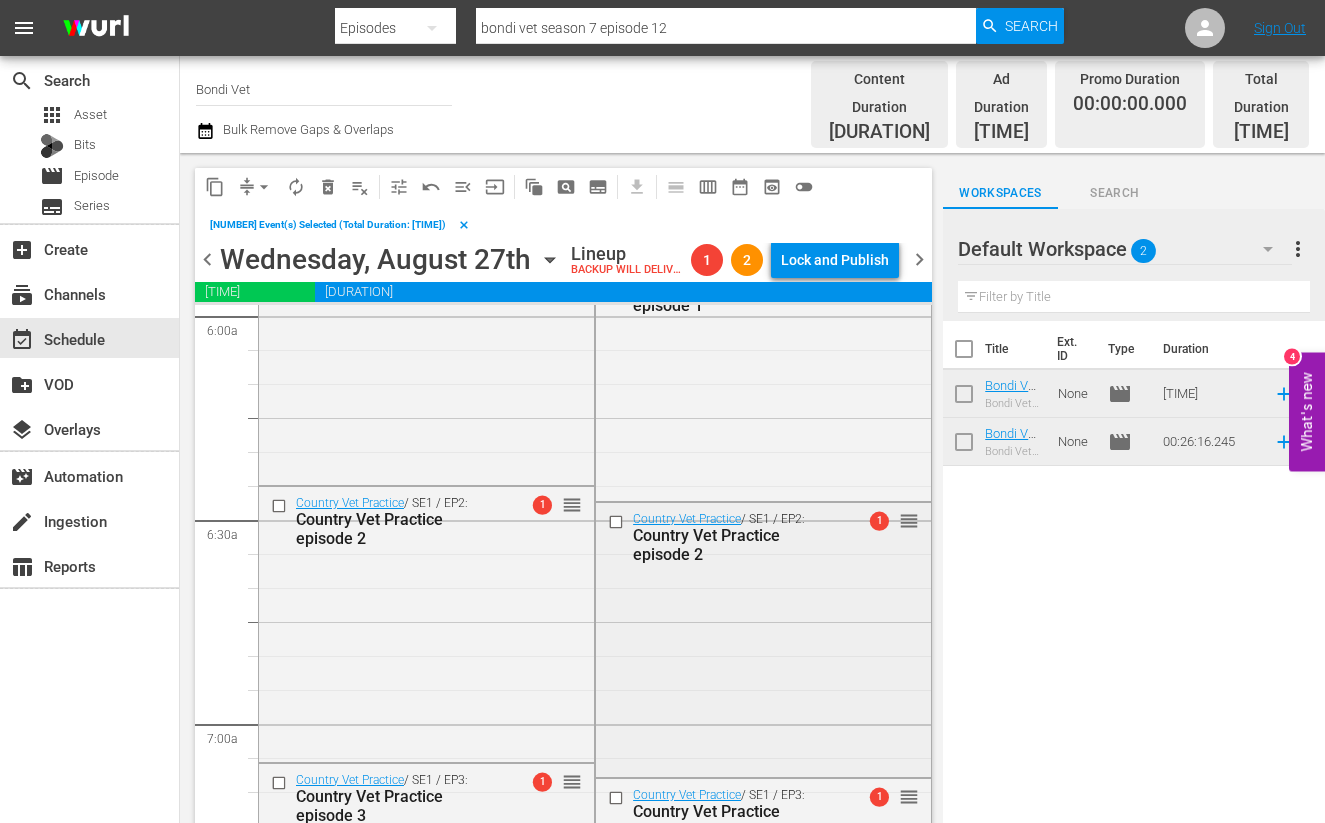 click at bounding box center [618, 522] 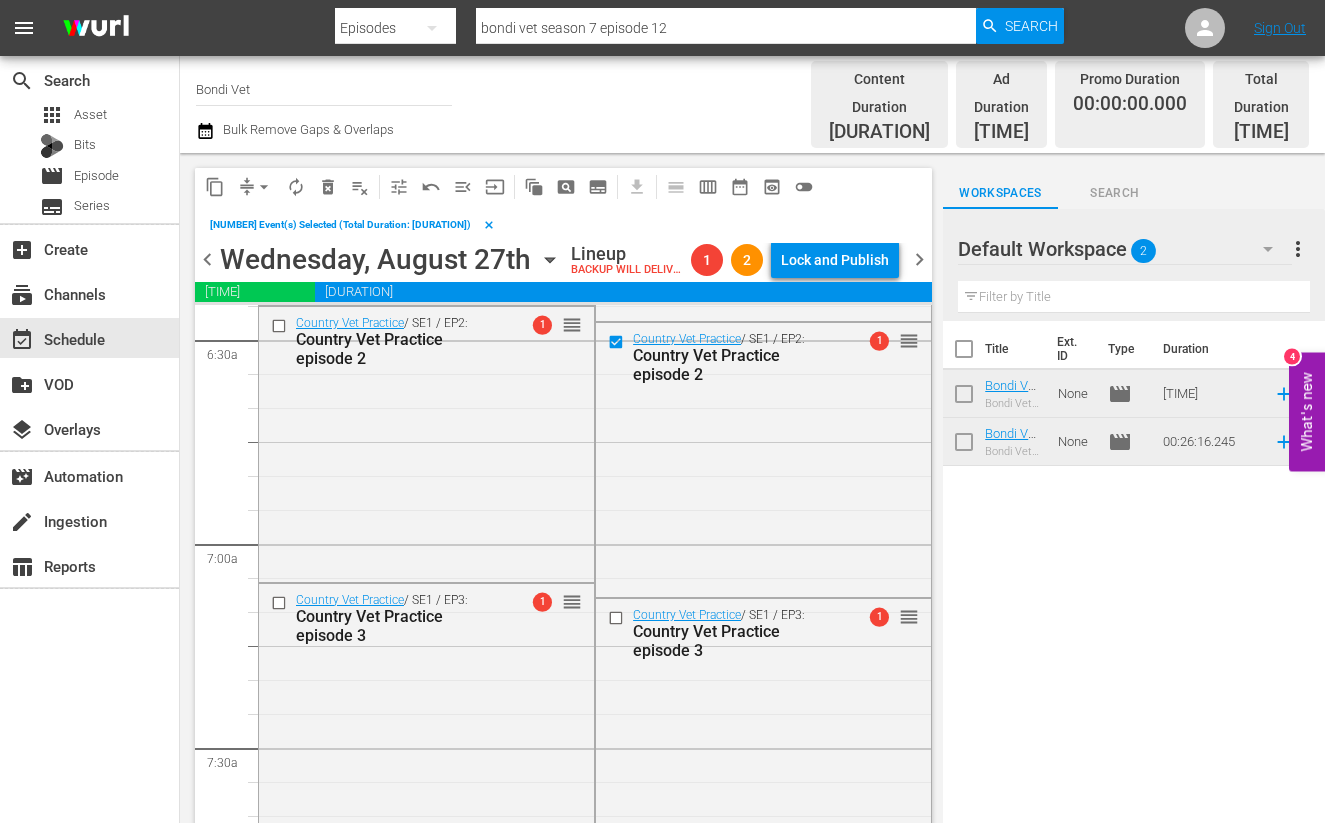 scroll, scrollTop: 2618, scrollLeft: 0, axis: vertical 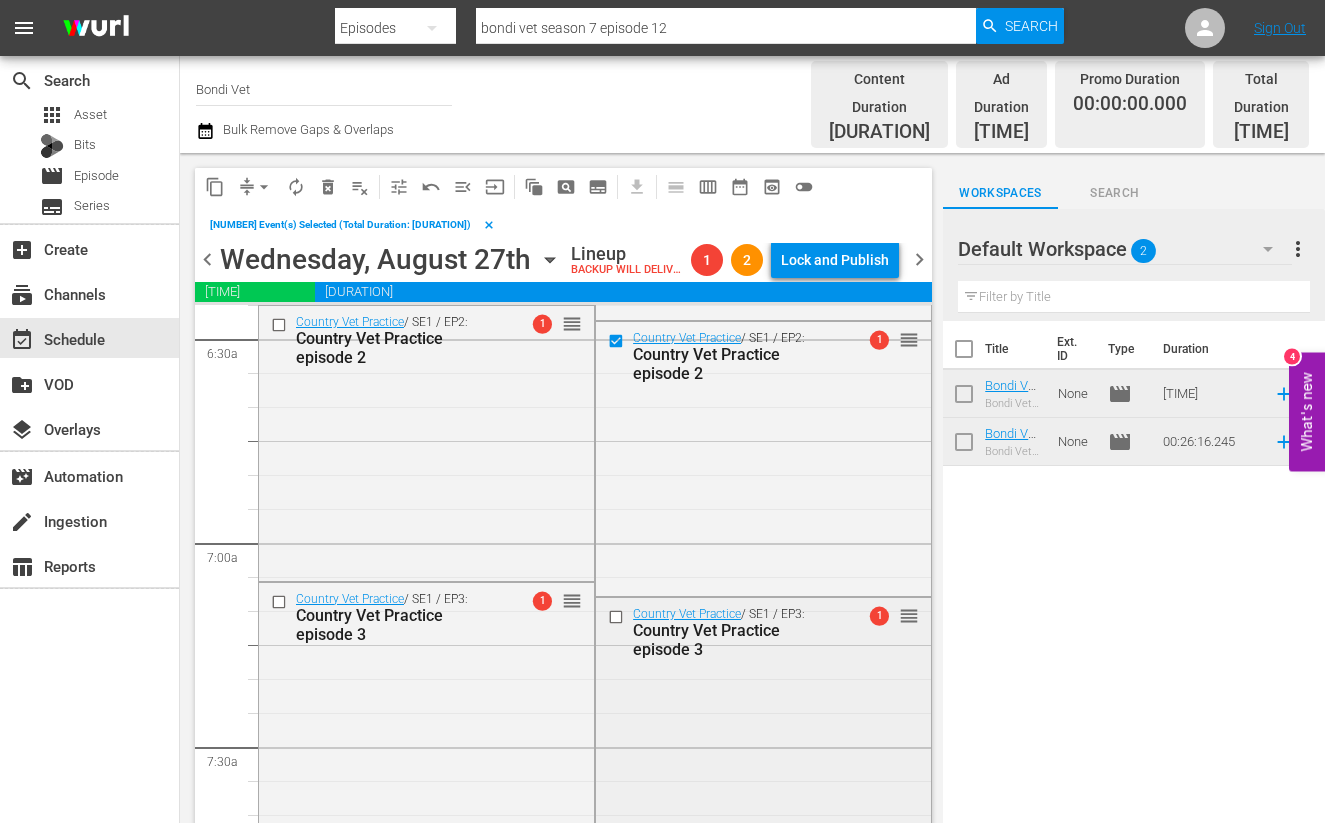 click at bounding box center [618, 617] 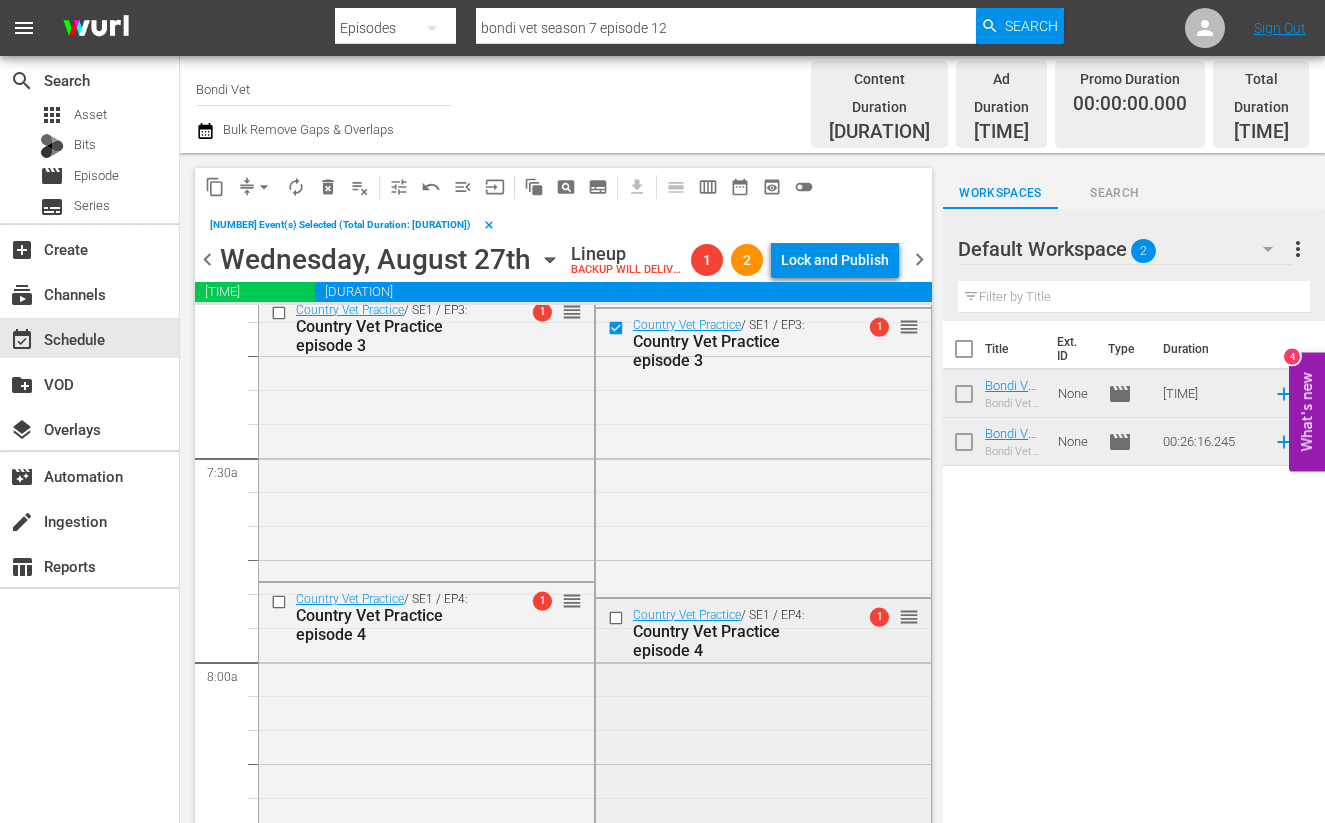 scroll, scrollTop: 2931, scrollLeft: 0, axis: vertical 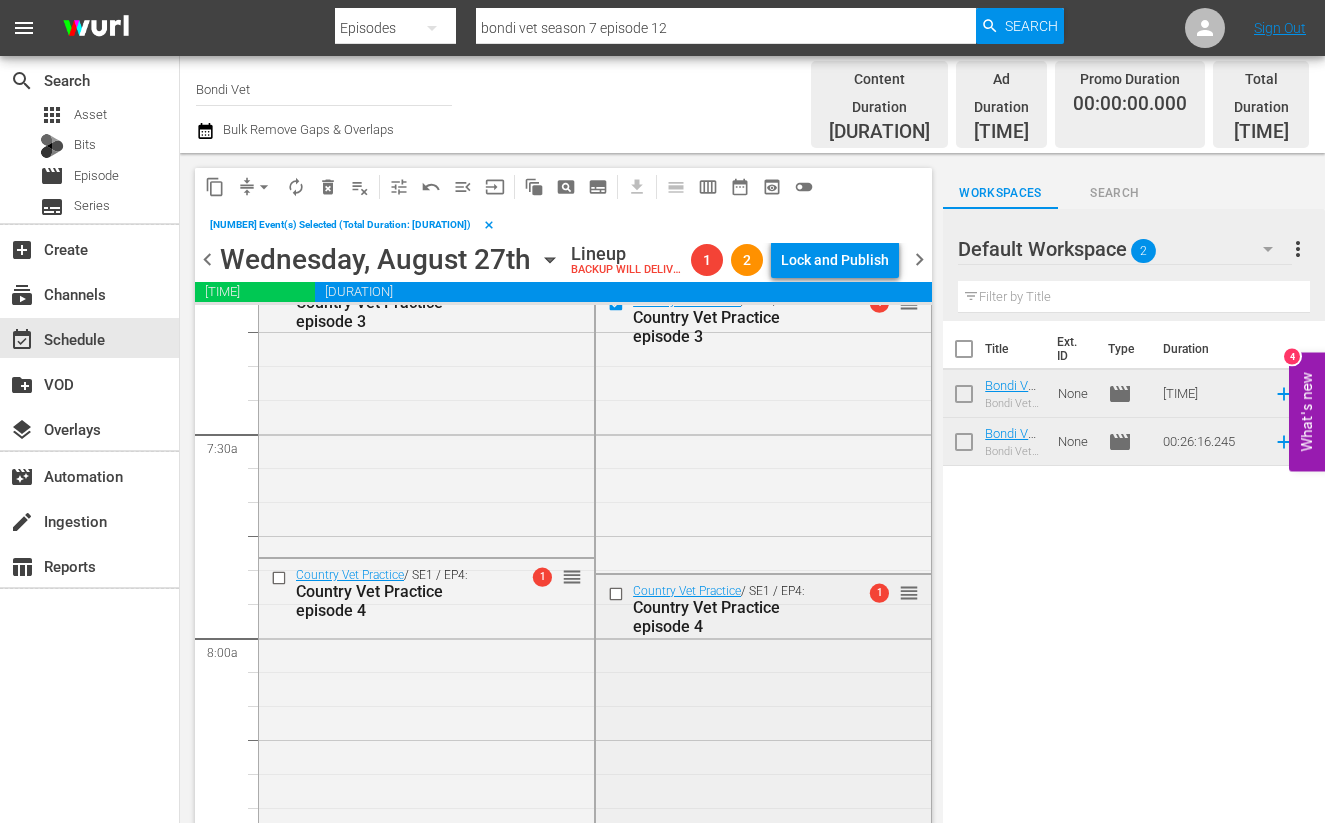 click at bounding box center (618, 594) 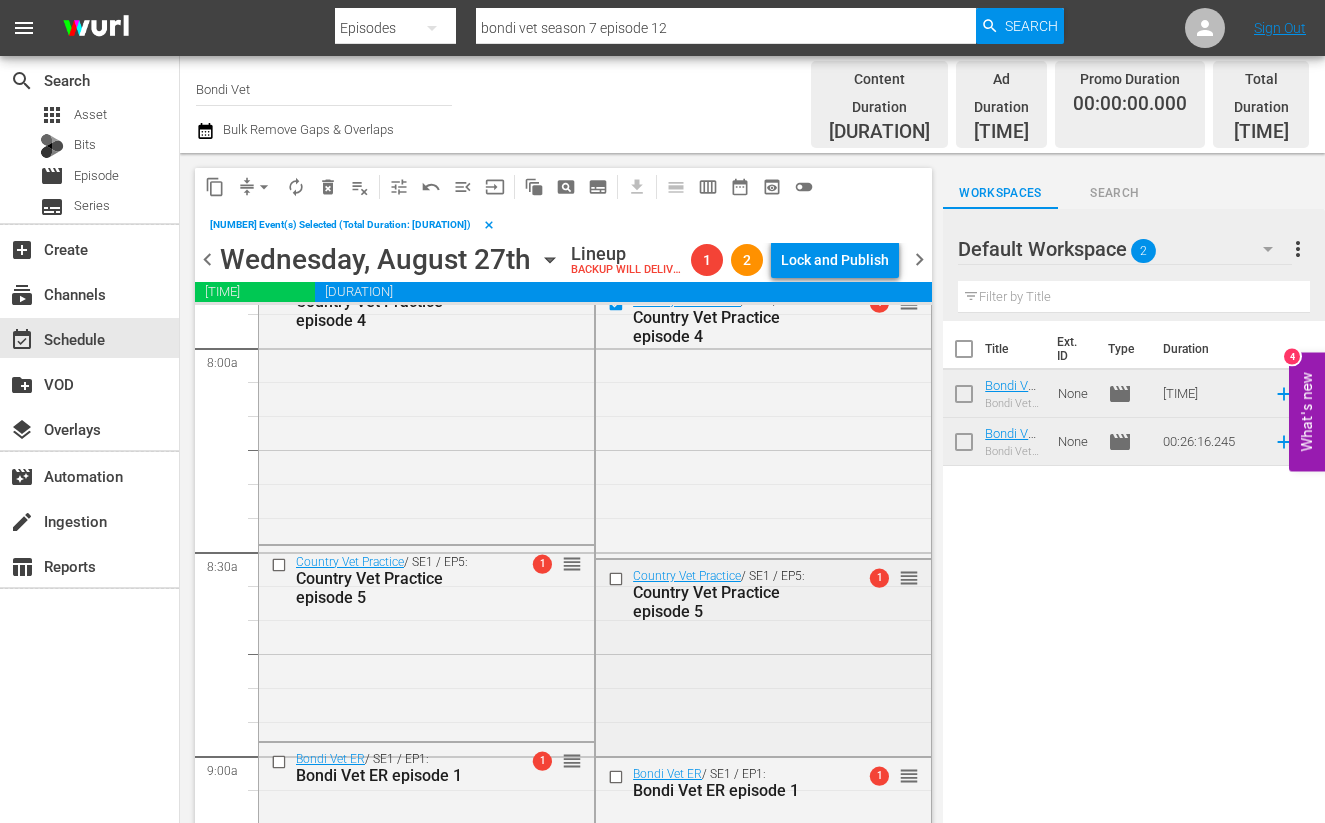 scroll, scrollTop: 3246, scrollLeft: 0, axis: vertical 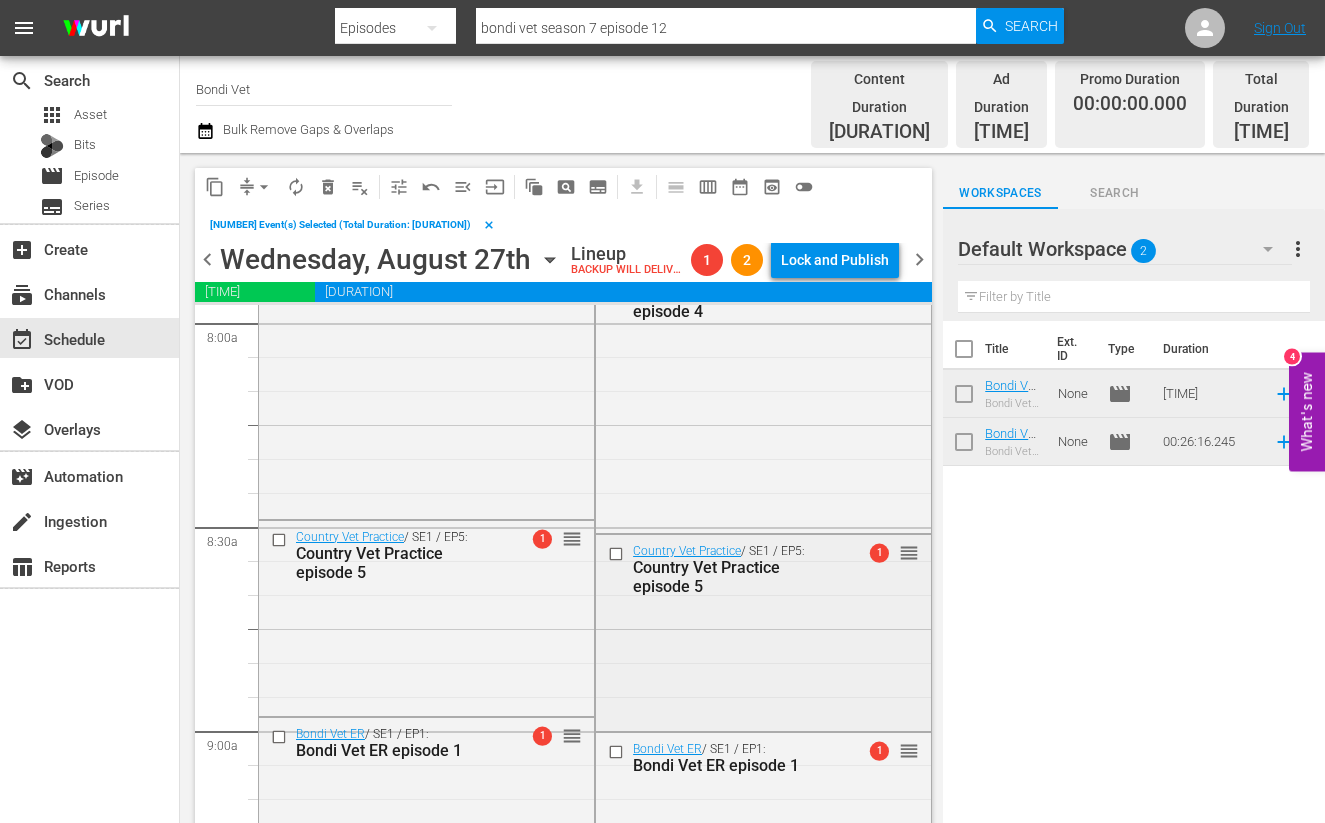 click at bounding box center (618, 554) 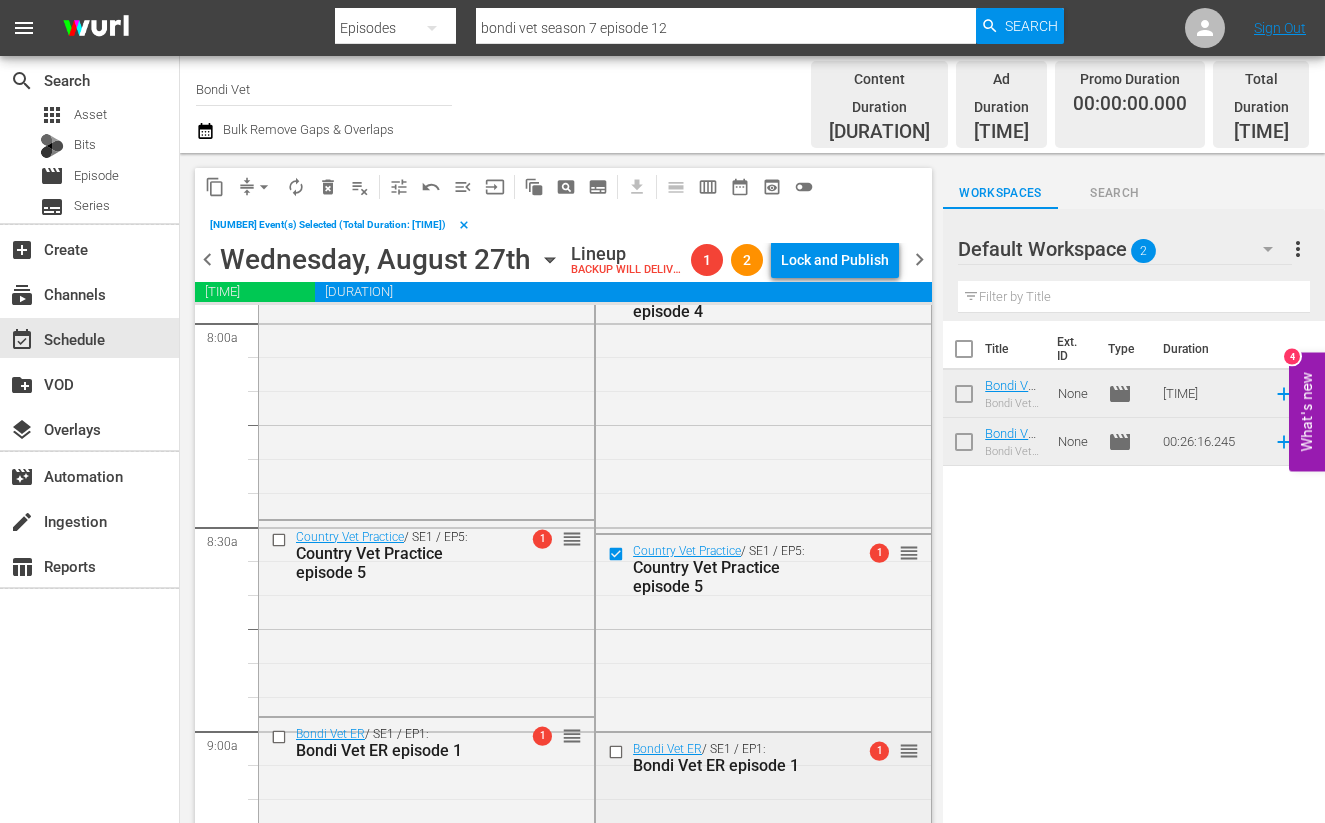 click at bounding box center (618, 752) 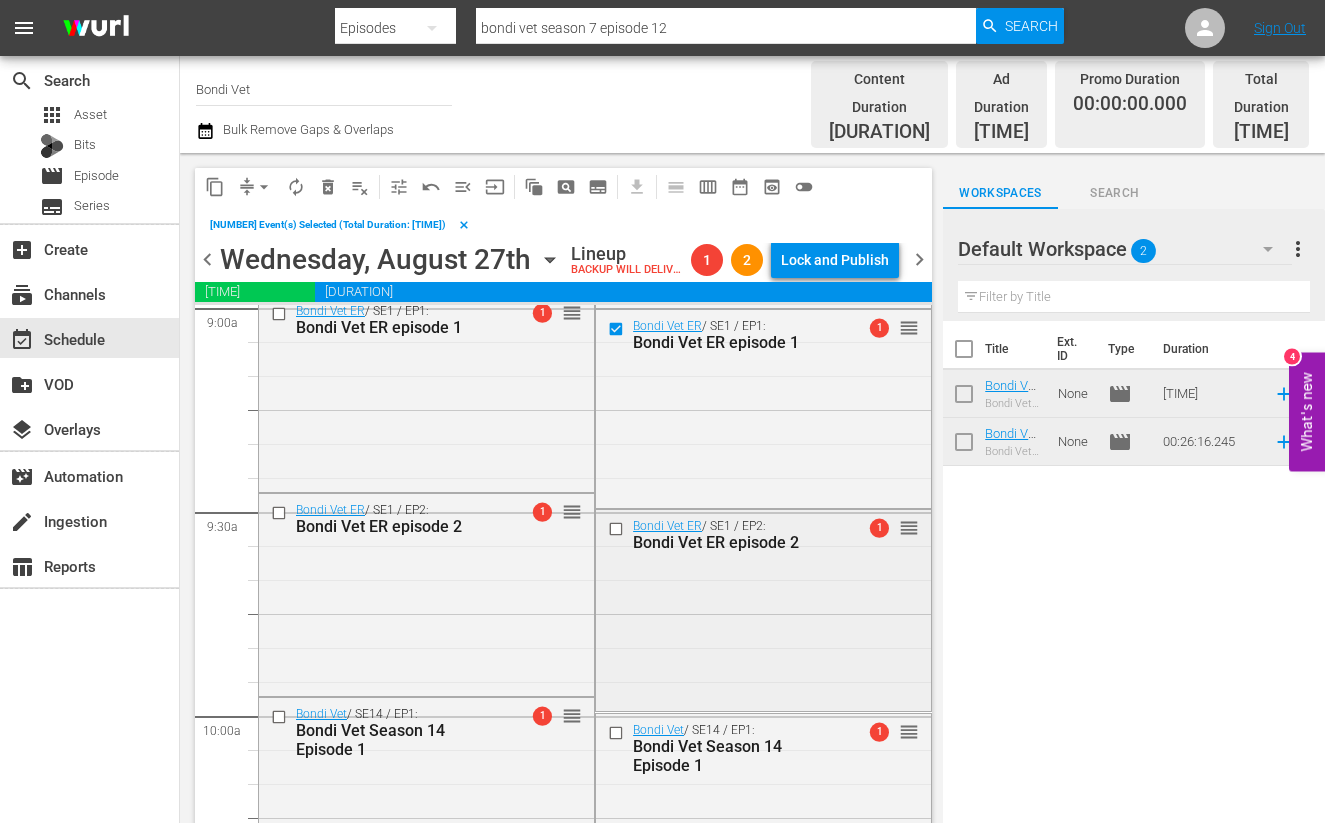 scroll, scrollTop: 3689, scrollLeft: 0, axis: vertical 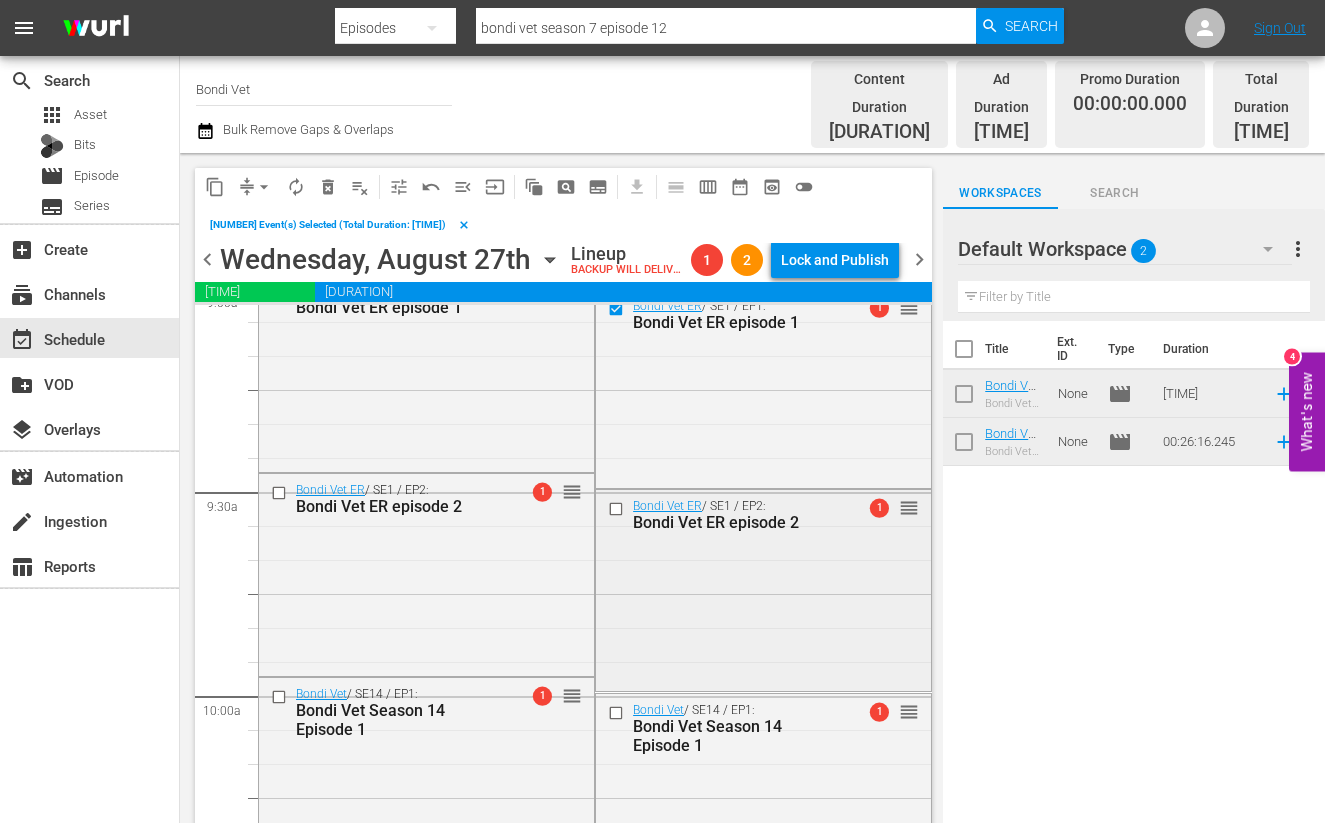 click at bounding box center (618, 508) 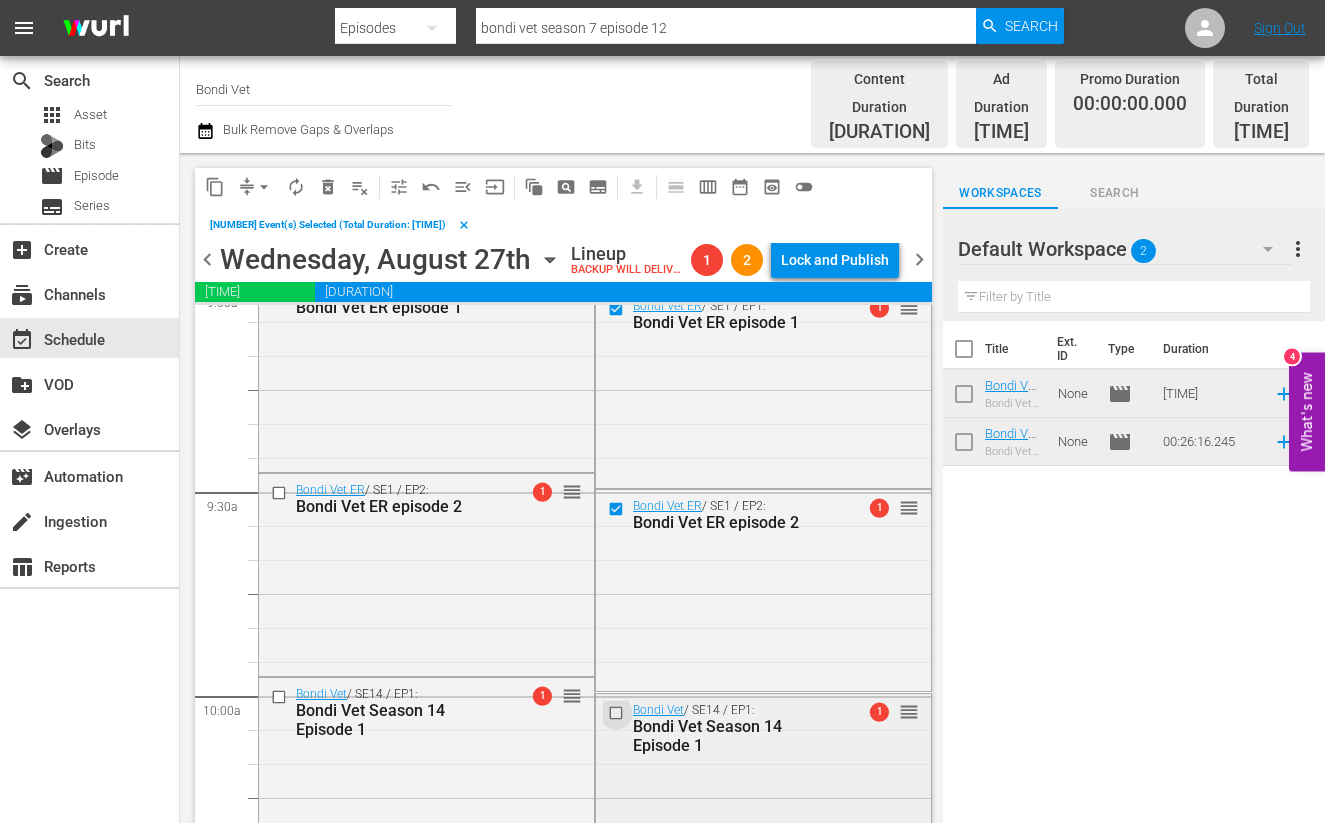 click at bounding box center [618, 712] 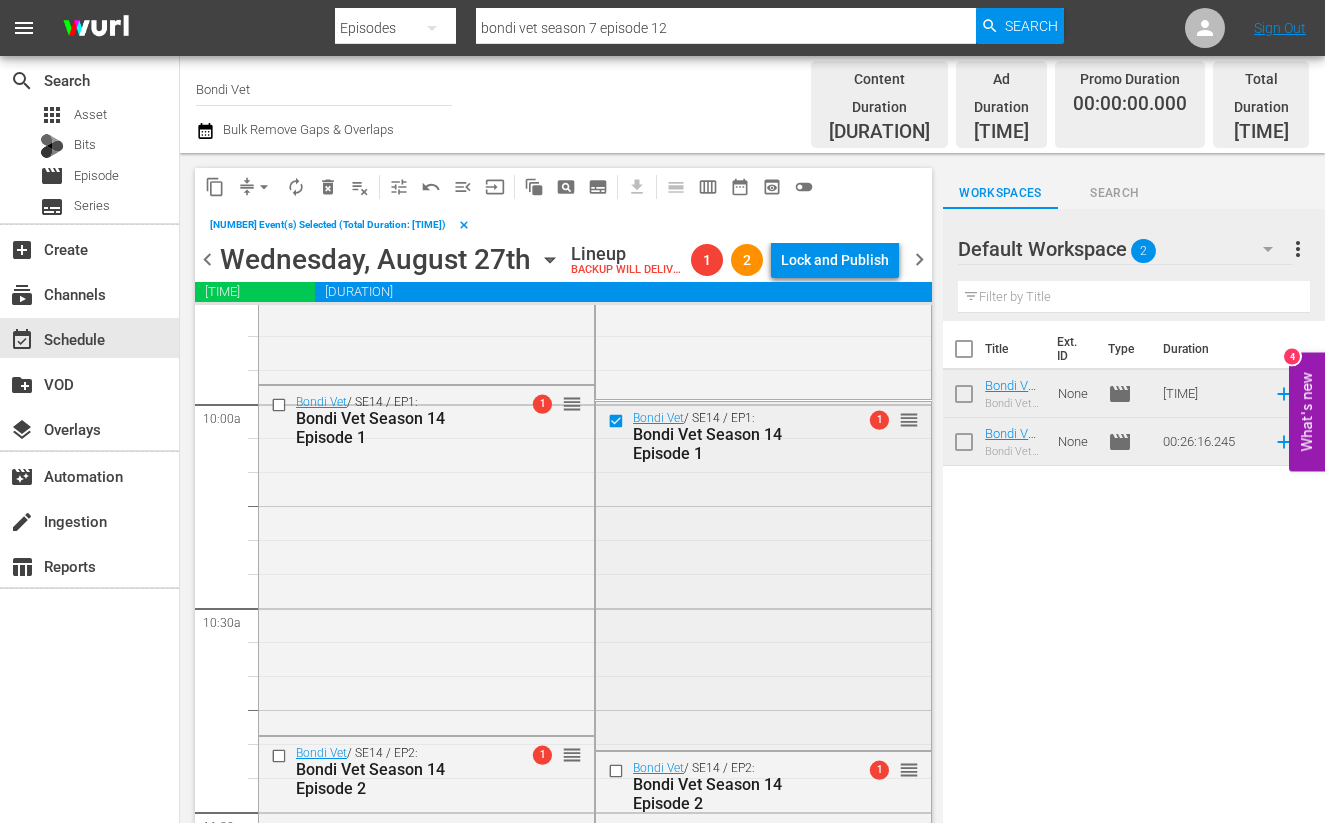 scroll, scrollTop: 4002, scrollLeft: 0, axis: vertical 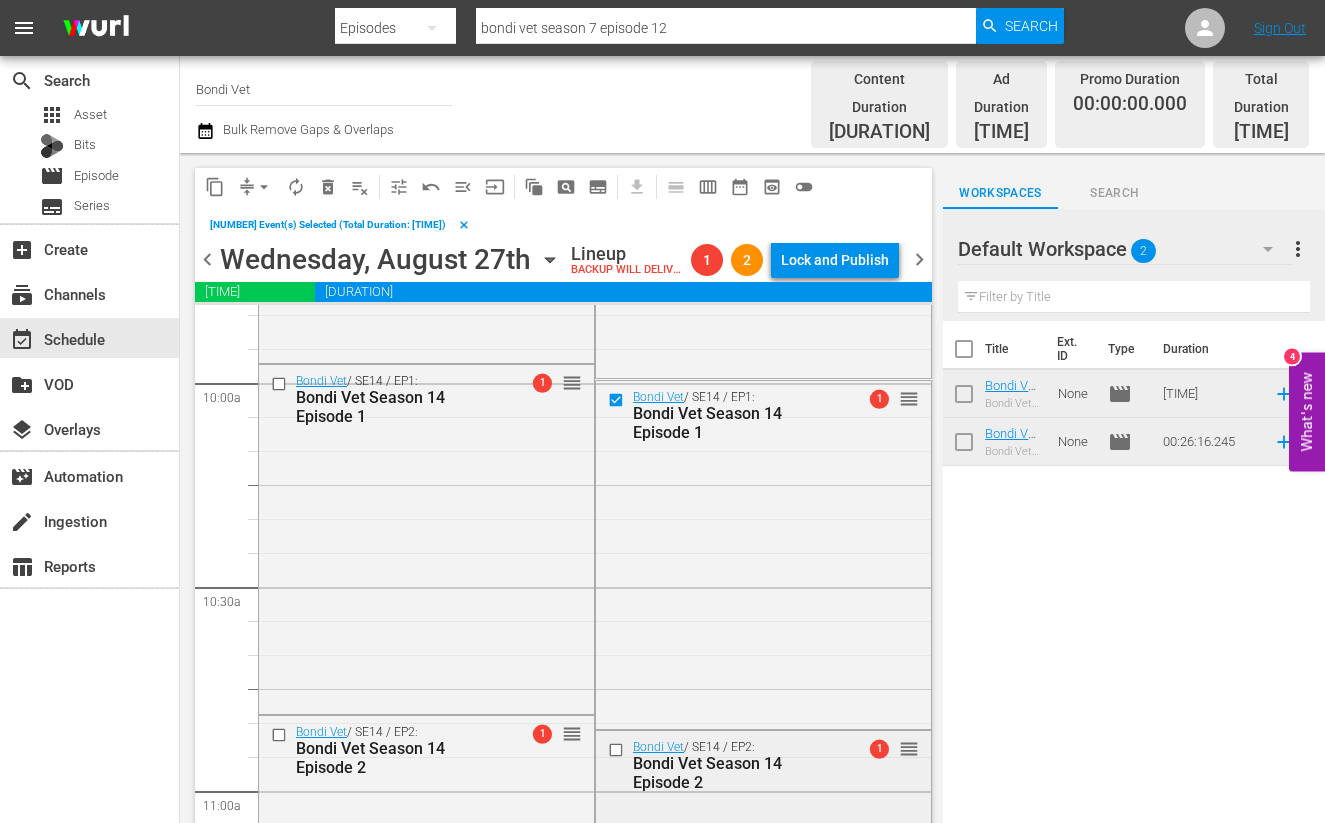 click at bounding box center [618, 750] 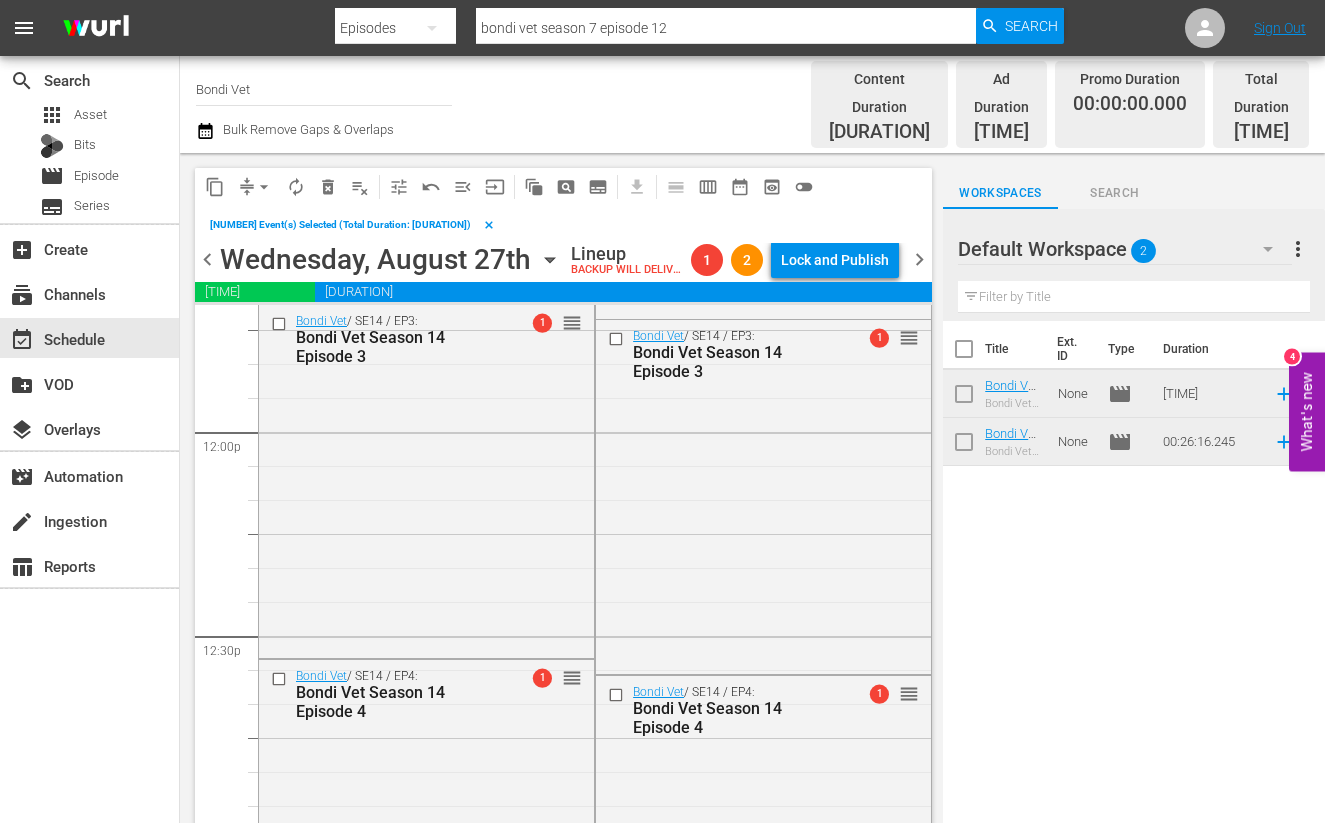 scroll, scrollTop: 4770, scrollLeft: 0, axis: vertical 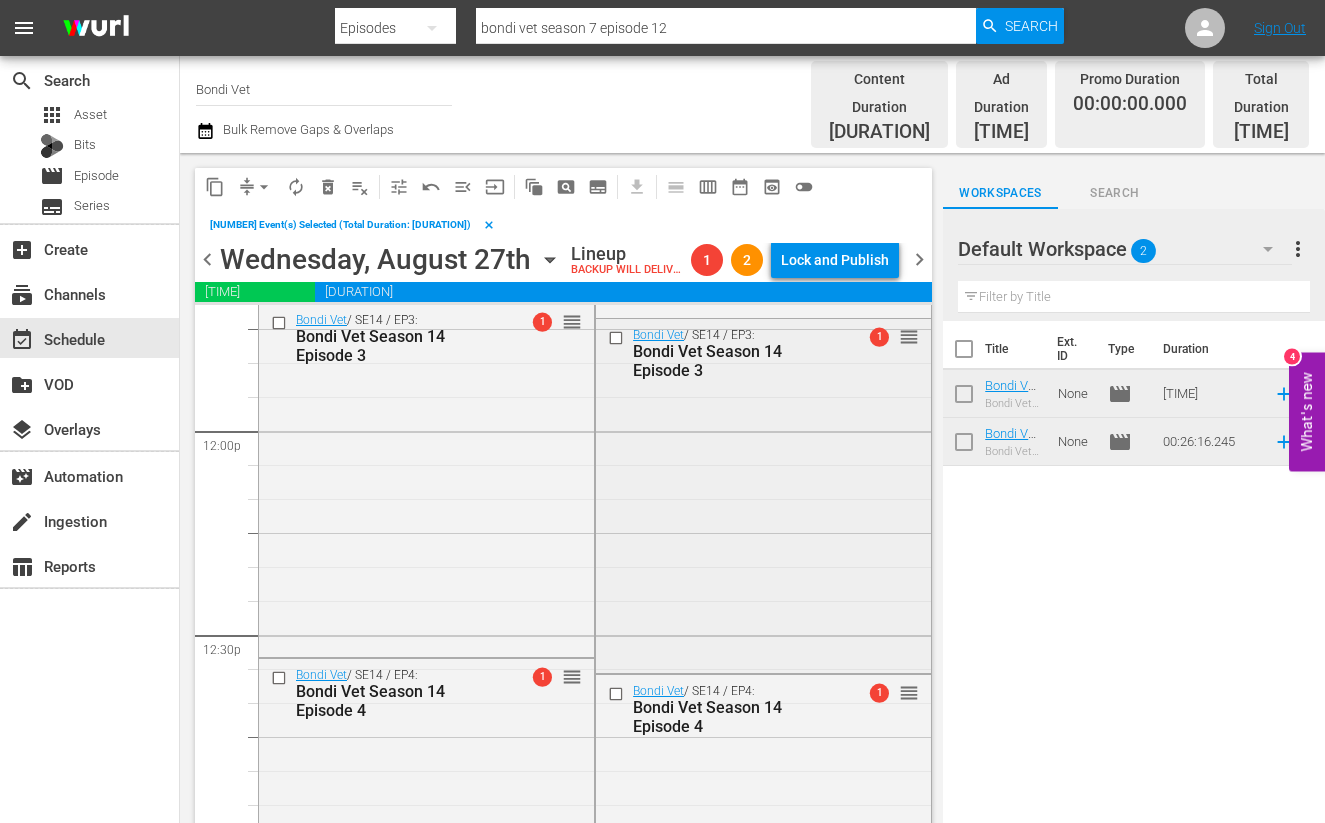click at bounding box center [618, 338] 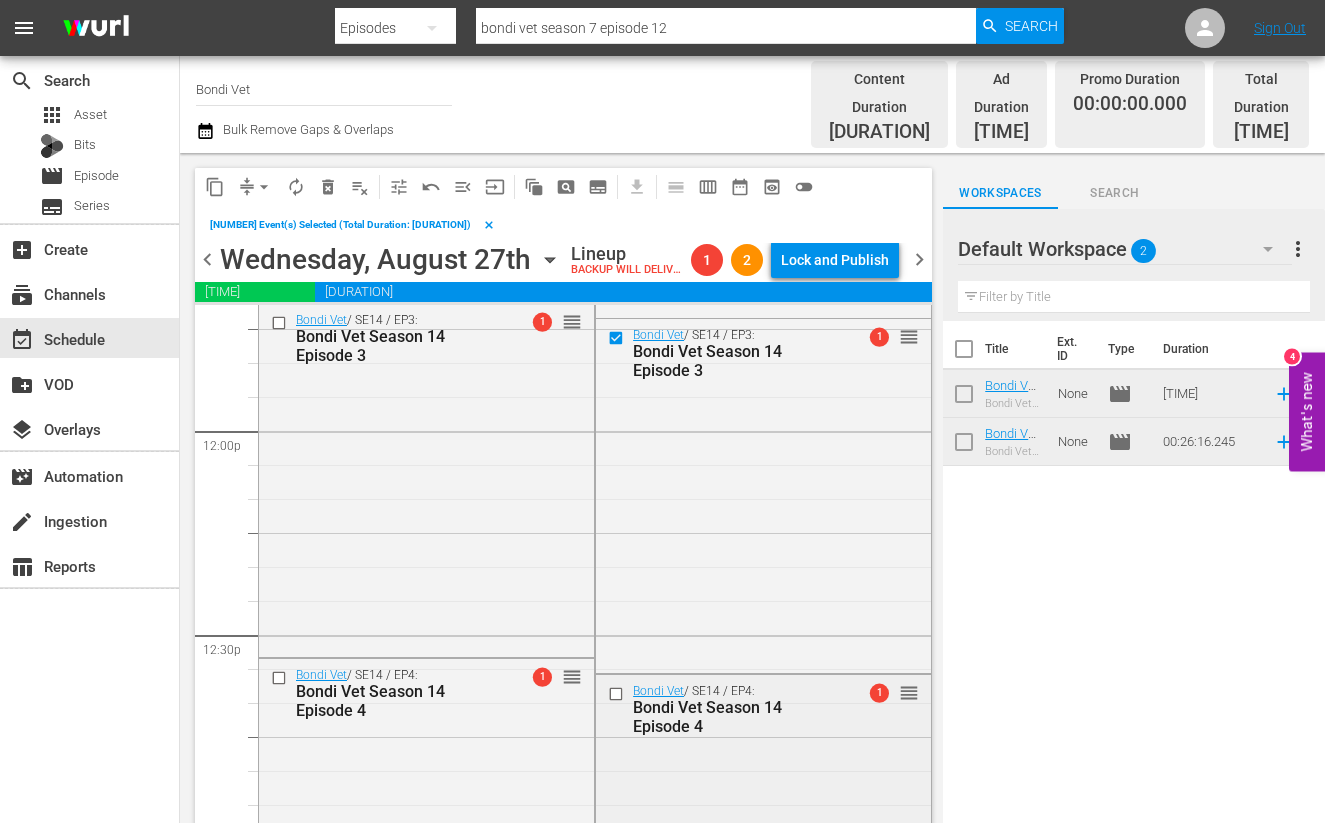click at bounding box center (618, 694) 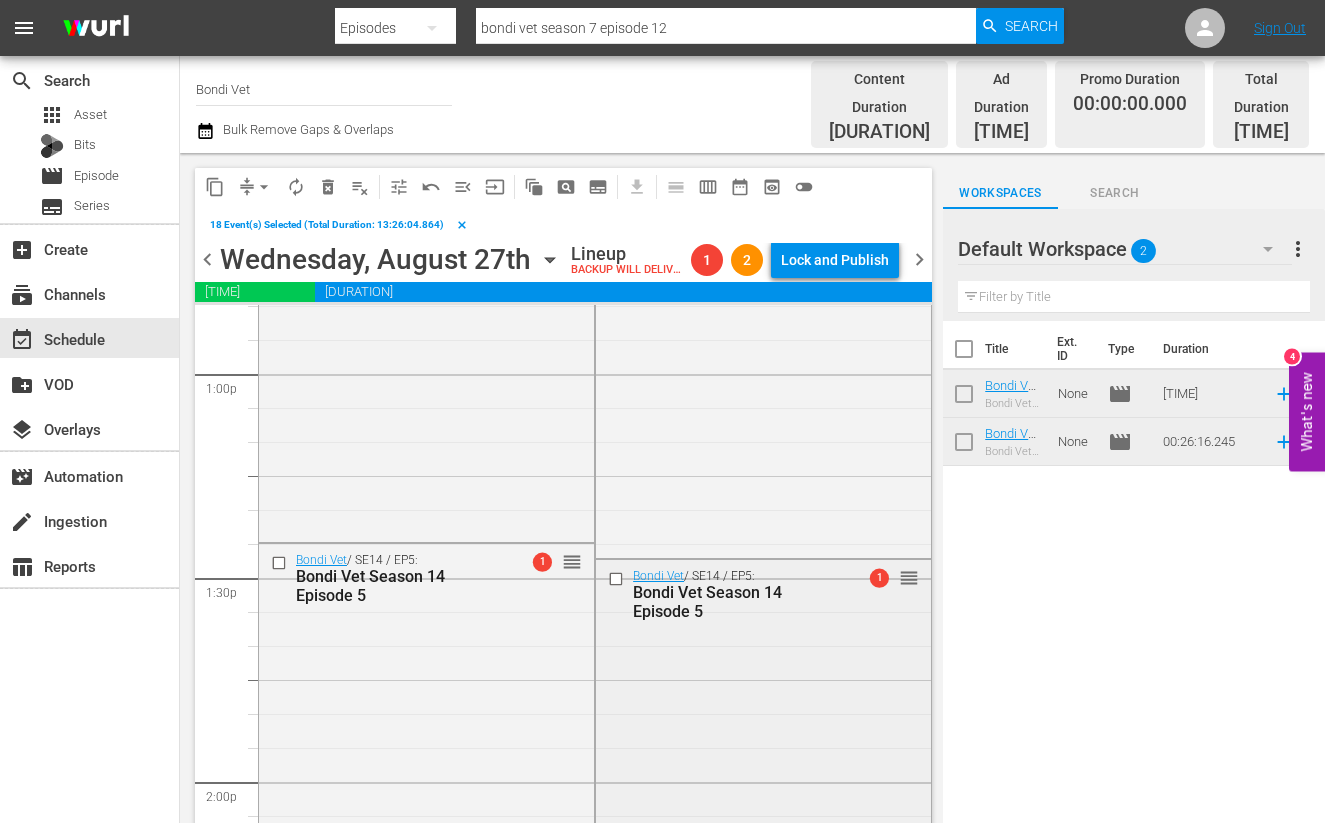 scroll, scrollTop: 5255, scrollLeft: 0, axis: vertical 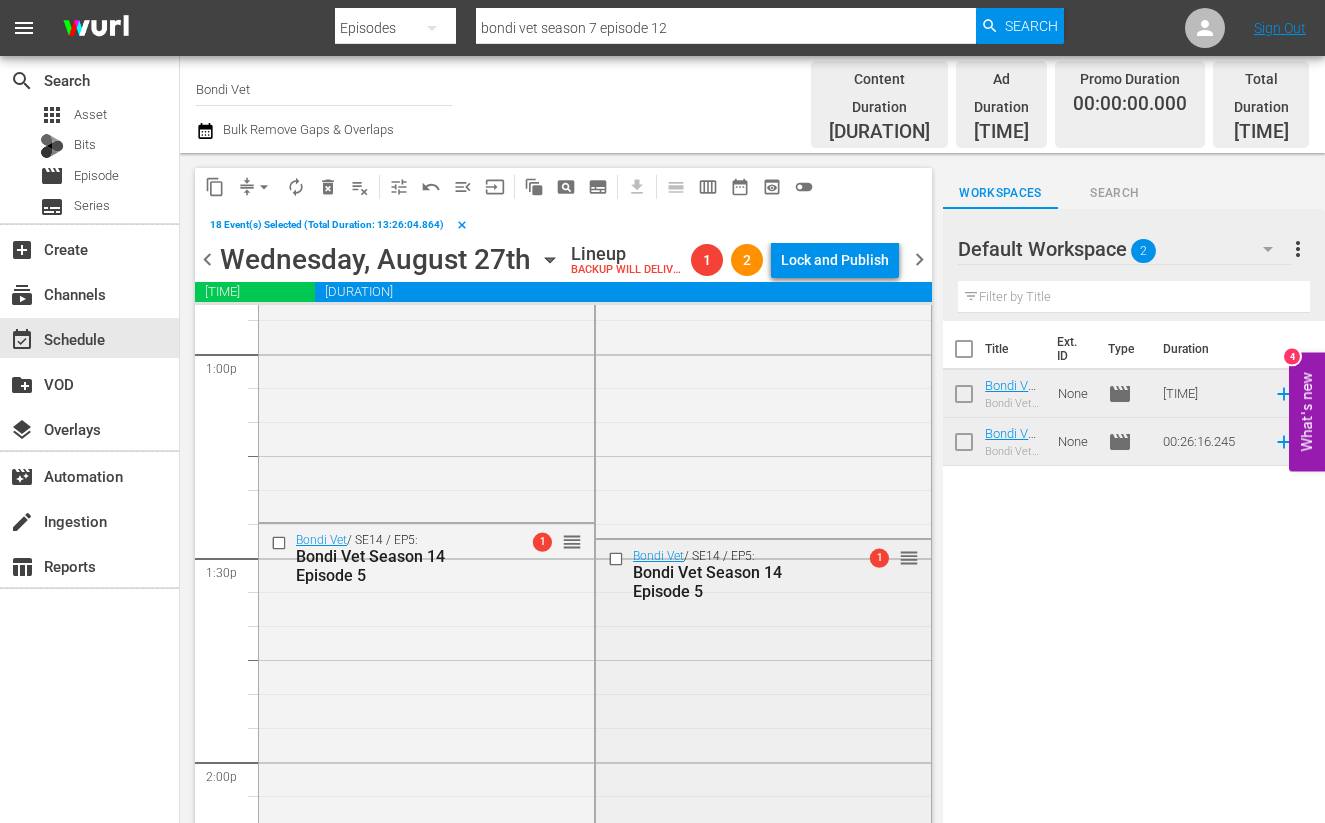click at bounding box center (618, 558) 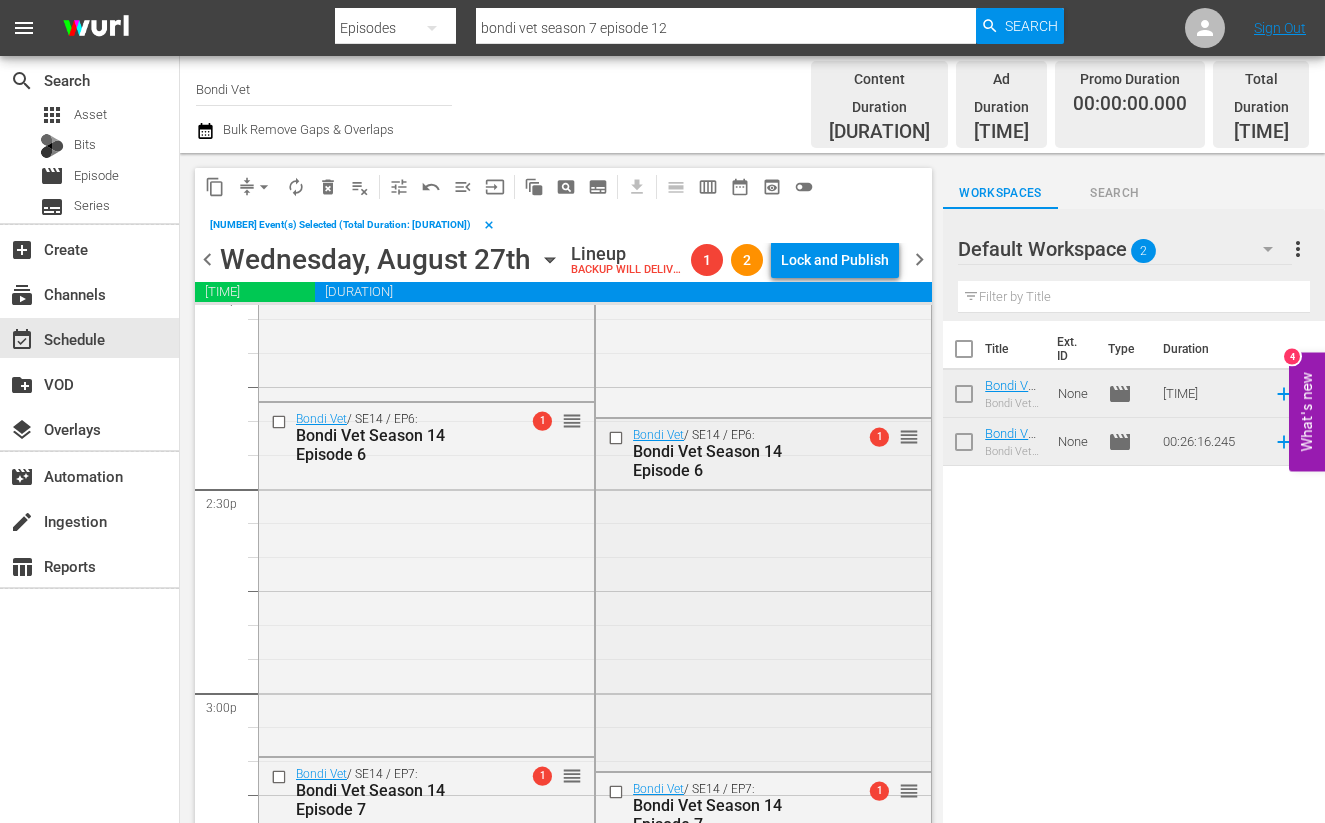 scroll, scrollTop: 5740, scrollLeft: 0, axis: vertical 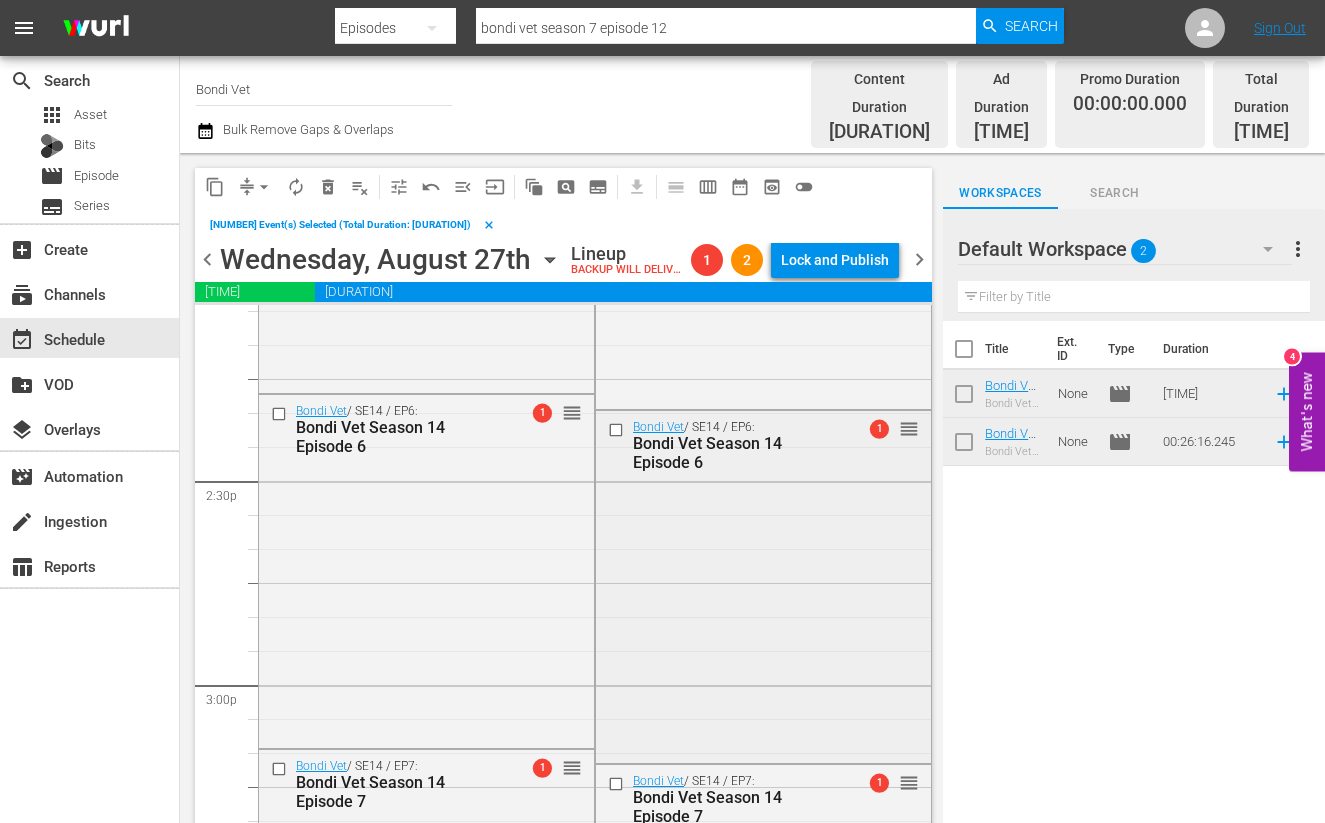 click at bounding box center (618, 430) 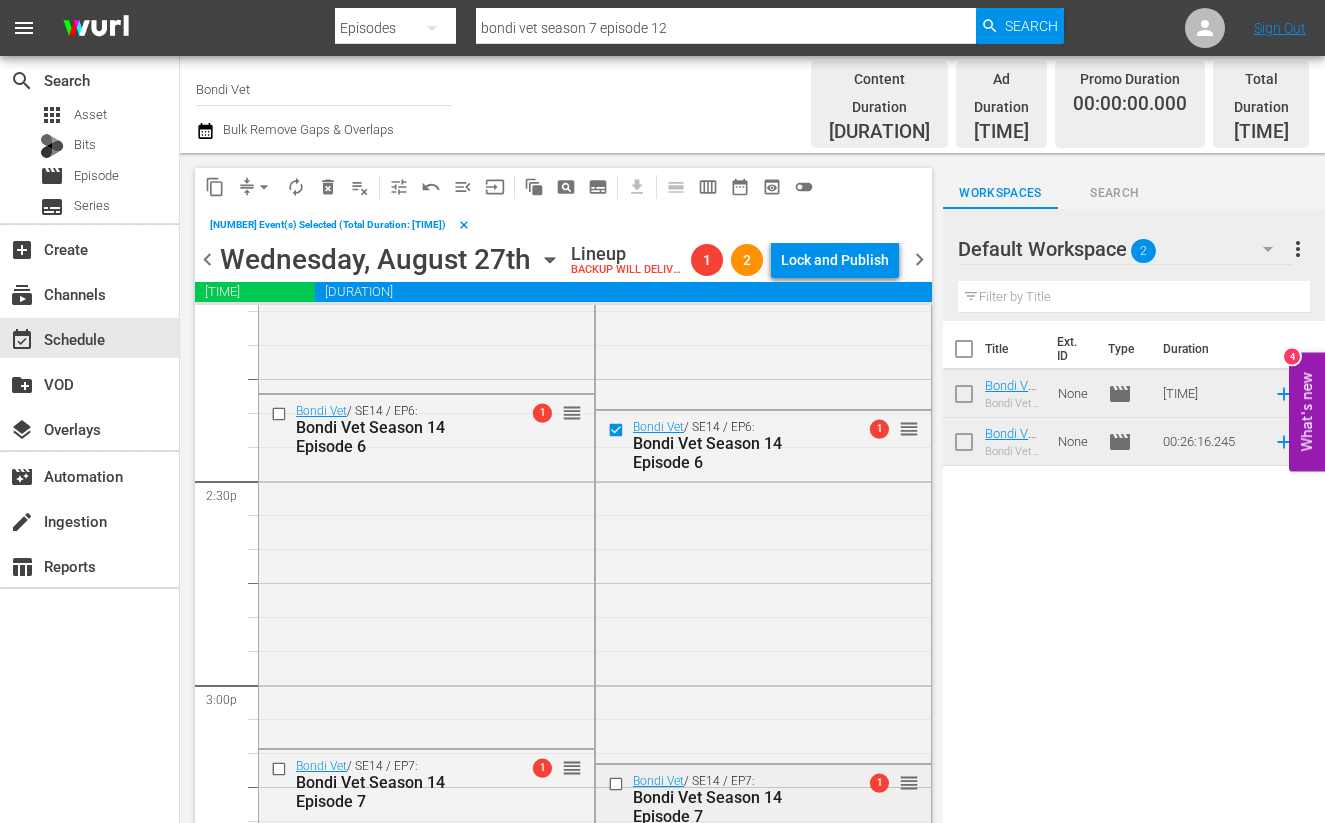 click at bounding box center [618, 784] 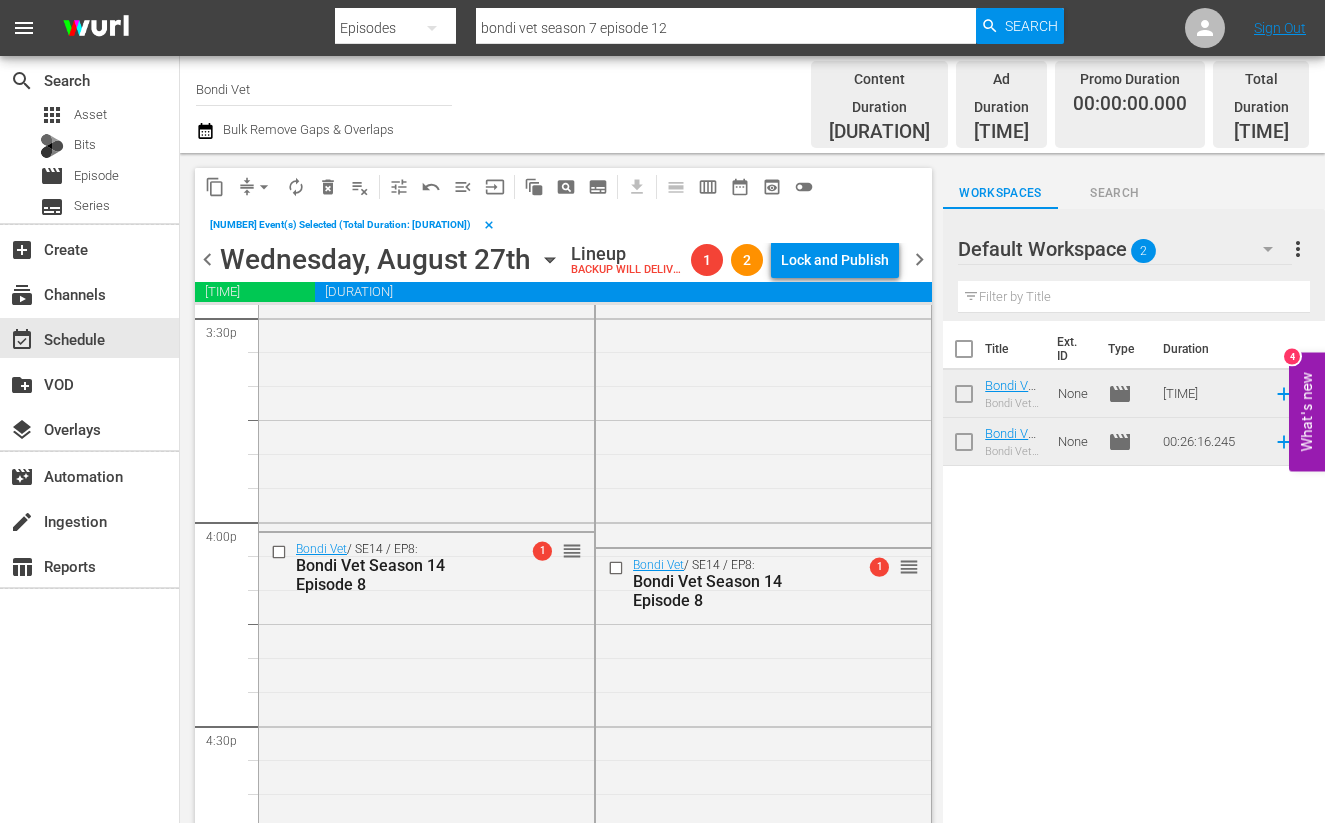 scroll, scrollTop: 6320, scrollLeft: 0, axis: vertical 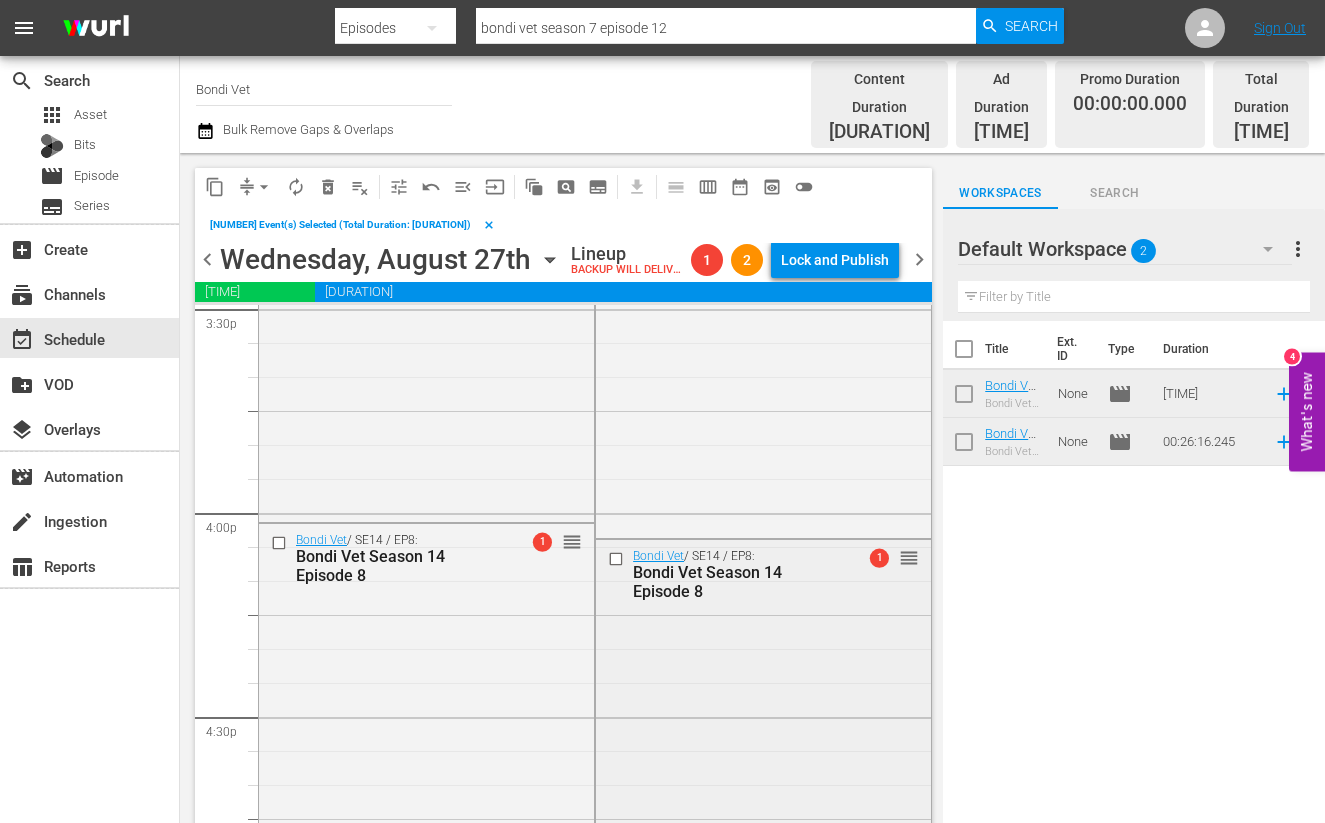 click at bounding box center [618, 558] 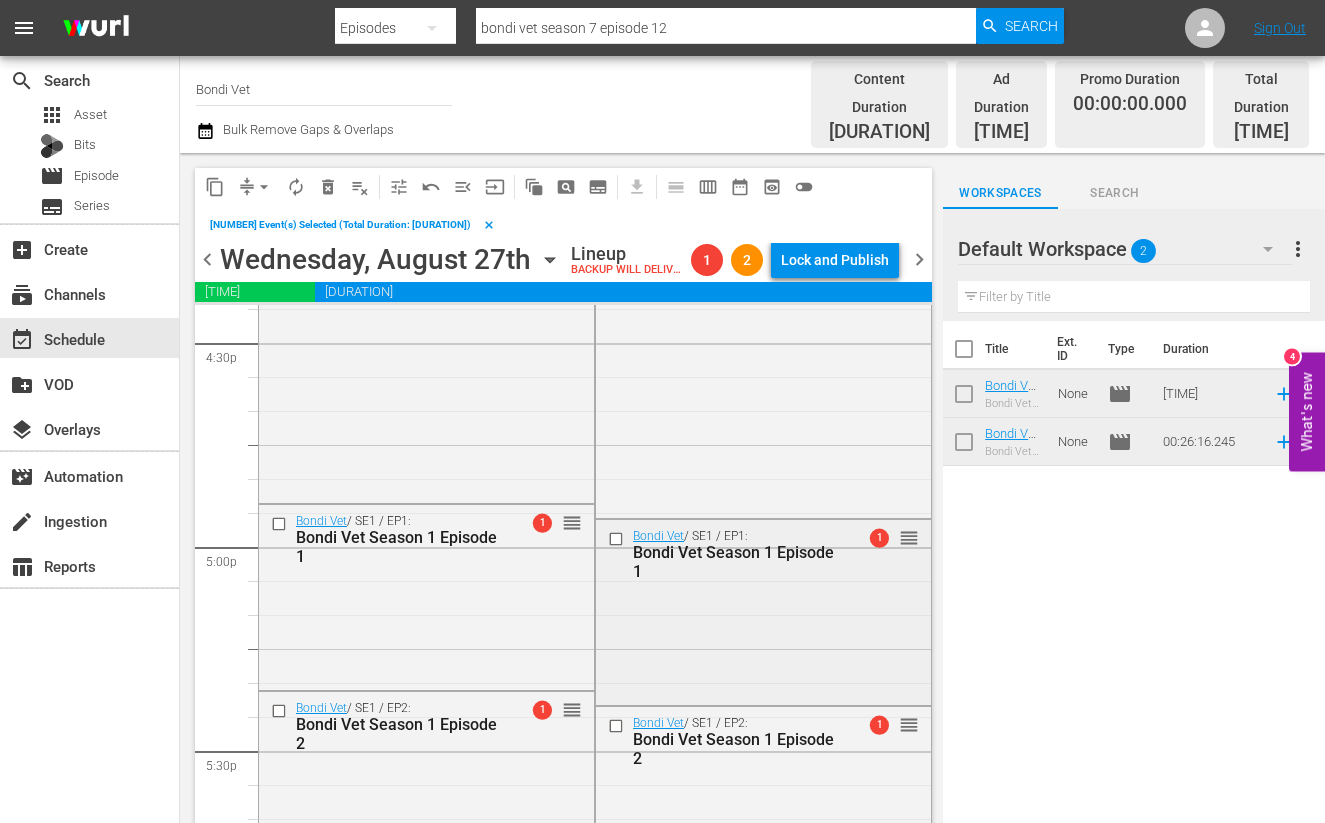 scroll, scrollTop: 6706, scrollLeft: 0, axis: vertical 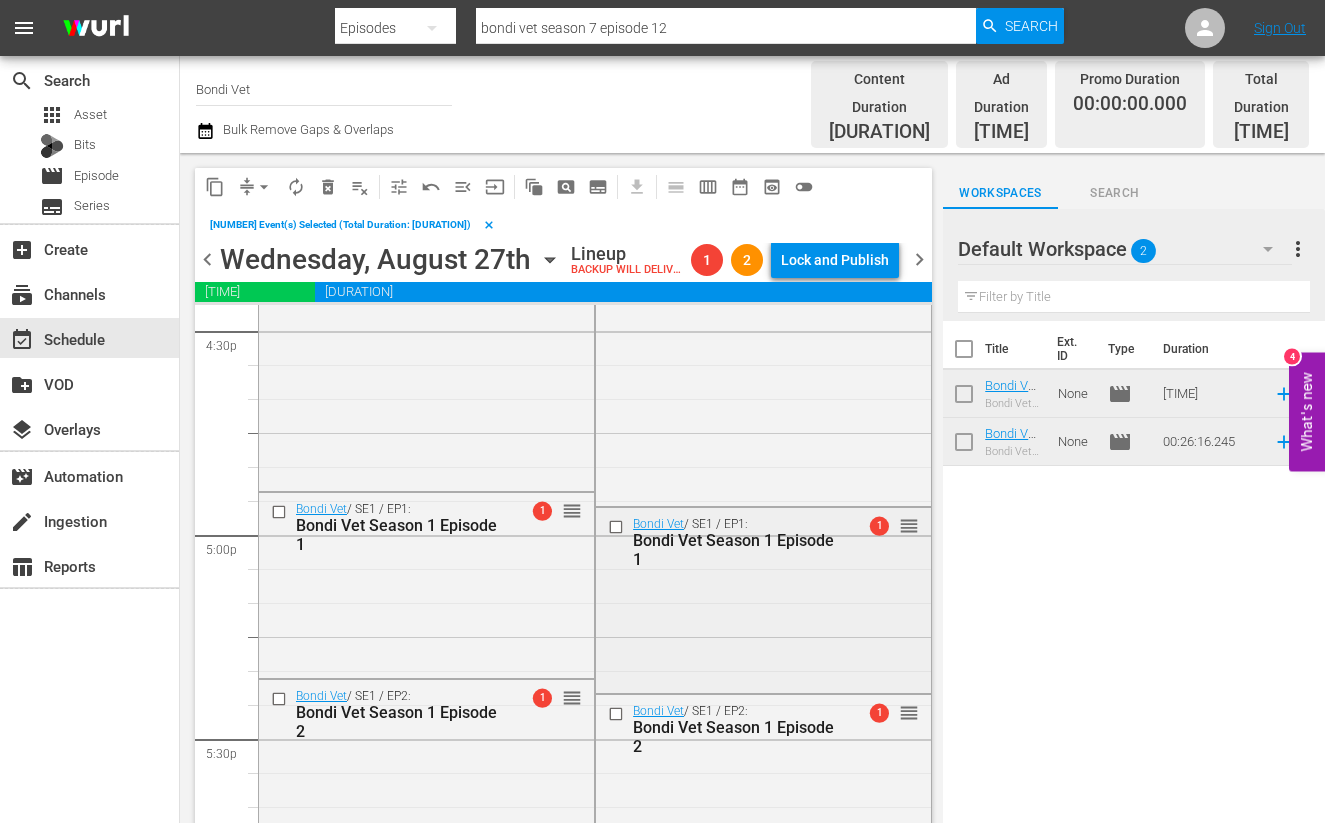 click at bounding box center (618, 527) 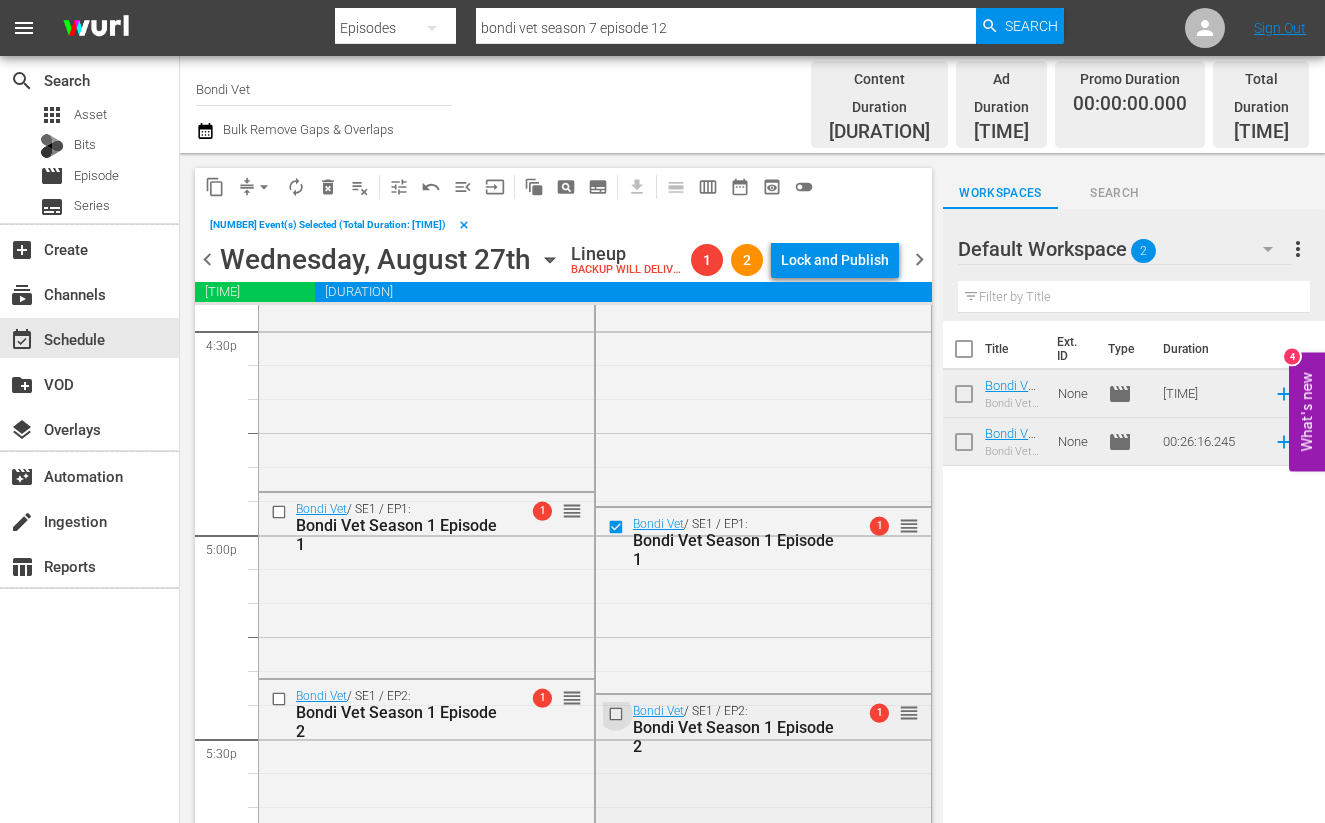 click at bounding box center [618, 714] 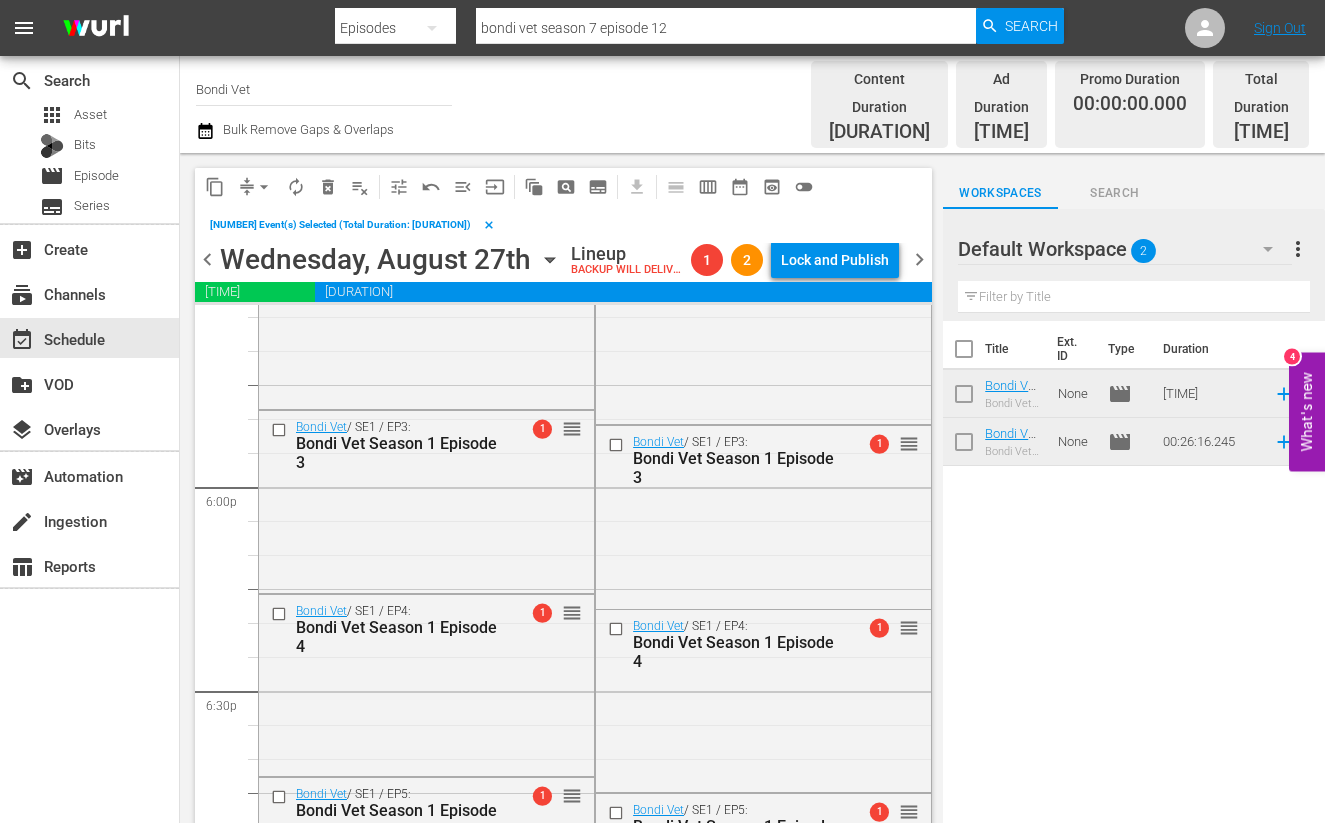 scroll, scrollTop: 7192, scrollLeft: 0, axis: vertical 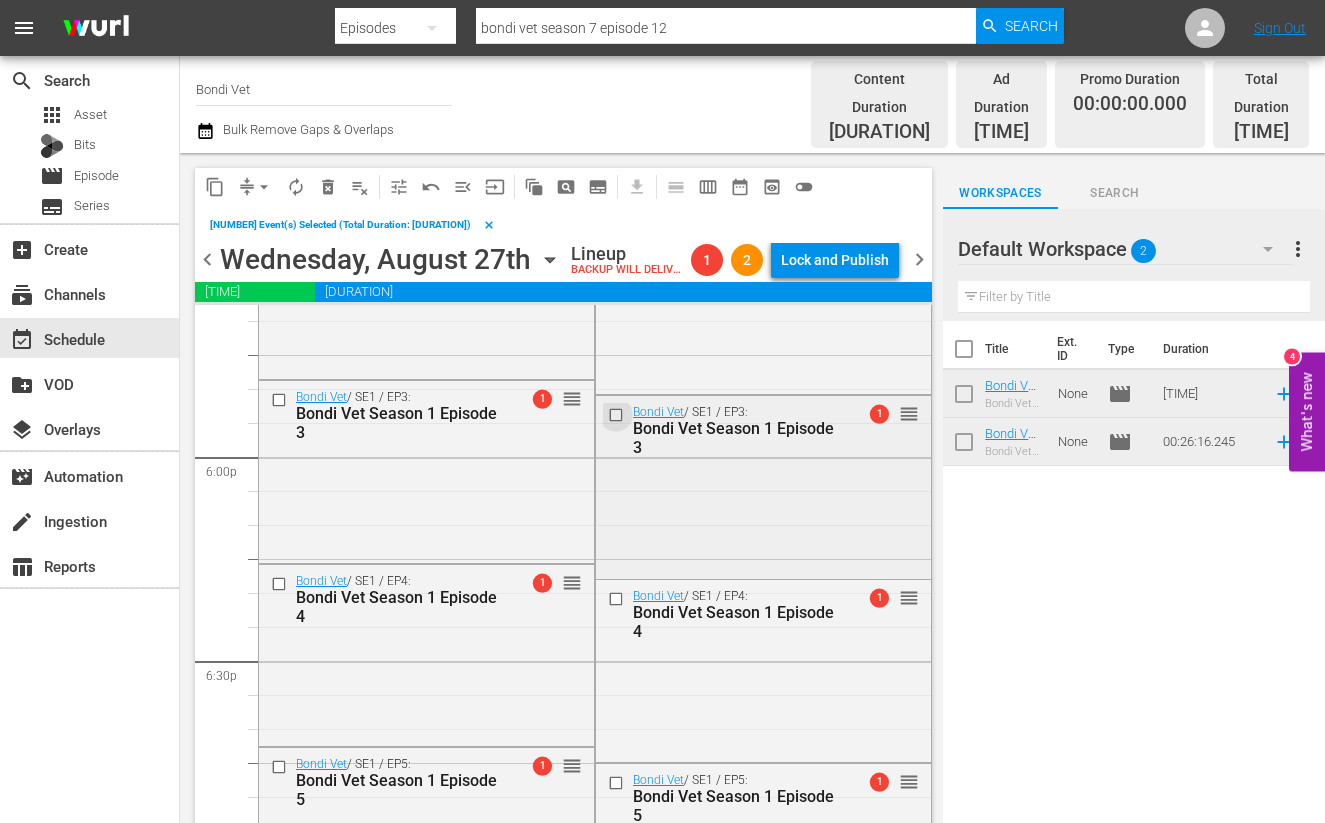 click at bounding box center (618, 415) 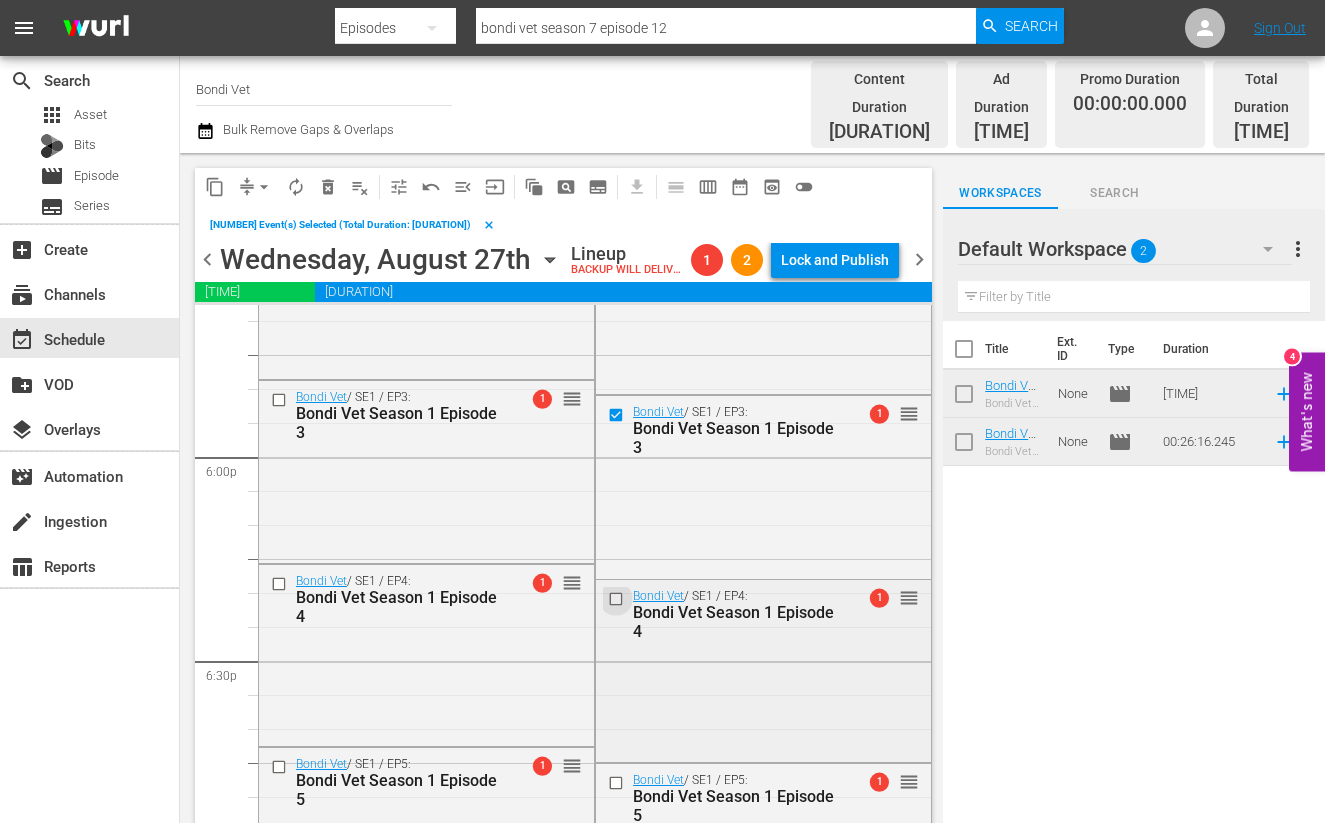 click at bounding box center (618, 599) 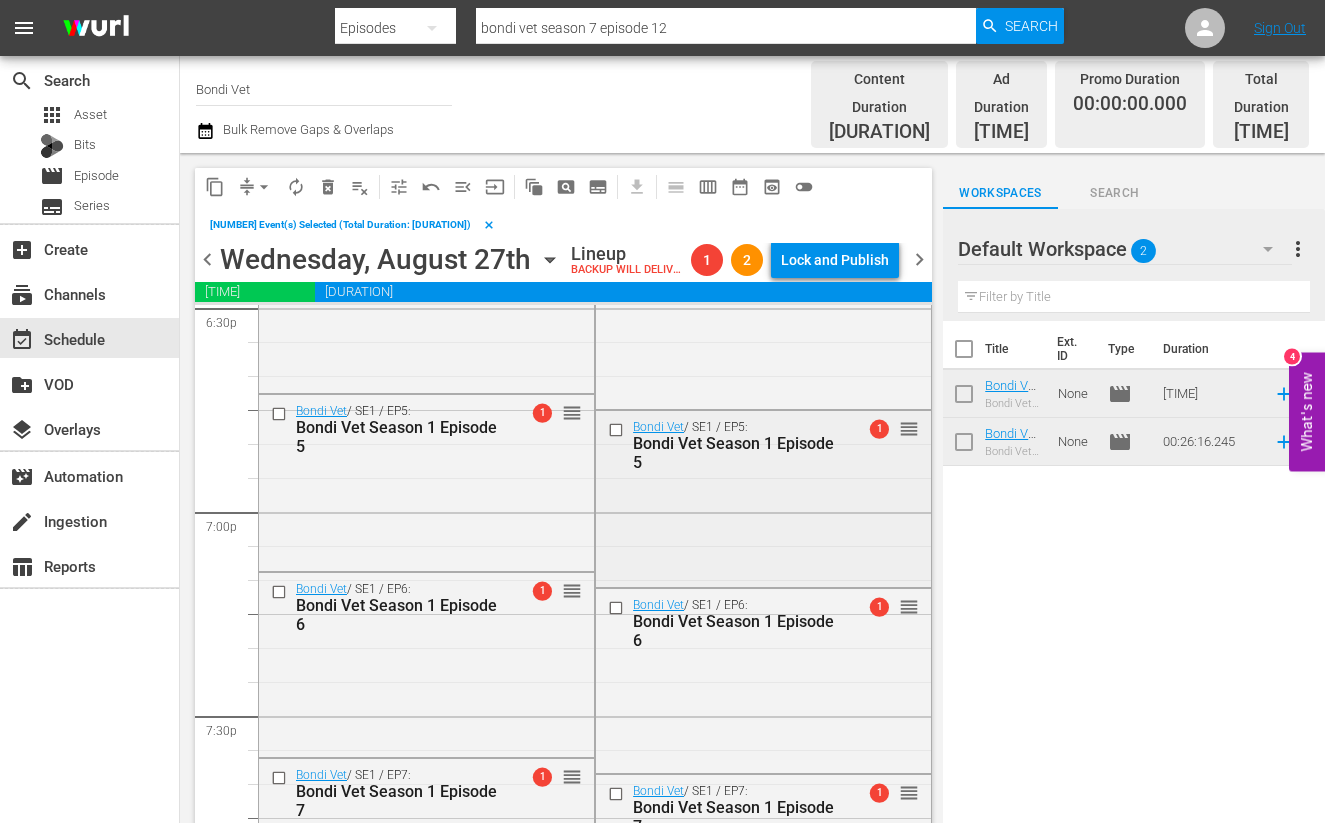 scroll, scrollTop: 7546, scrollLeft: 0, axis: vertical 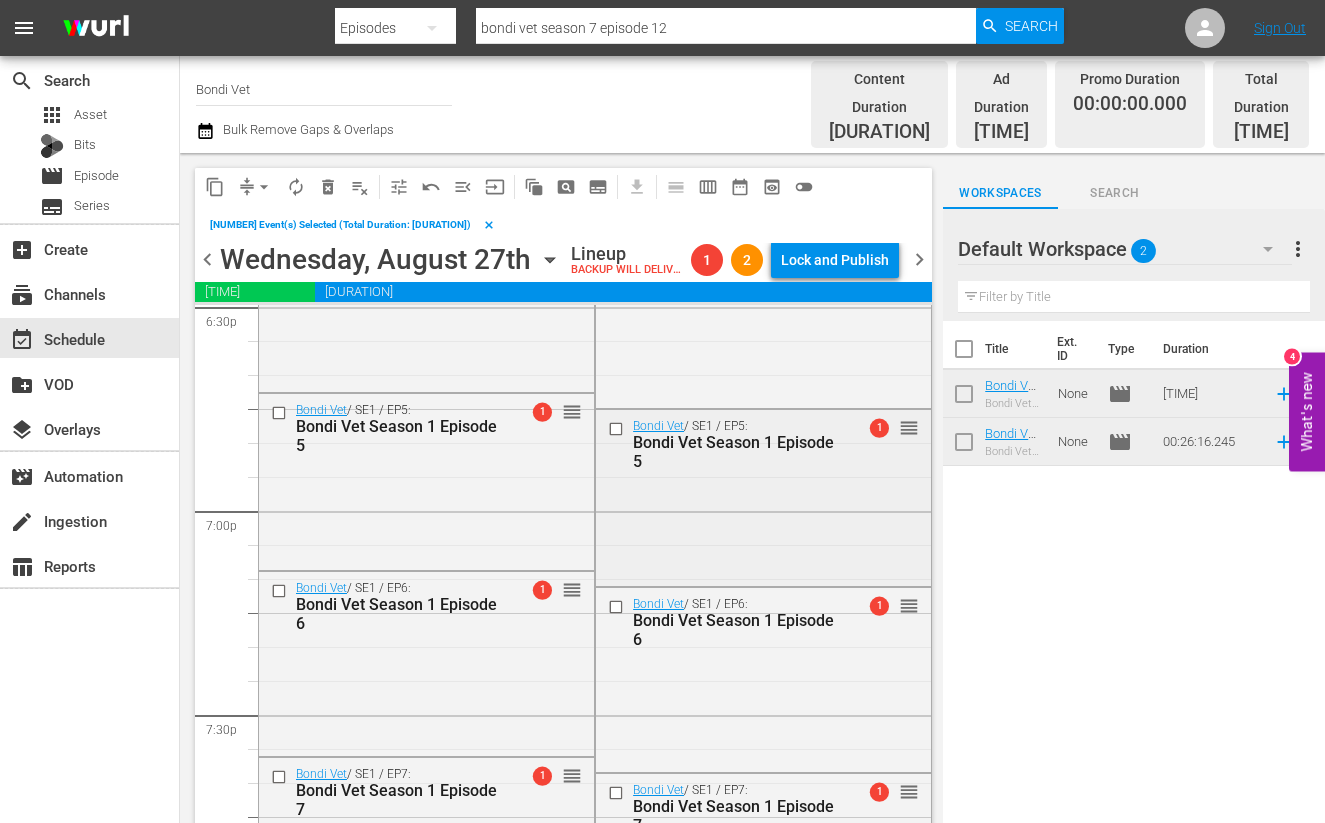 click at bounding box center [618, 428] 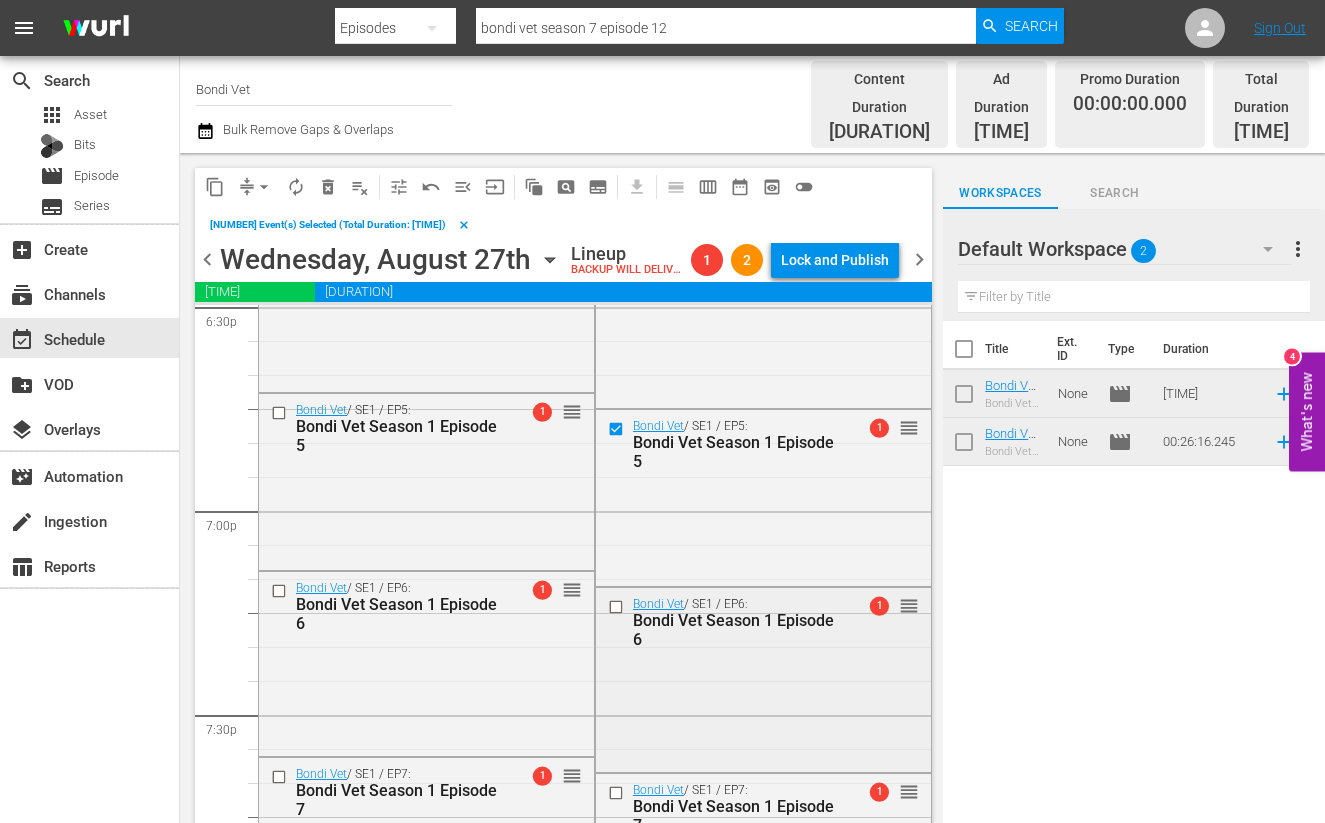 click at bounding box center (618, 606) 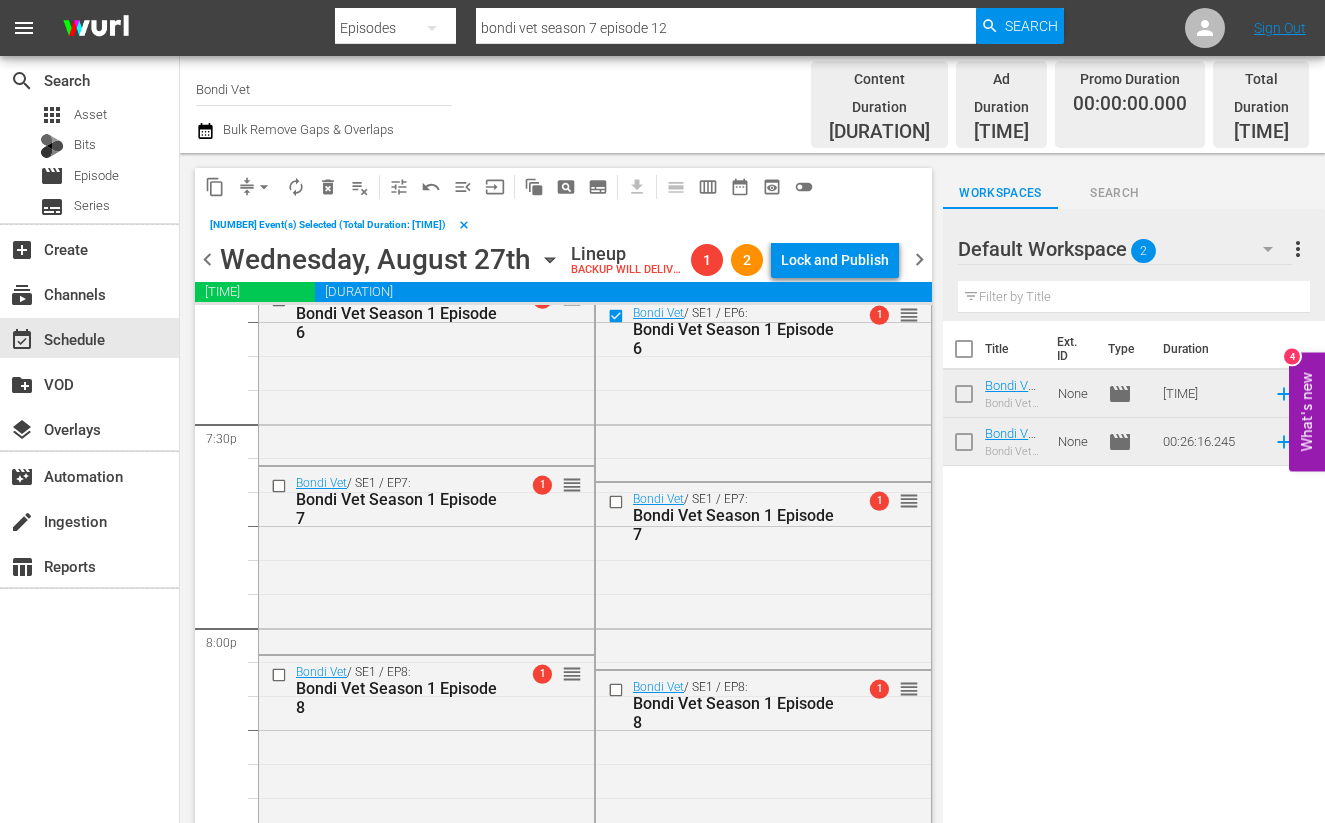scroll, scrollTop: 7865, scrollLeft: 0, axis: vertical 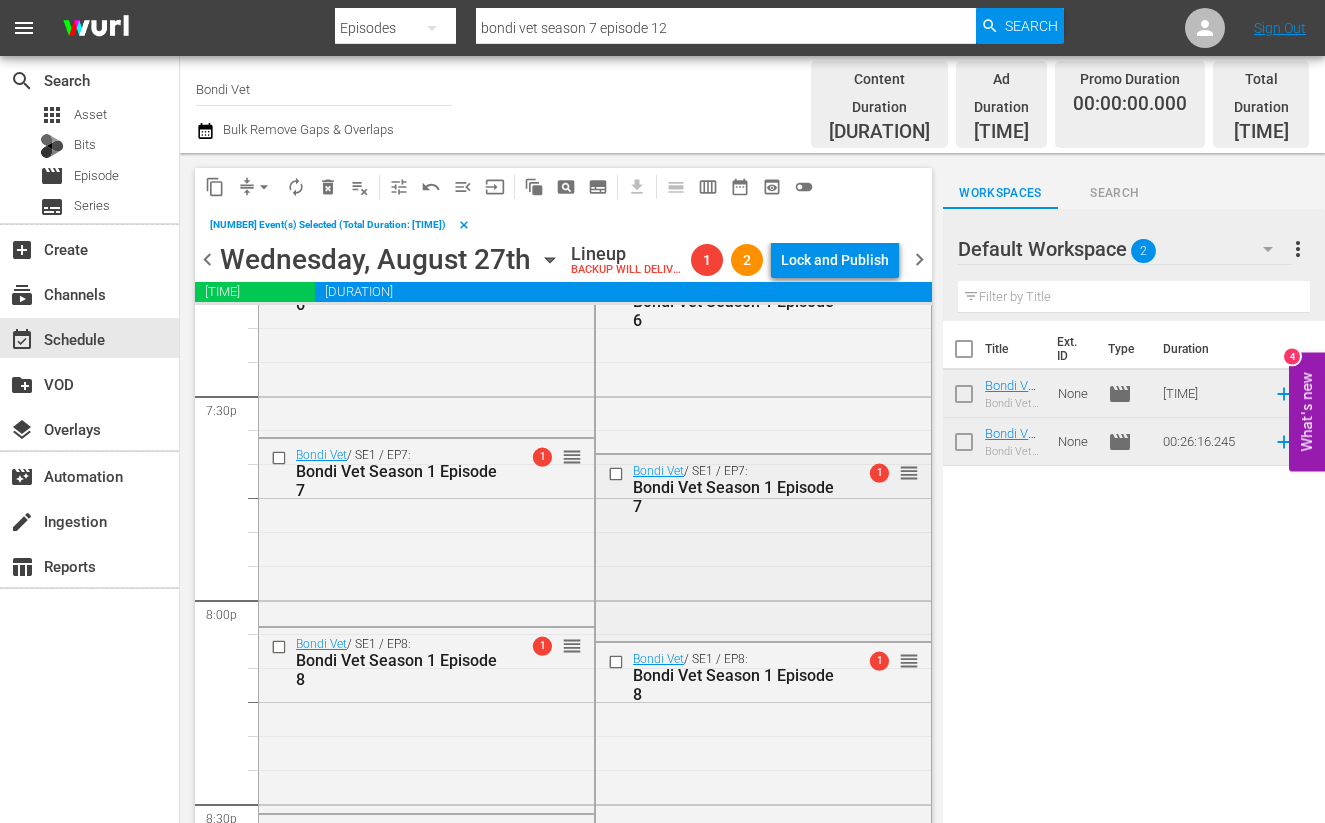 click at bounding box center [618, 473] 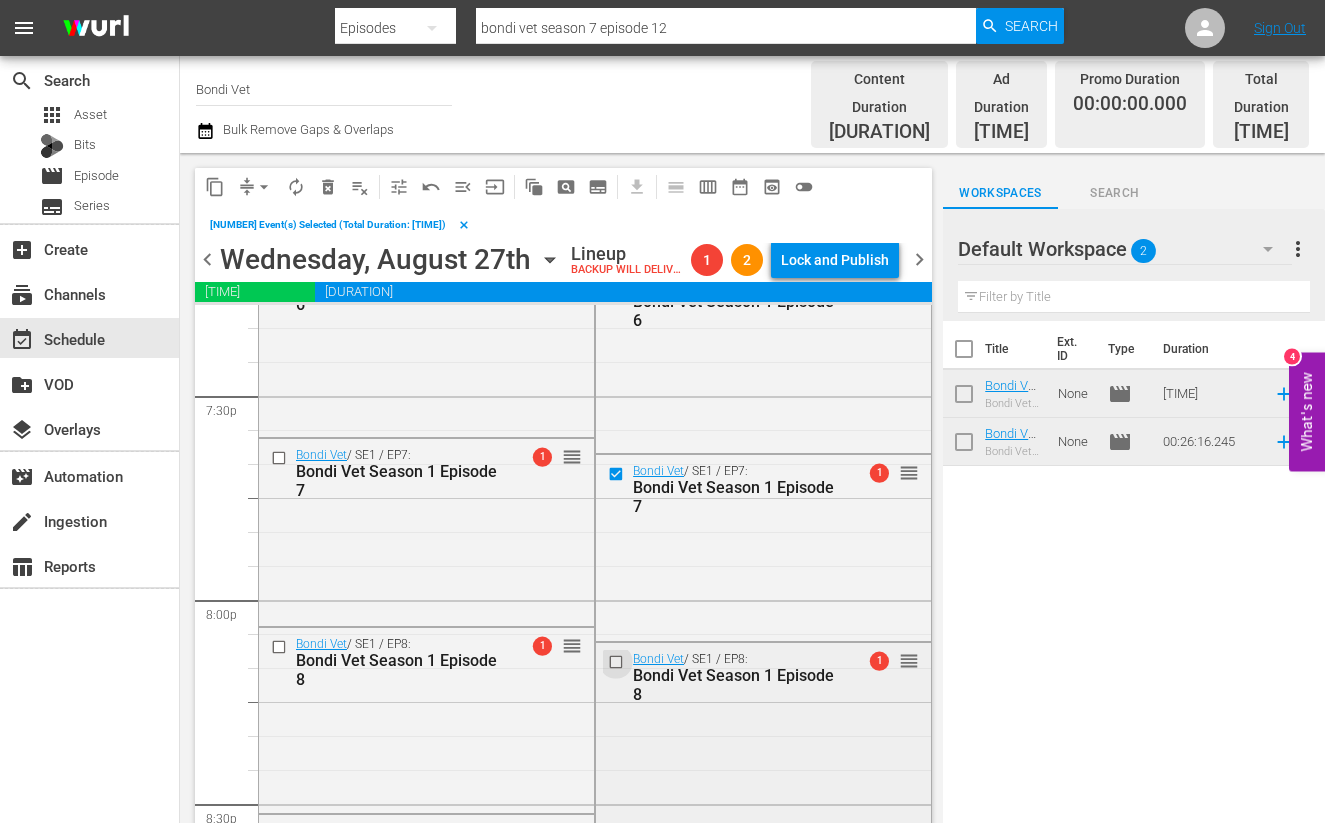 click at bounding box center [618, 661] 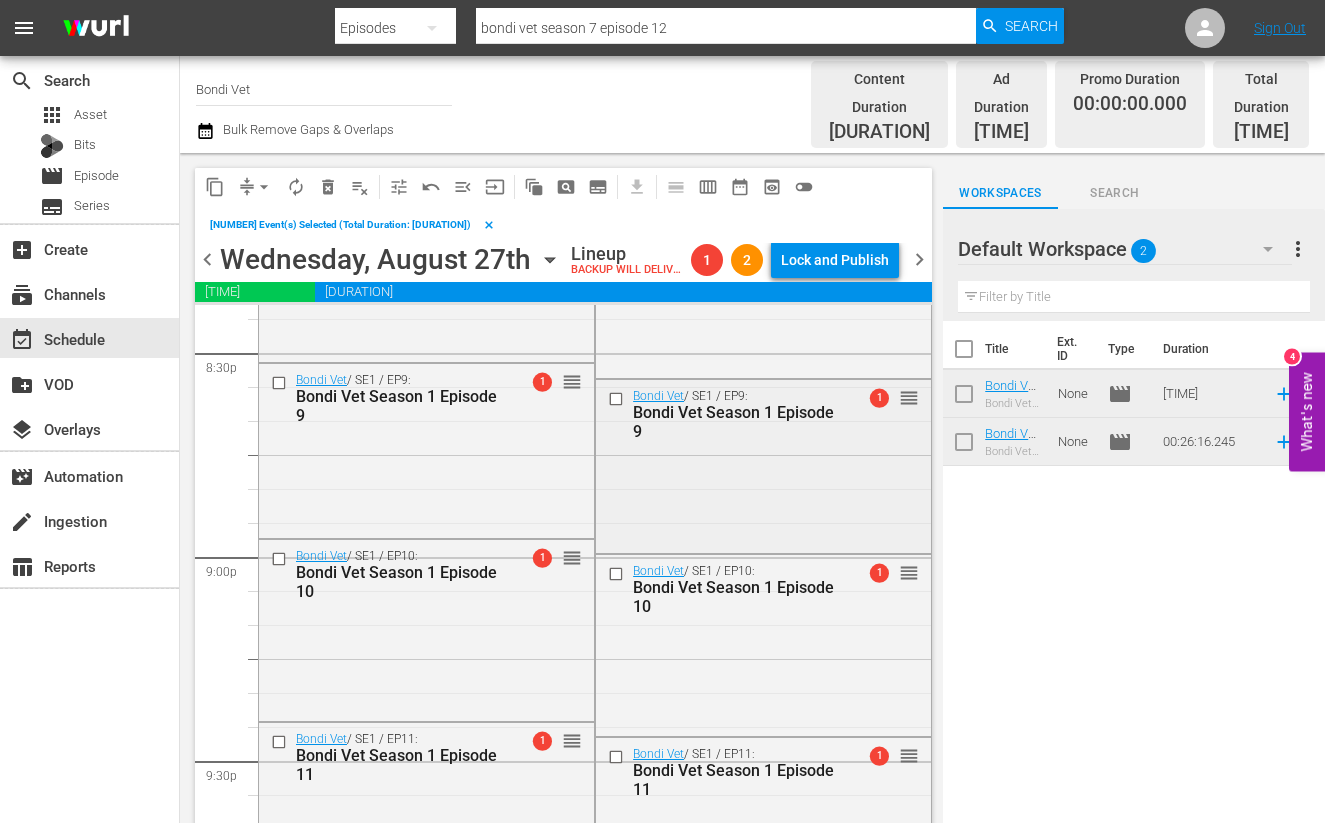 scroll, scrollTop: 8330, scrollLeft: 0, axis: vertical 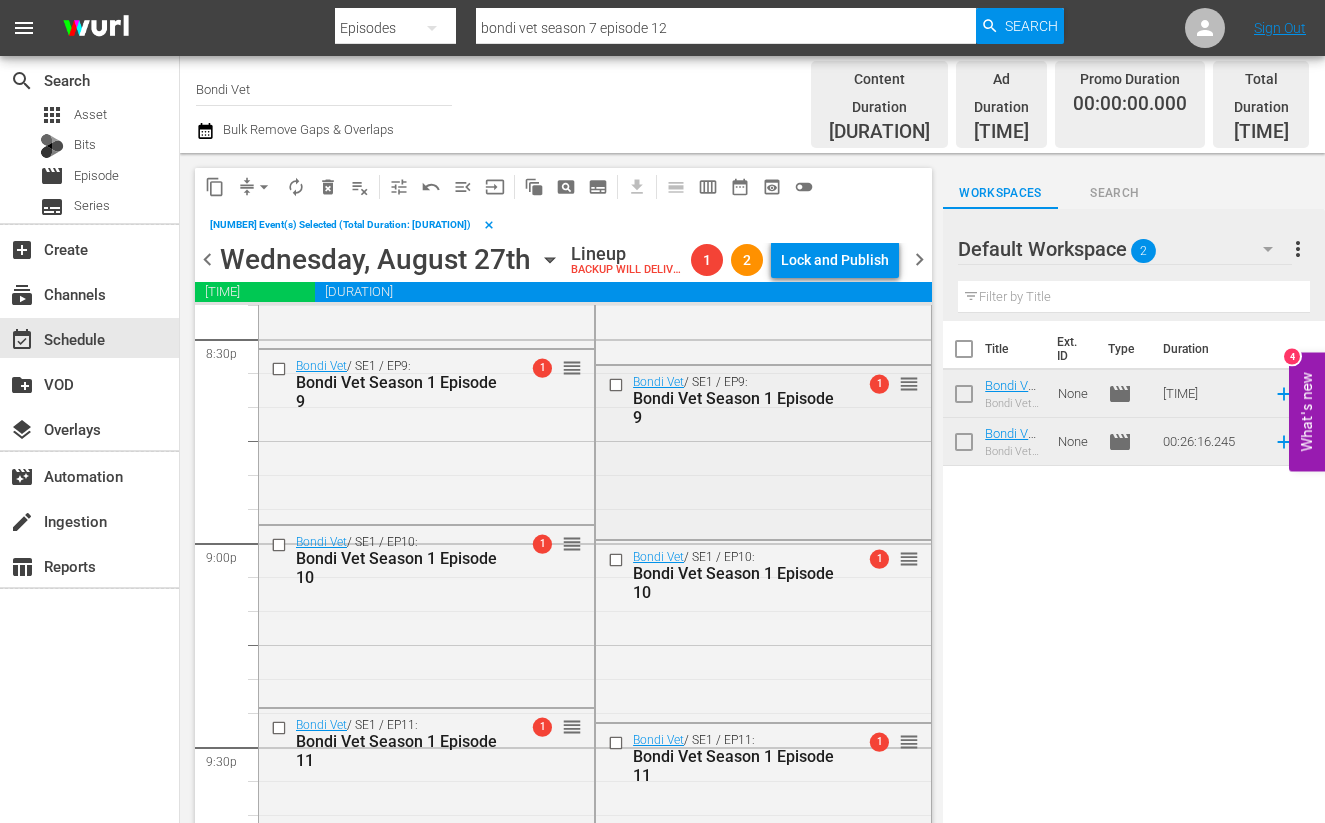 click at bounding box center (618, 384) 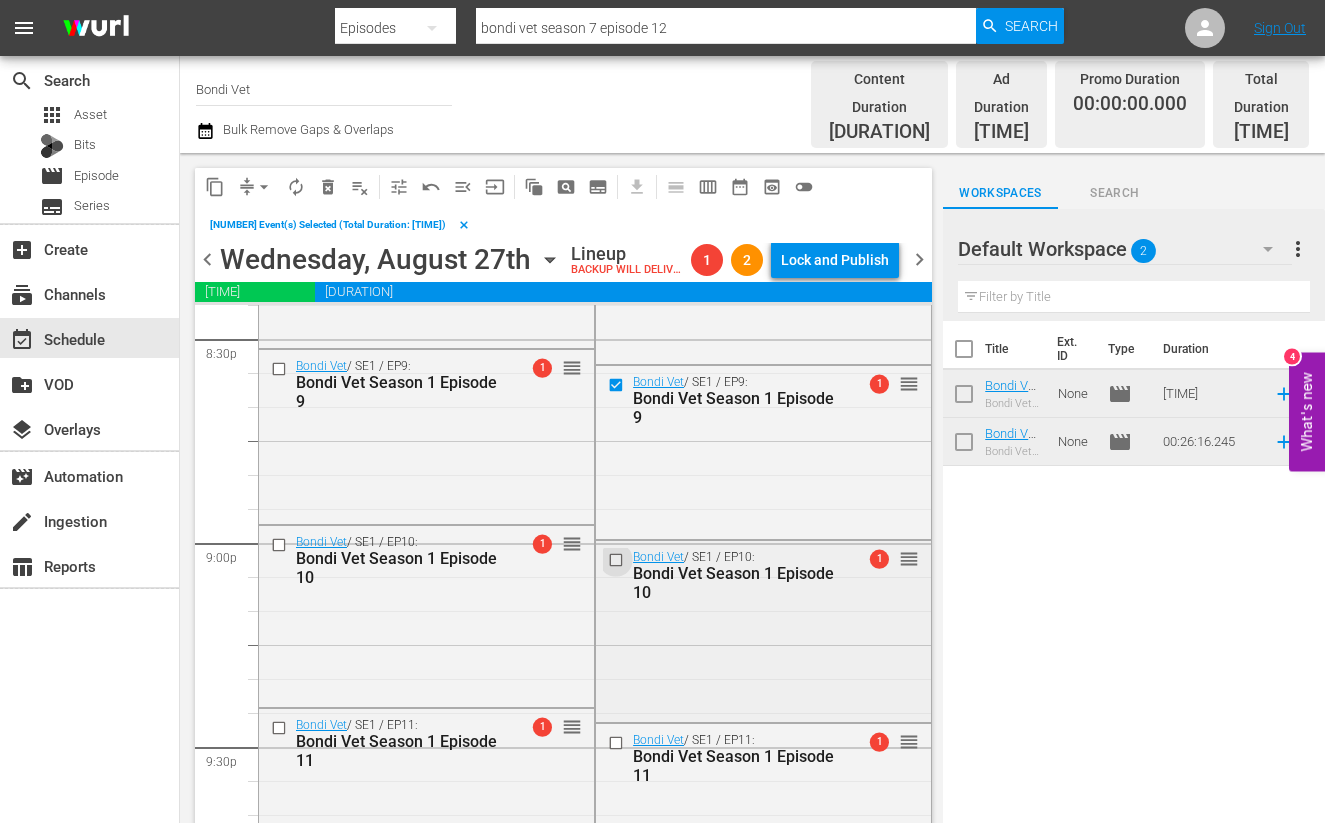 click at bounding box center [618, 560] 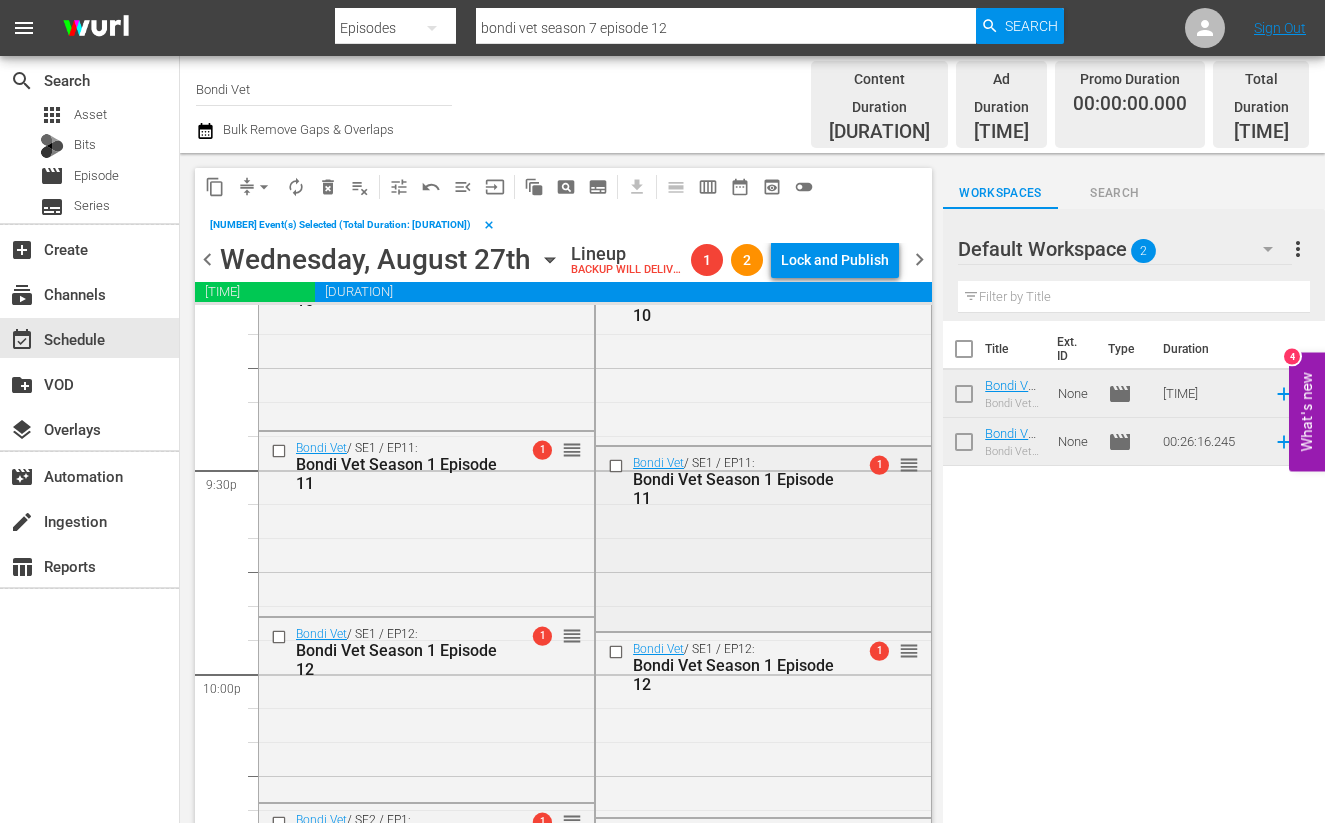 scroll, scrollTop: 8628, scrollLeft: 0, axis: vertical 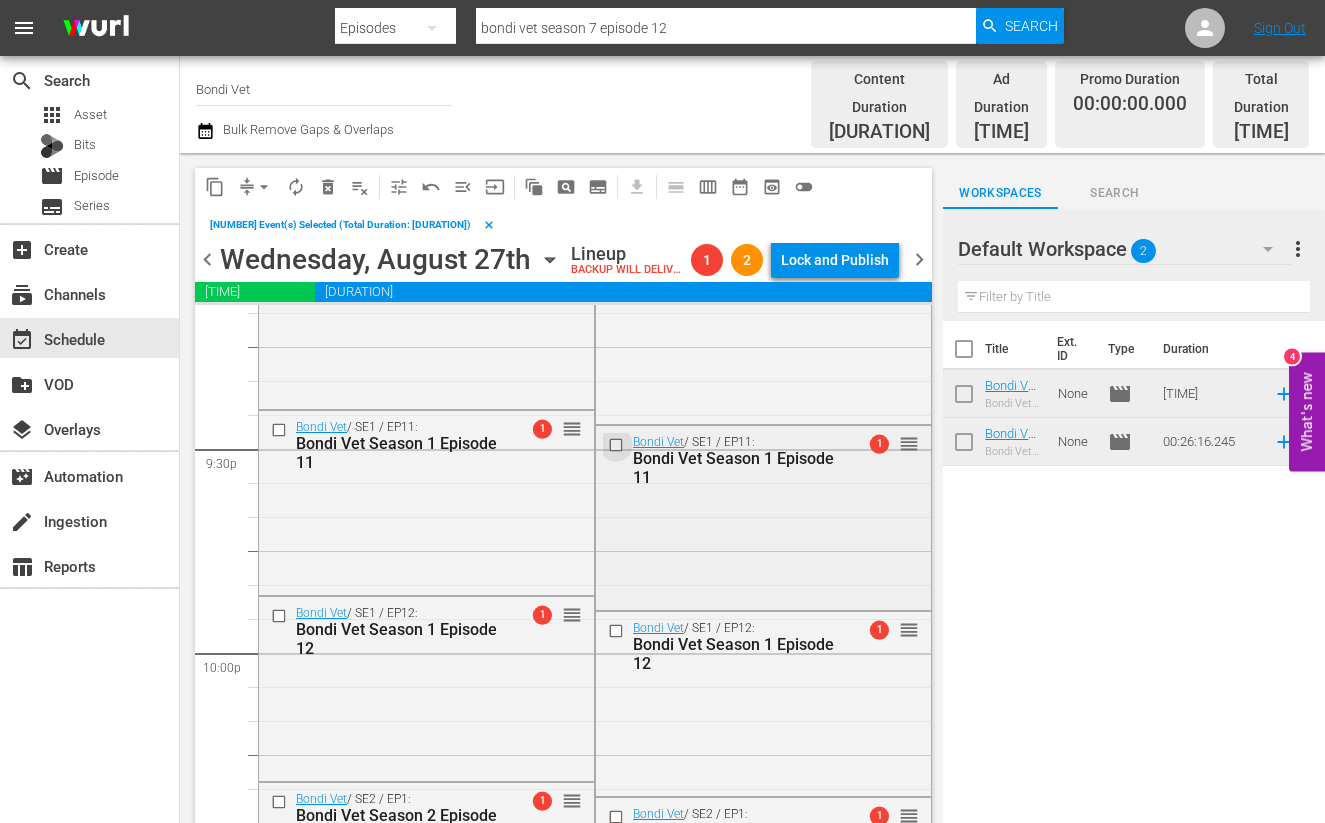 click at bounding box center (618, 445) 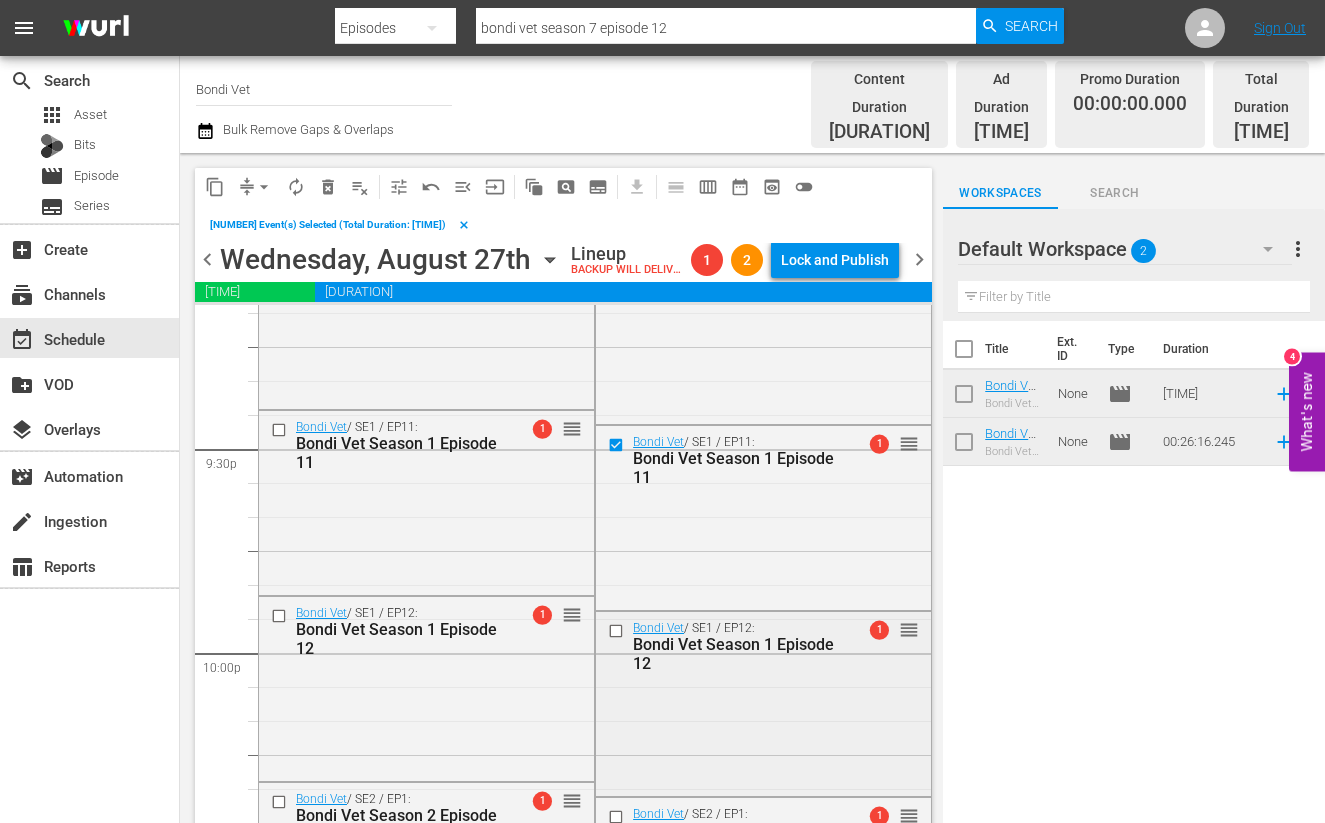 click at bounding box center (618, 631) 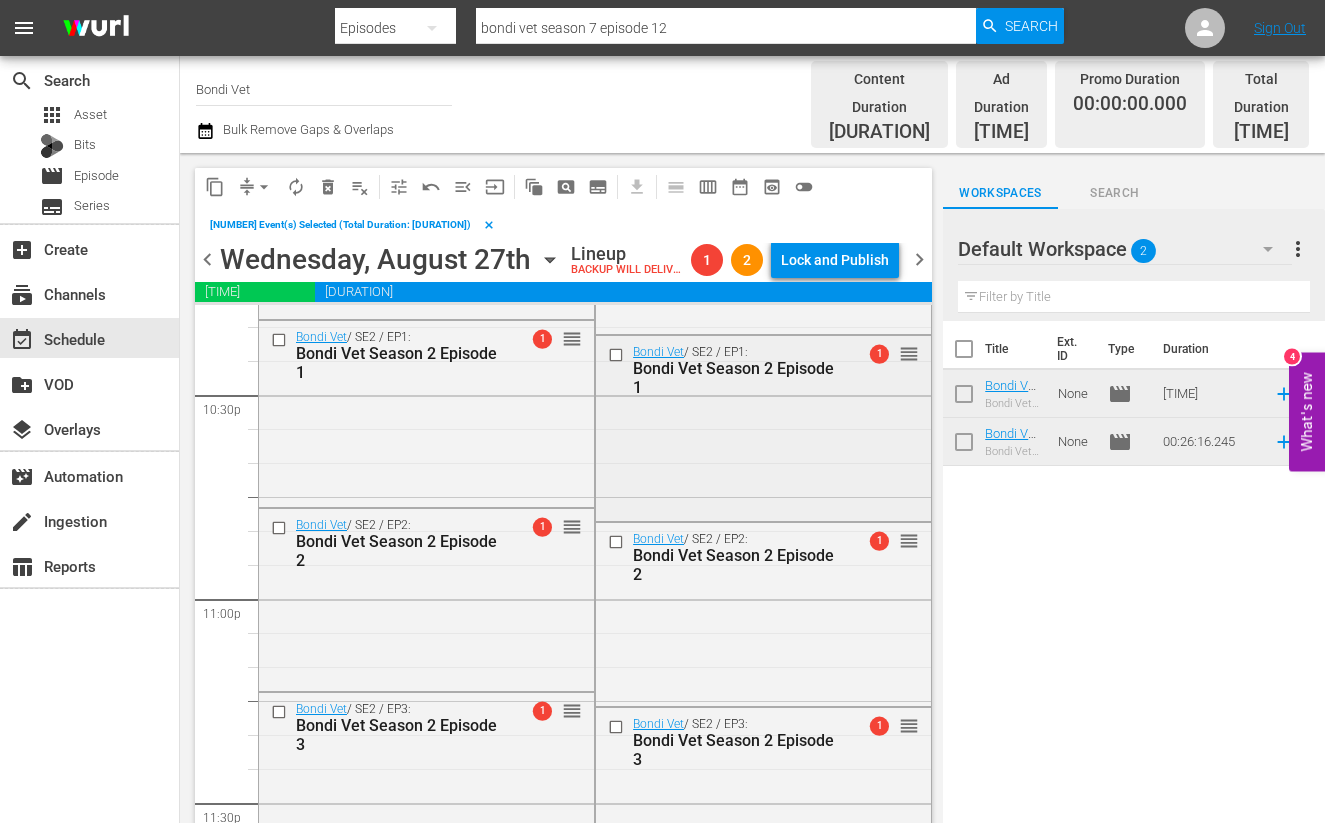 scroll, scrollTop: 9116, scrollLeft: 0, axis: vertical 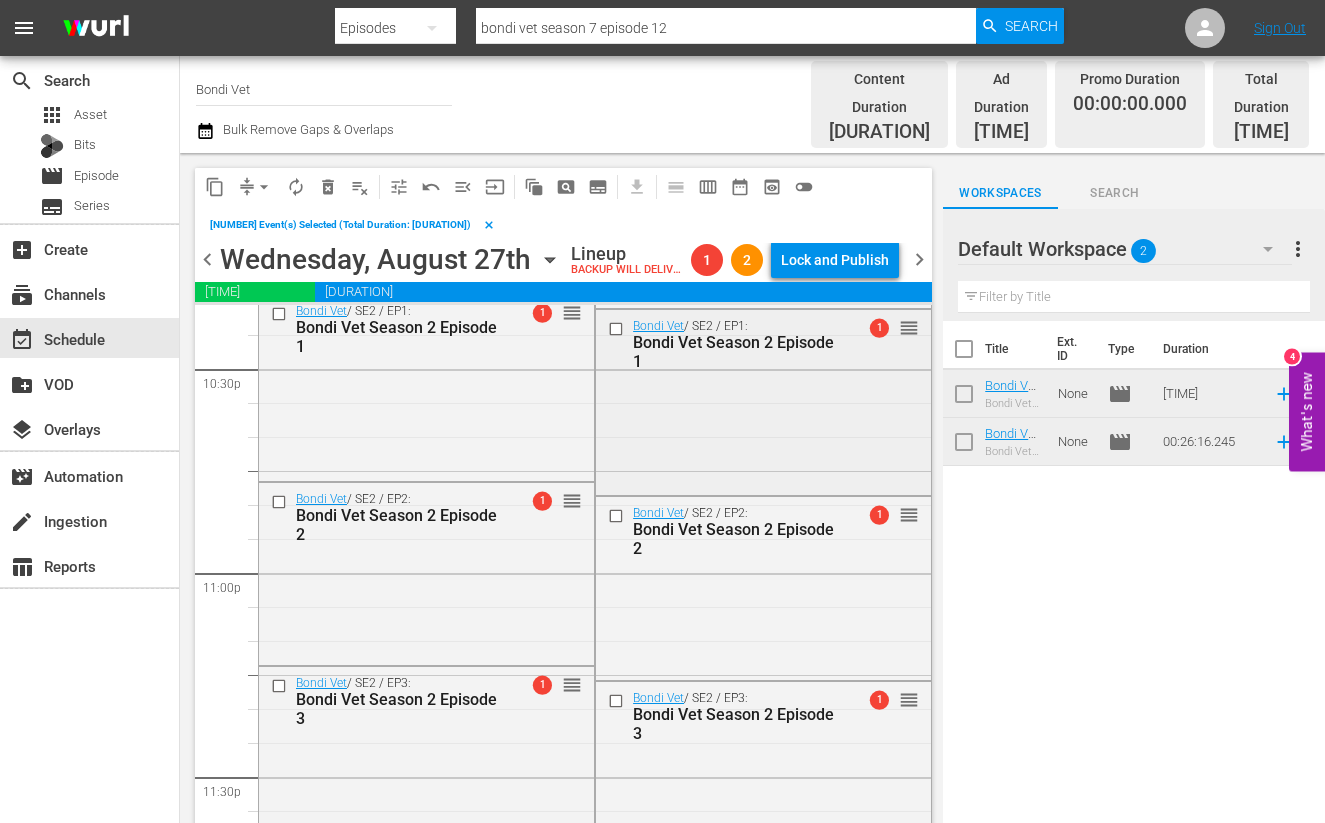 click at bounding box center (618, 329) 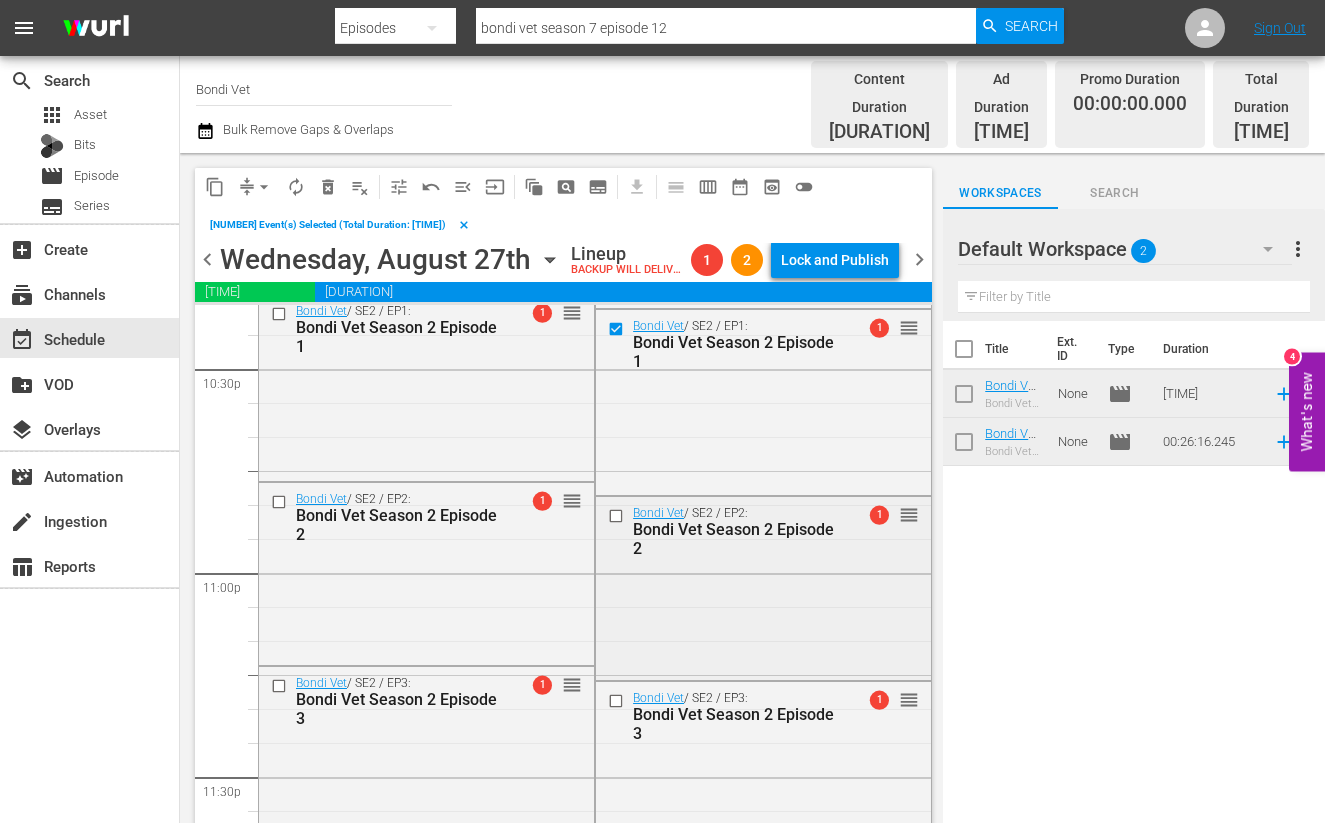 click at bounding box center (618, 516) 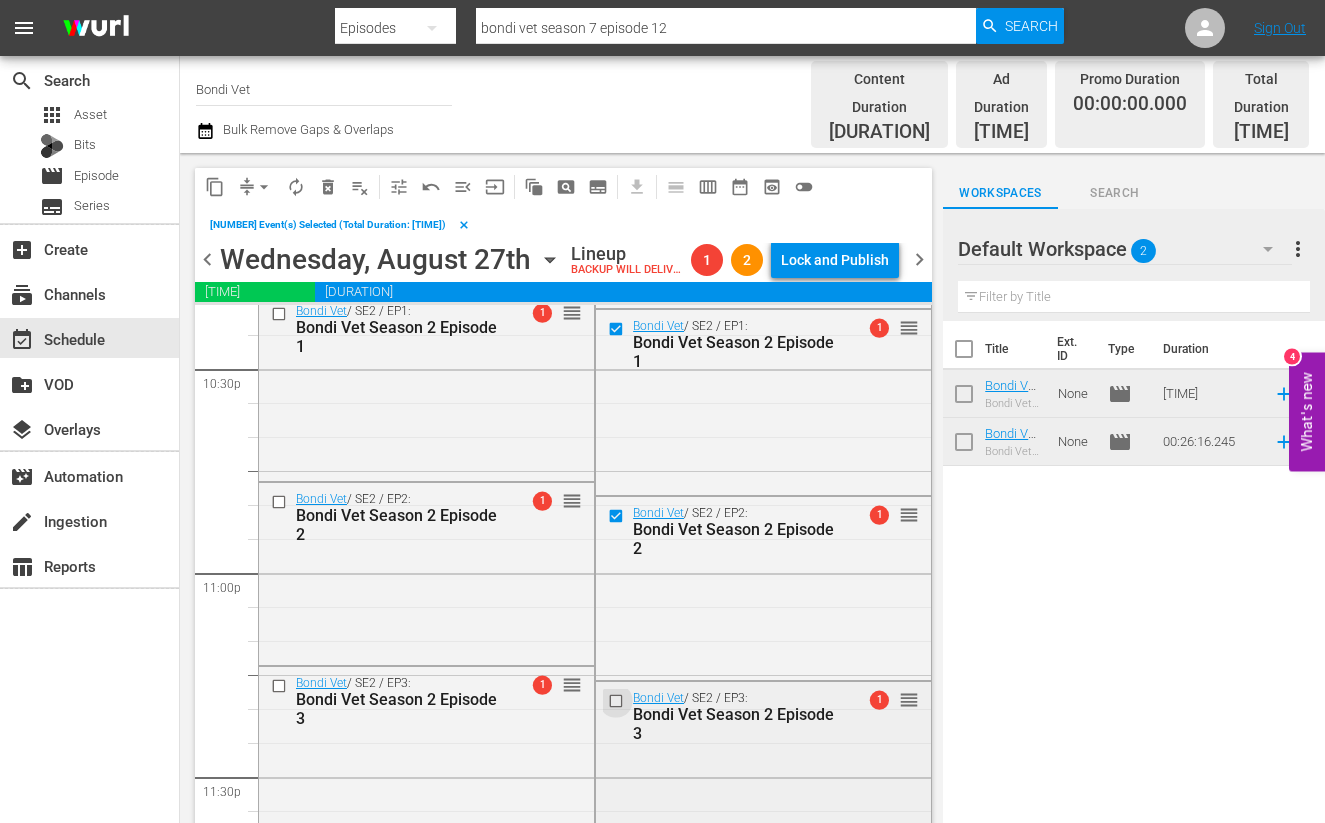 click at bounding box center (618, 701) 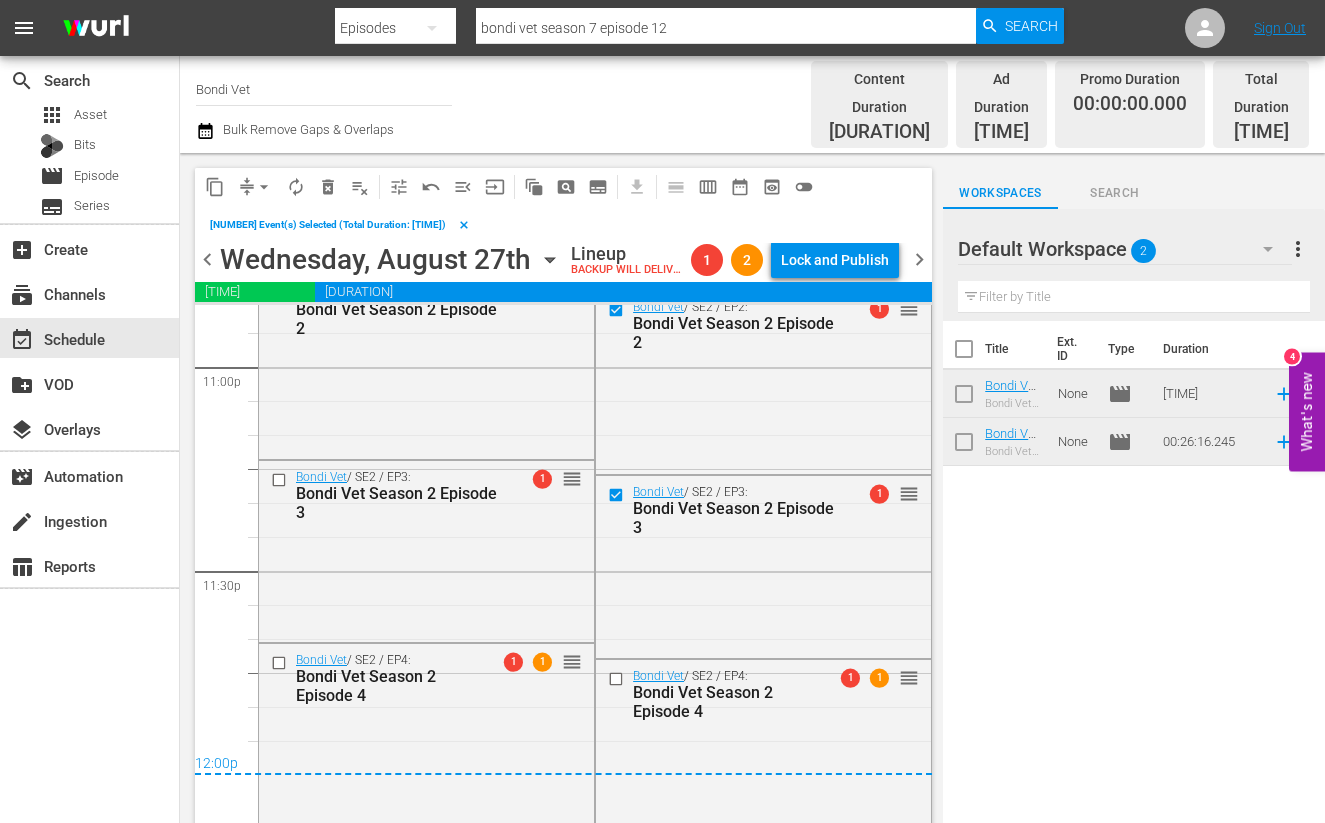 scroll, scrollTop: 9333, scrollLeft: 0, axis: vertical 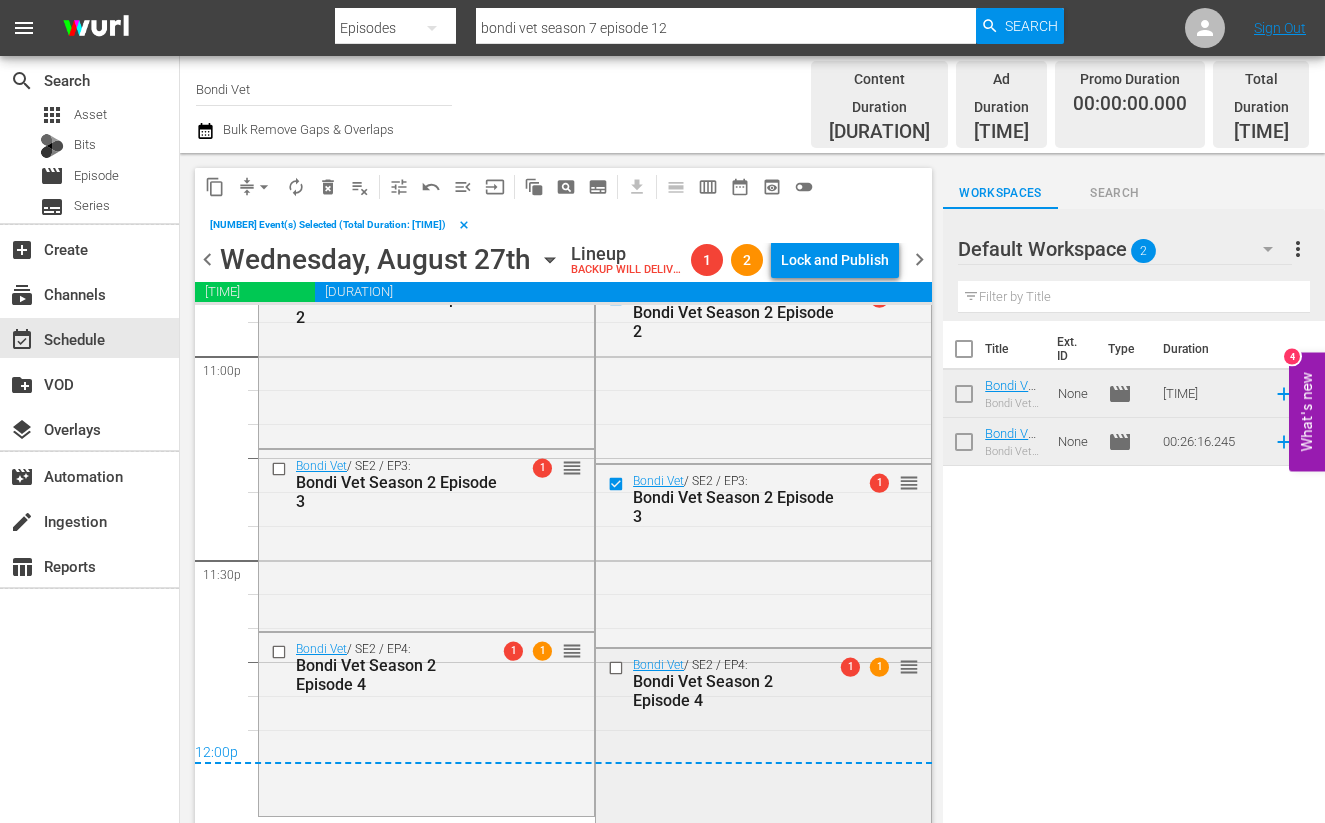 click at bounding box center [618, 667] 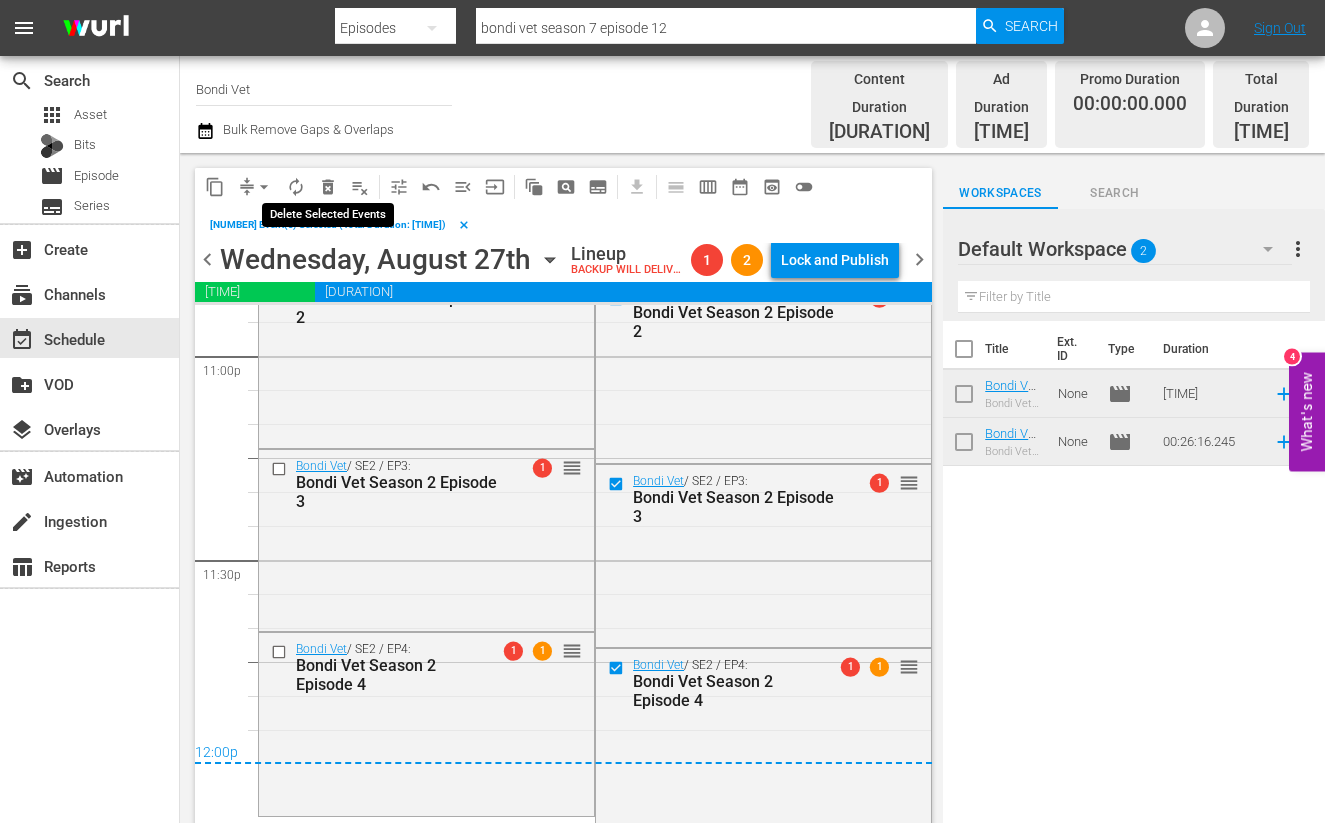 click on "delete_forever_outlined" at bounding box center [328, 187] 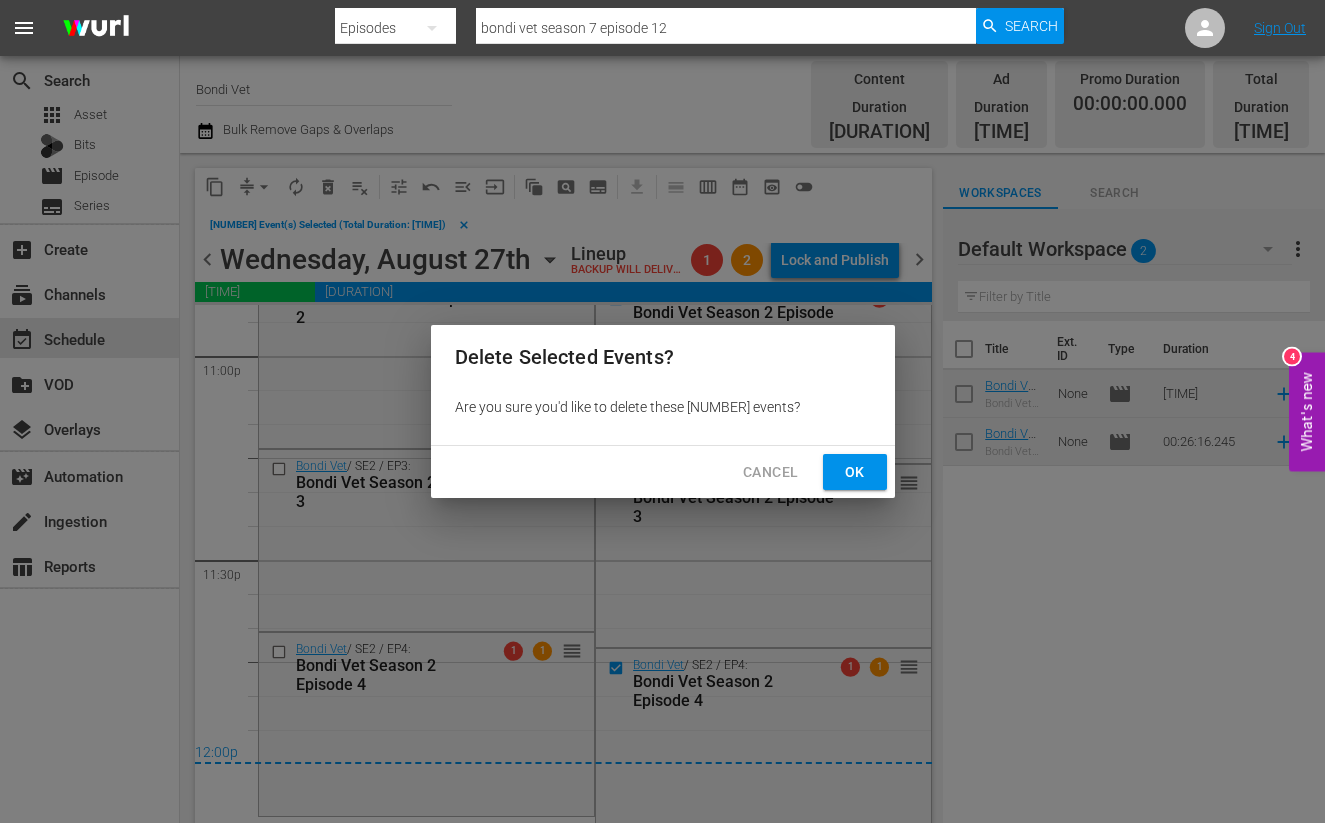 click on "Ok" at bounding box center [855, 472] 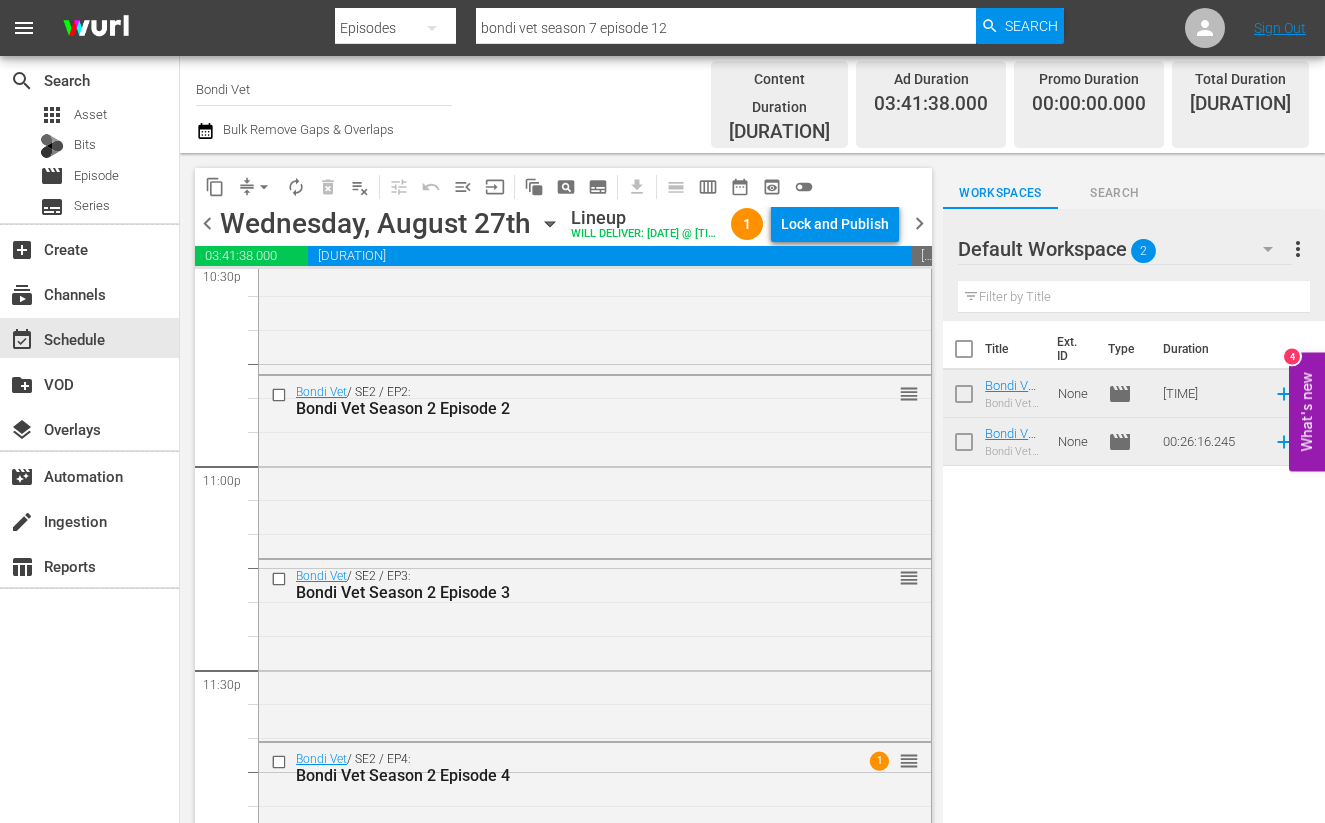 scroll, scrollTop: 9281, scrollLeft: 0, axis: vertical 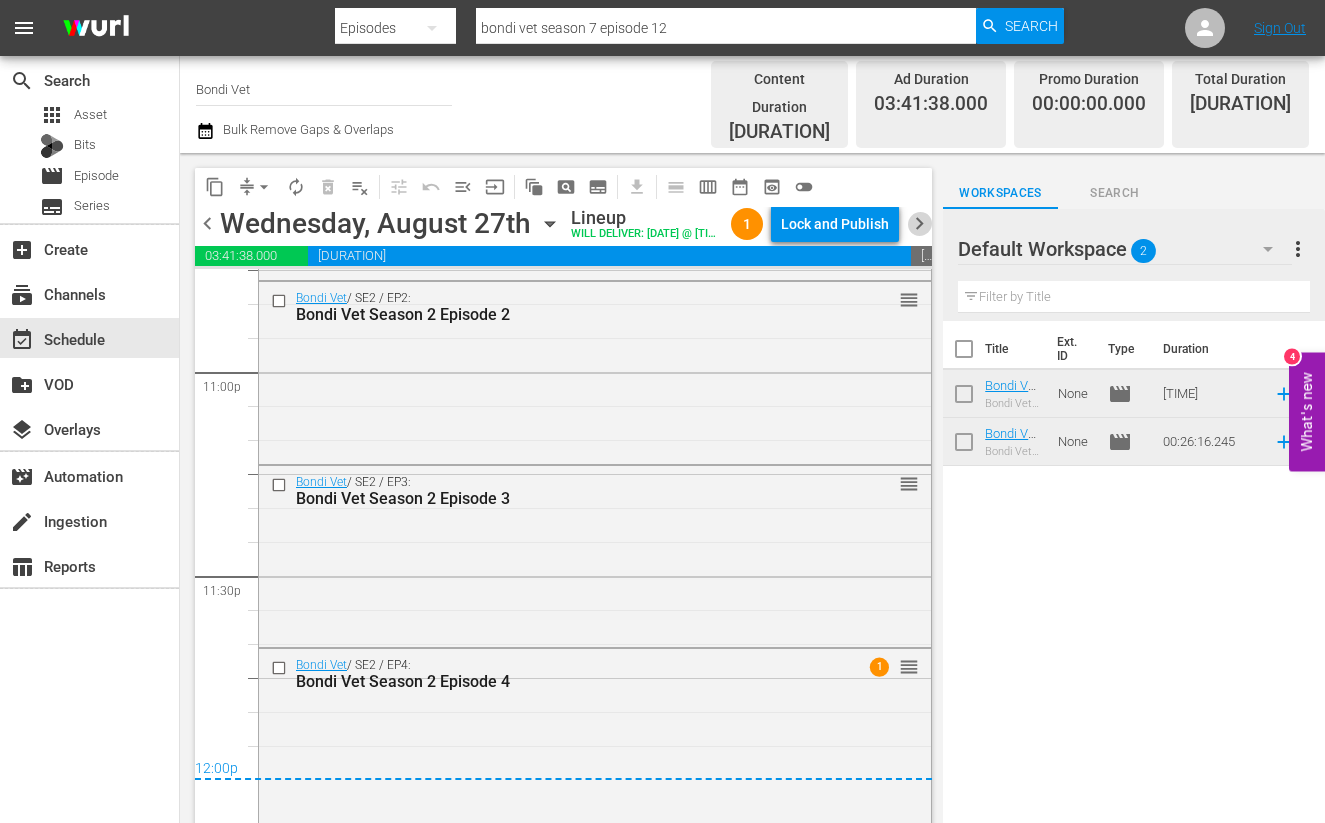 drag, startPoint x: 924, startPoint y: 213, endPoint x: 891, endPoint y: 249, distance: 48.83646 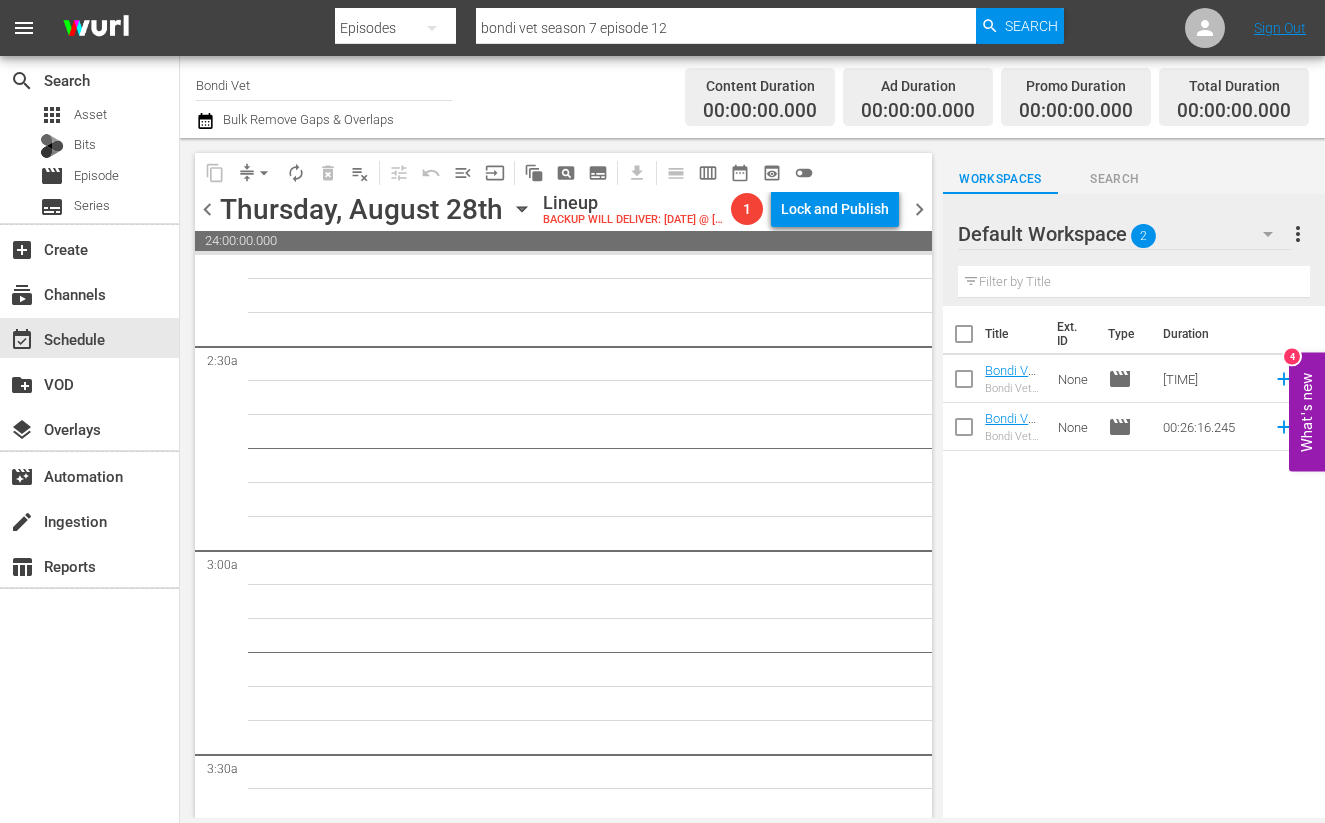 scroll, scrollTop: 0, scrollLeft: 0, axis: both 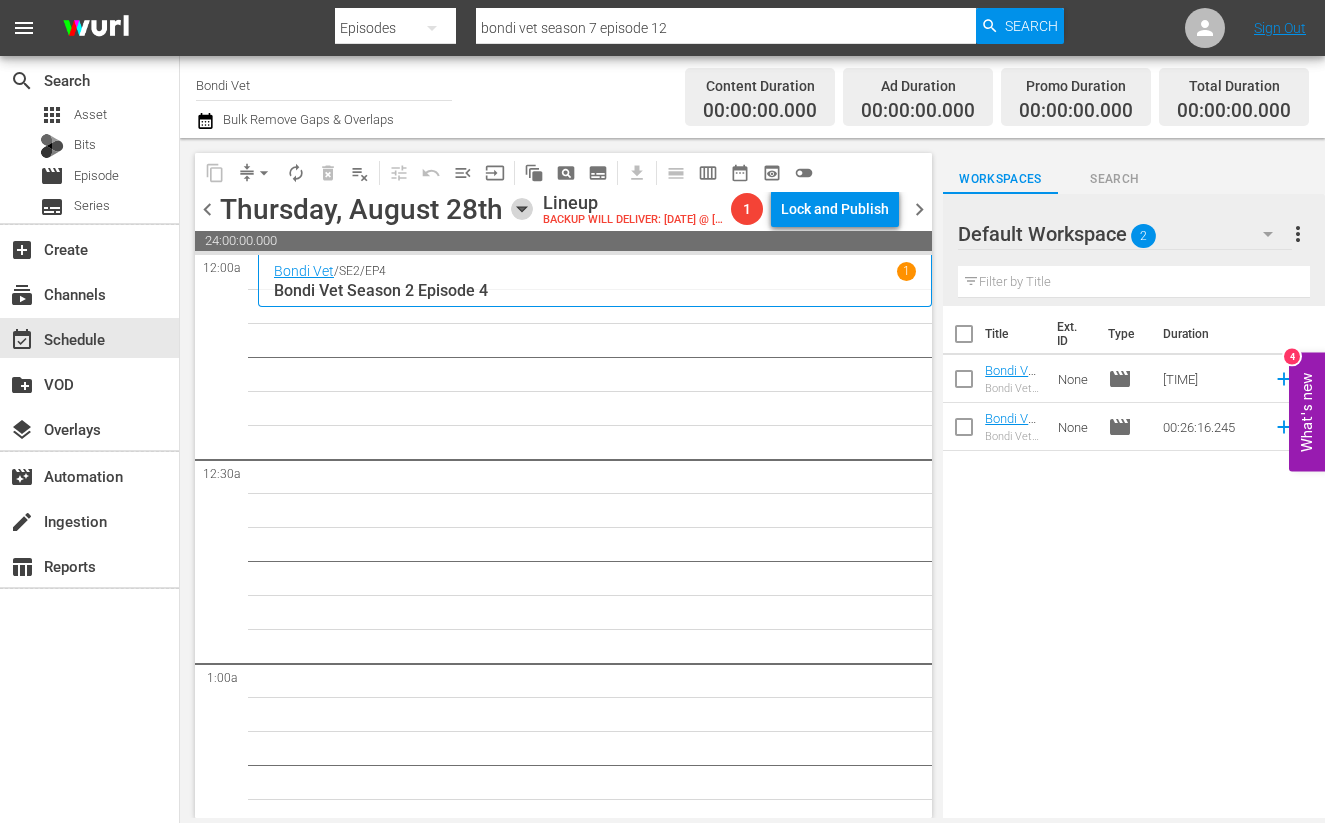 click 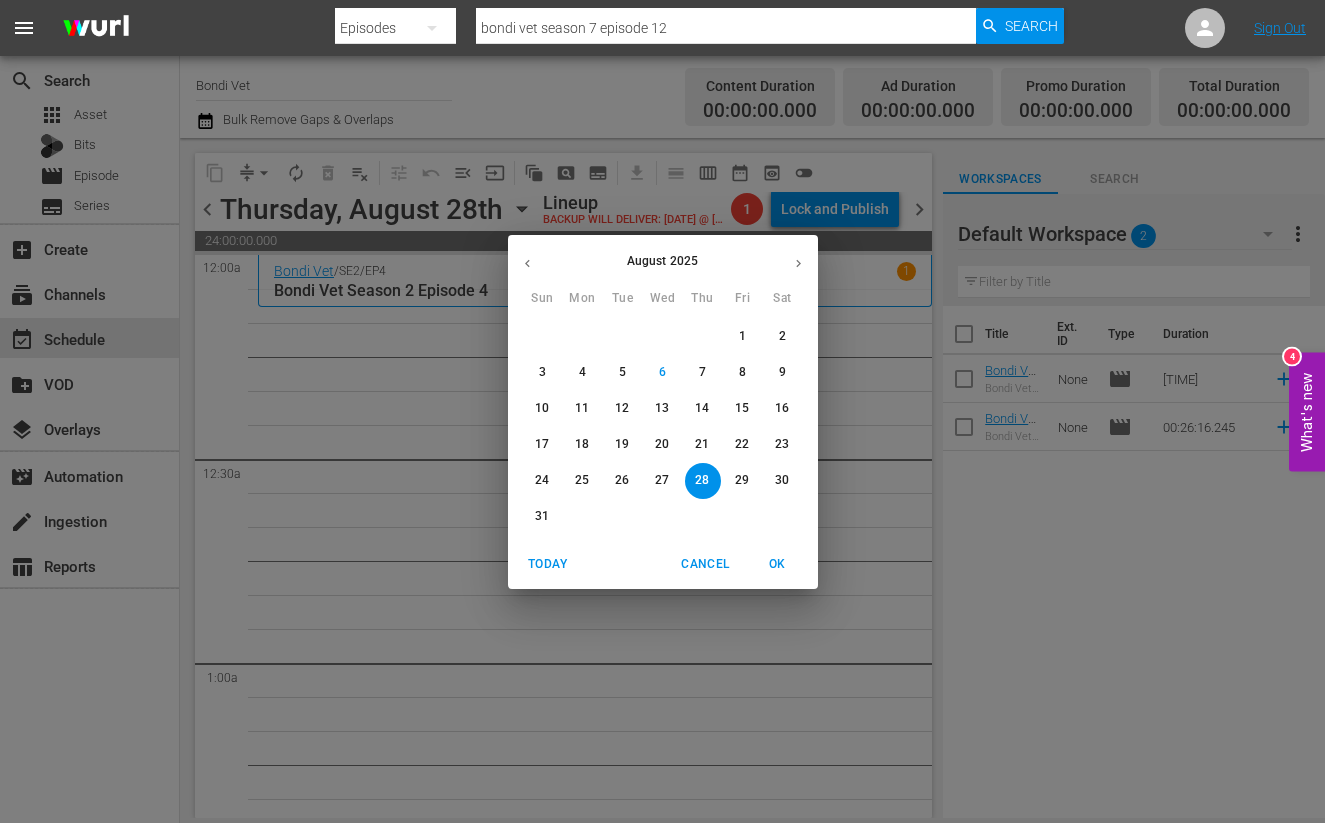 click on "14" at bounding box center (702, 408) 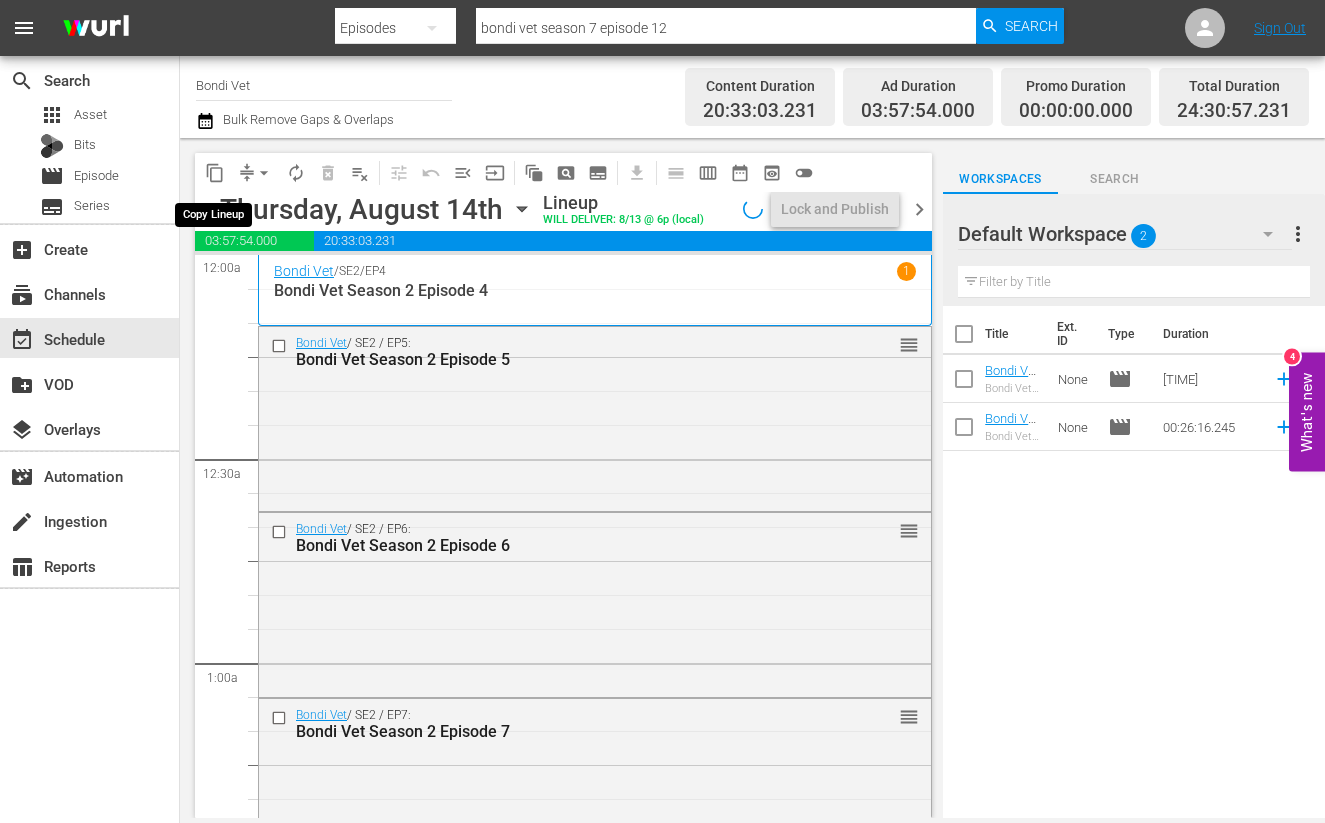 click on "content_copy" at bounding box center (215, 173) 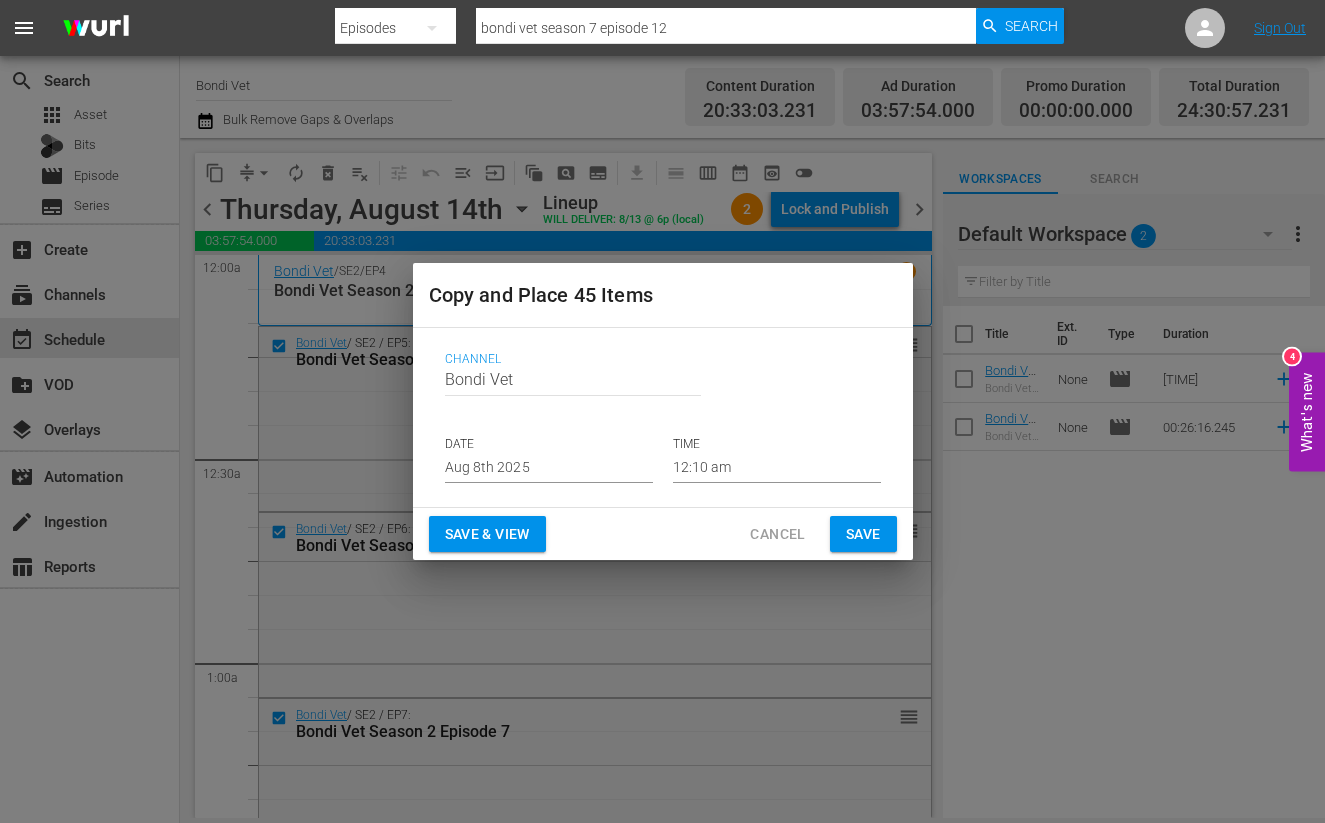 click on "Aug 8th 2025" at bounding box center [549, 468] 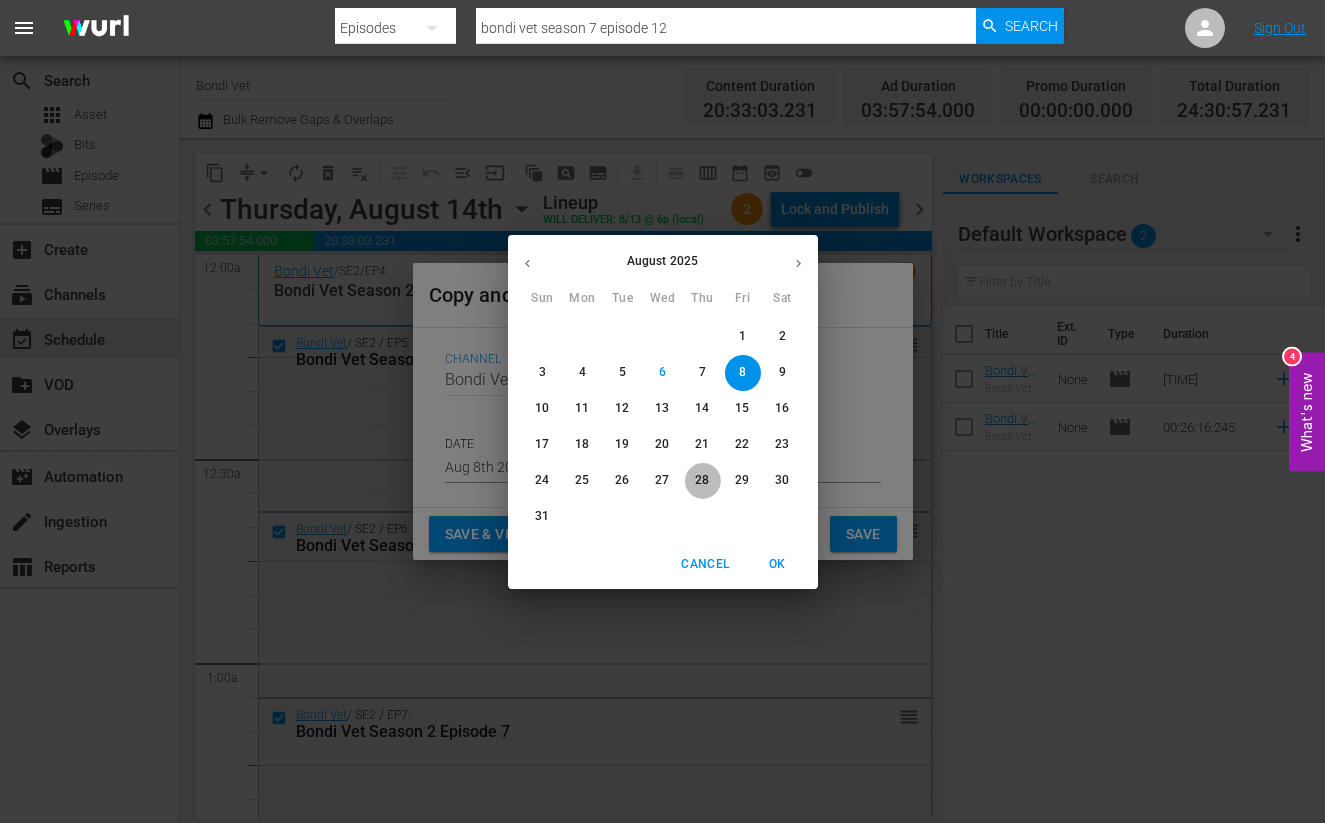 drag, startPoint x: 695, startPoint y: 477, endPoint x: 709, endPoint y: 488, distance: 17.804493 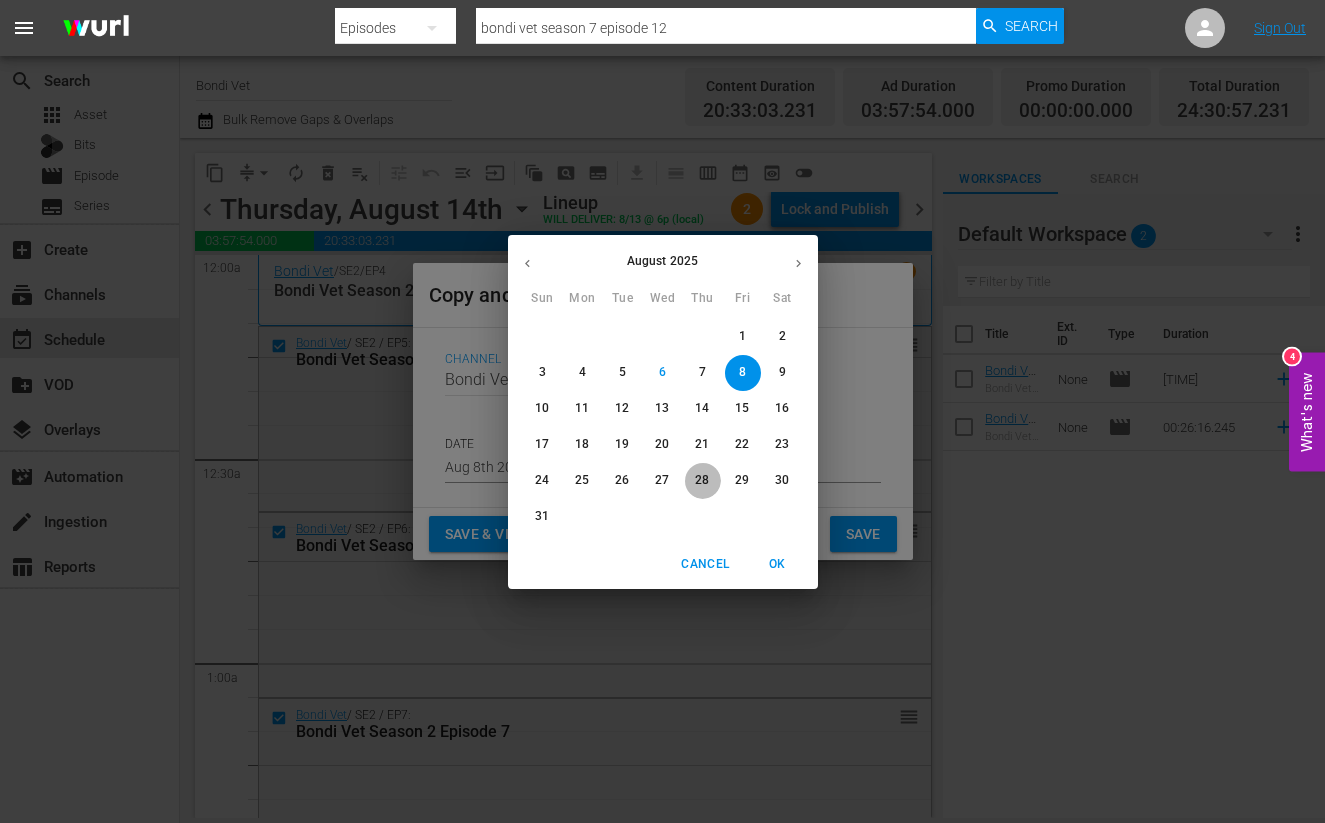 click on "28" at bounding box center (702, 480) 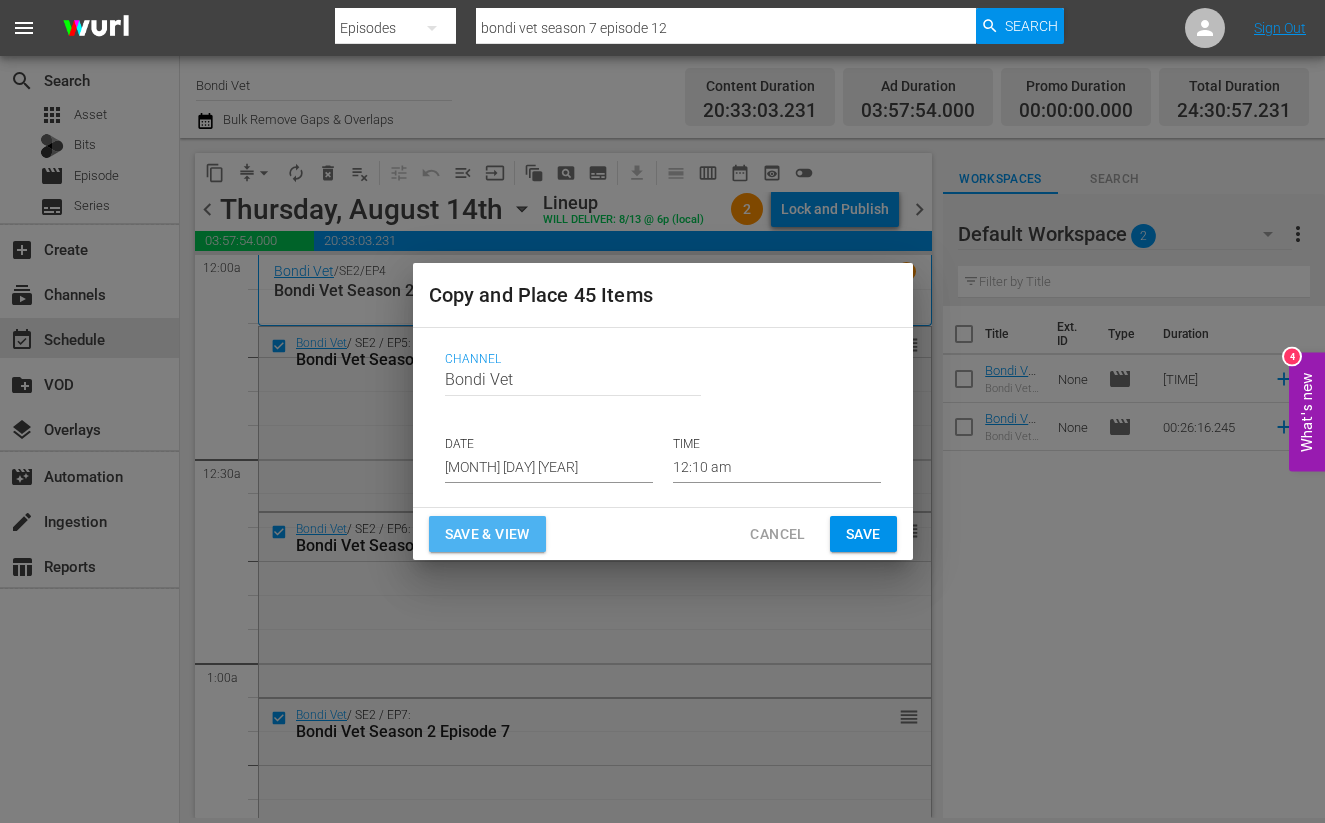 click on "Save & View" at bounding box center [487, 534] 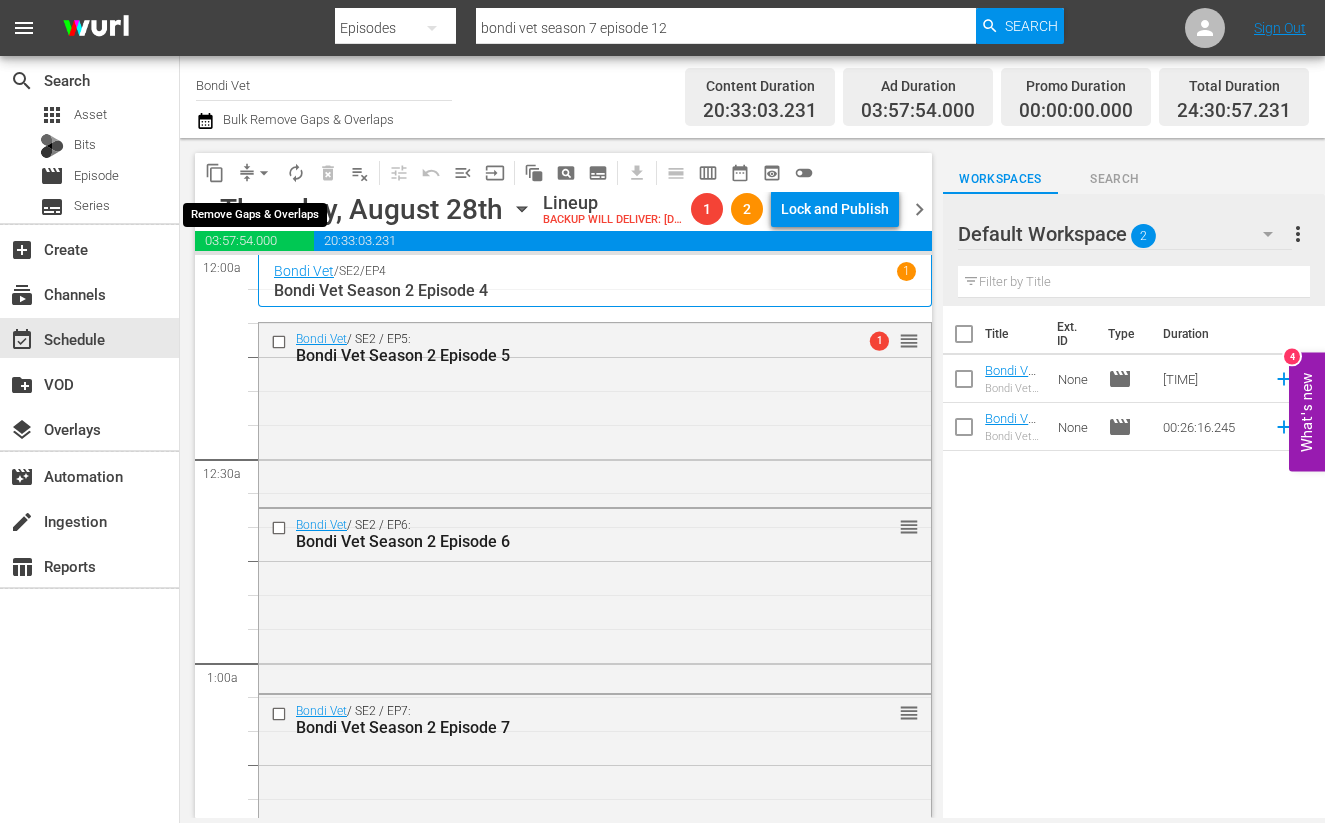 click on "arrow_drop_down" at bounding box center [264, 173] 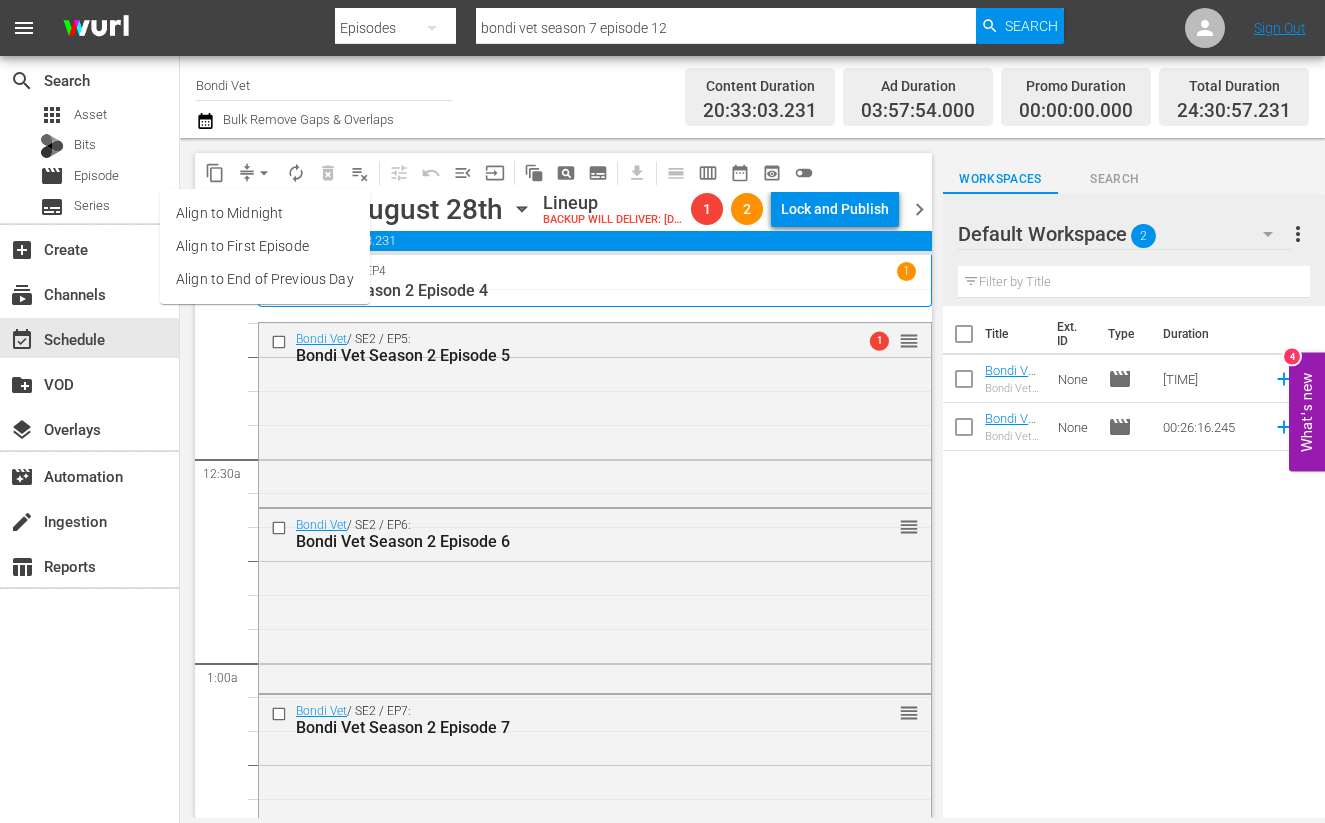 click on "Align to End of Previous Day" at bounding box center [265, 279] 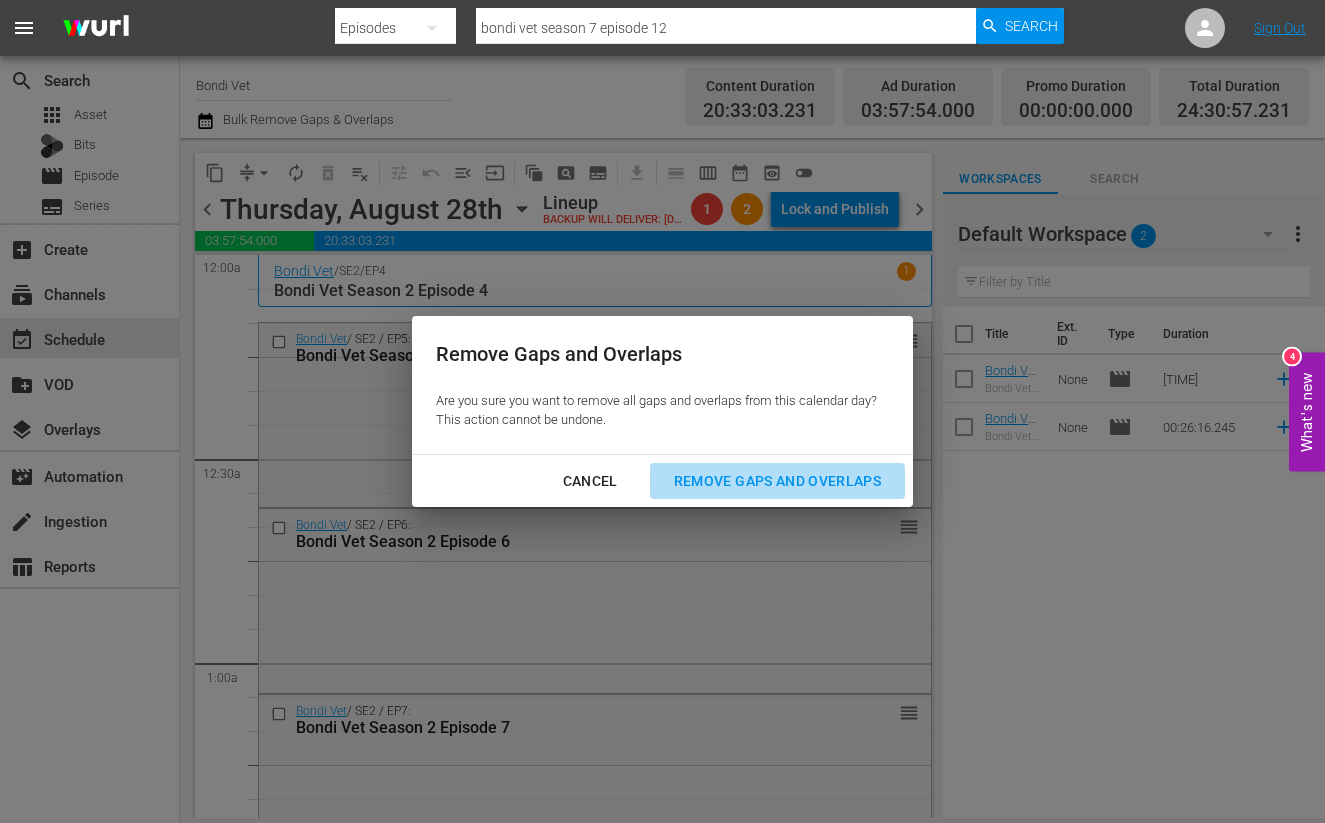 drag, startPoint x: 768, startPoint y: 482, endPoint x: 663, endPoint y: 474, distance: 105.30432 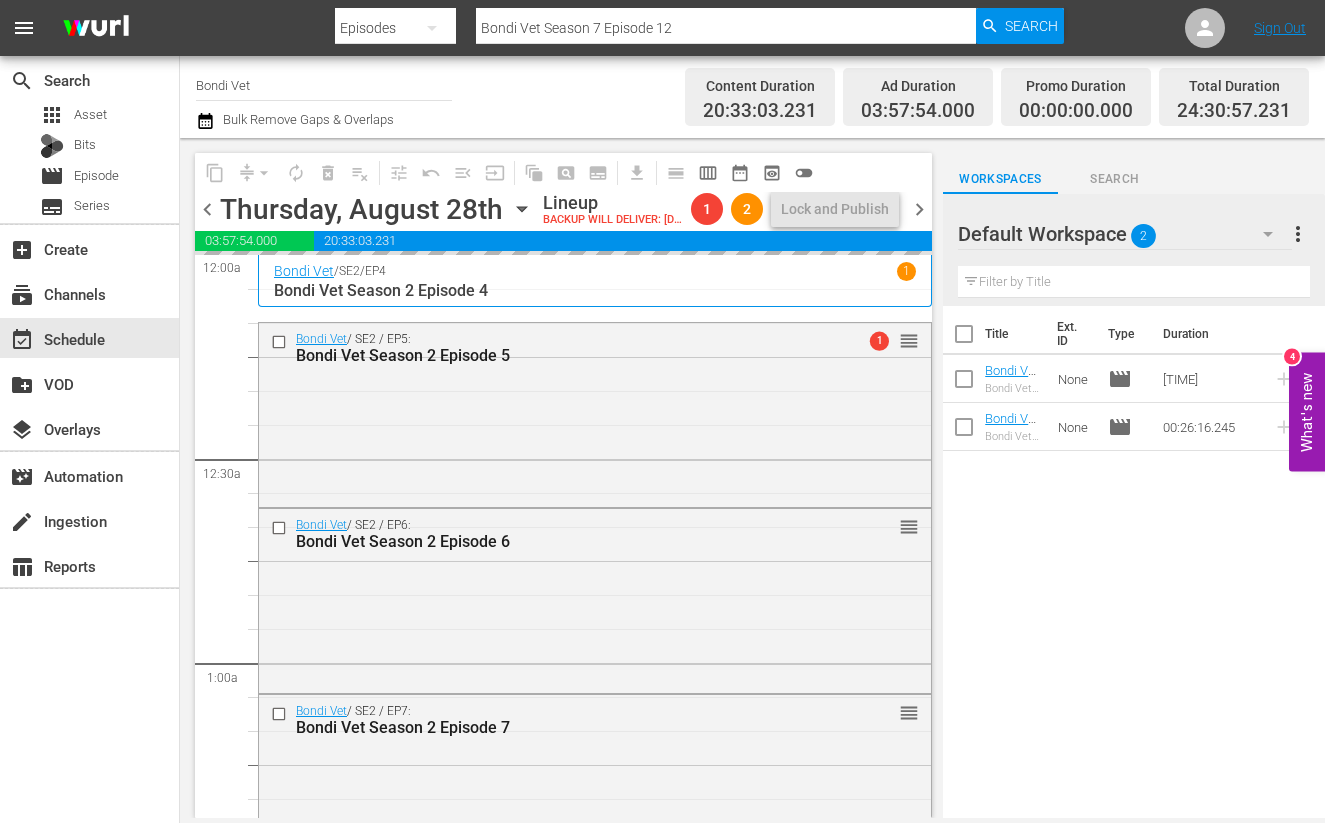 scroll, scrollTop: 0, scrollLeft: 0, axis: both 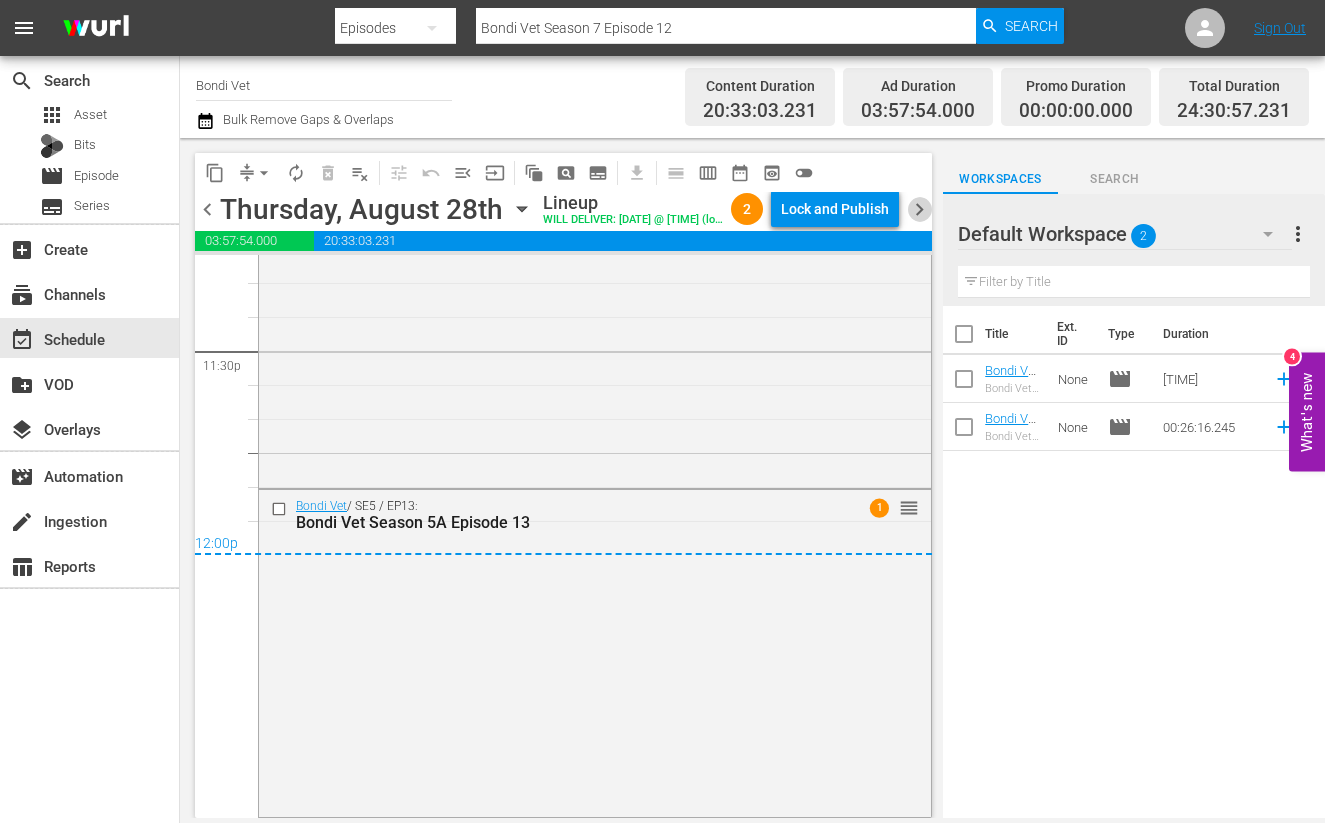click on "chevron_right" at bounding box center [919, 209] 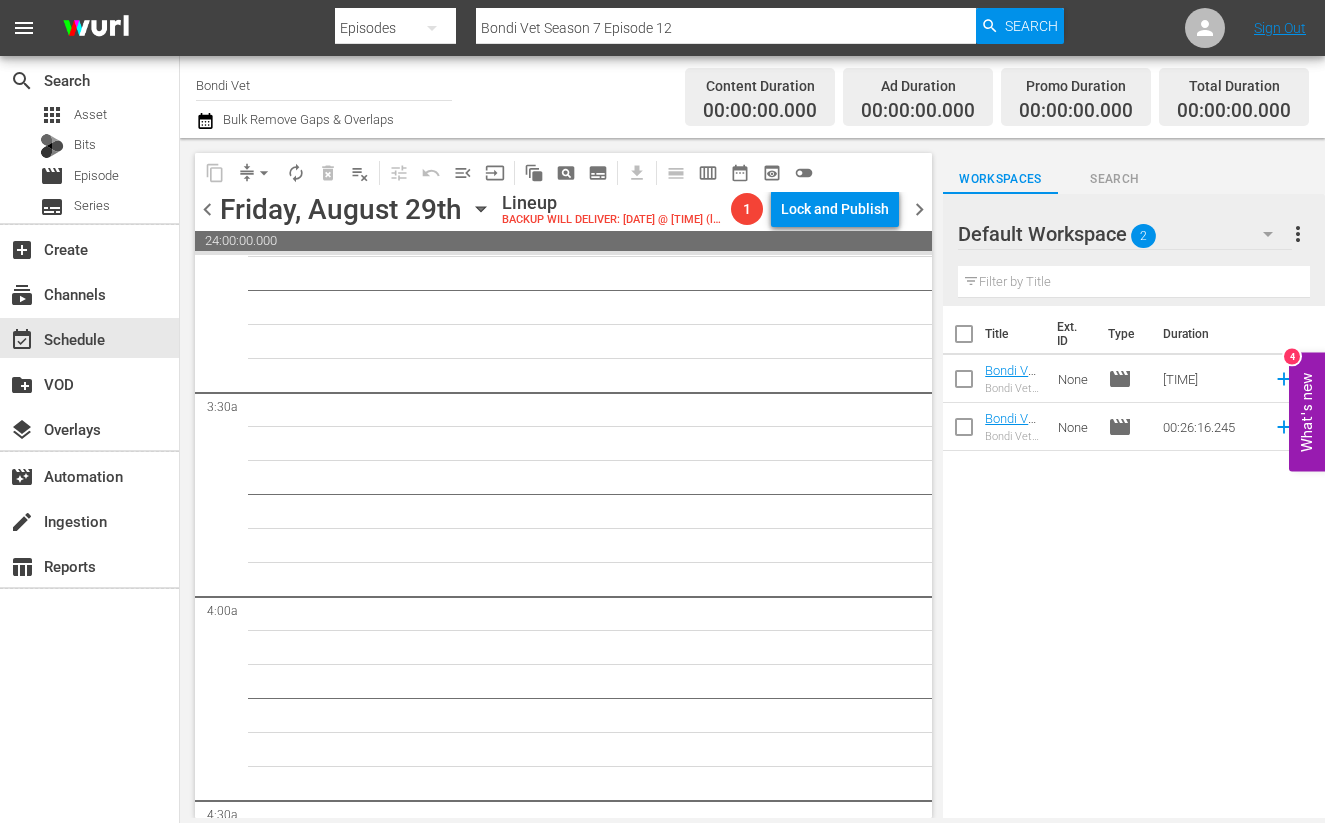 scroll, scrollTop: 0, scrollLeft: 0, axis: both 